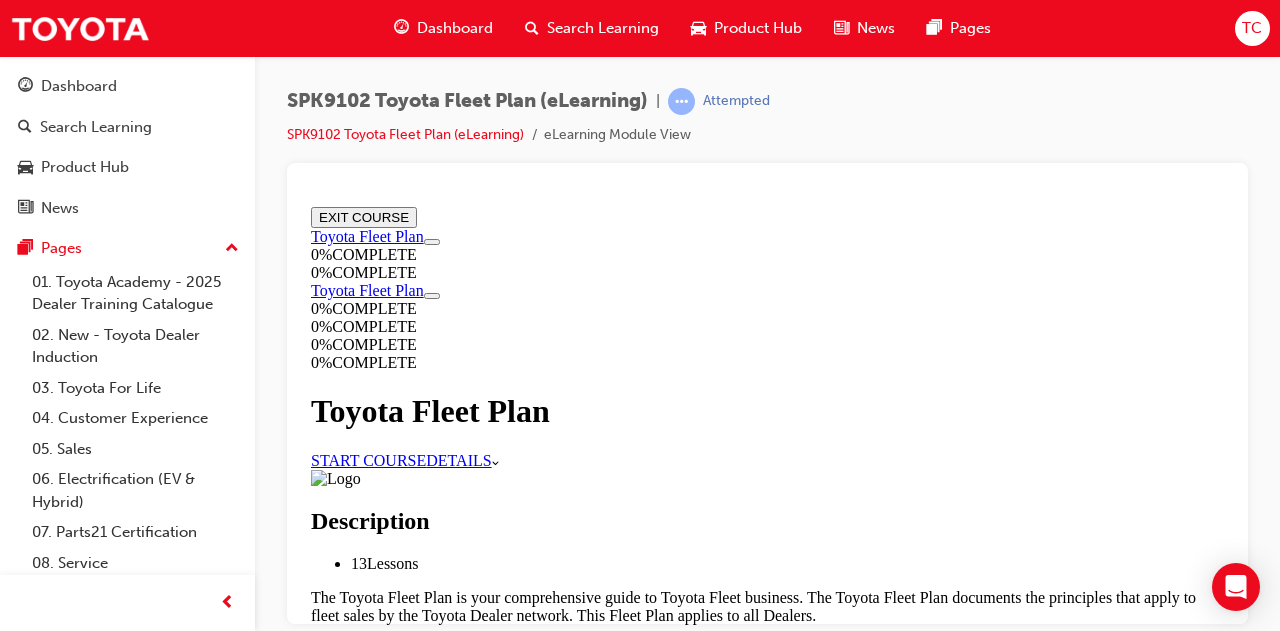 scroll, scrollTop: 0, scrollLeft: 0, axis: both 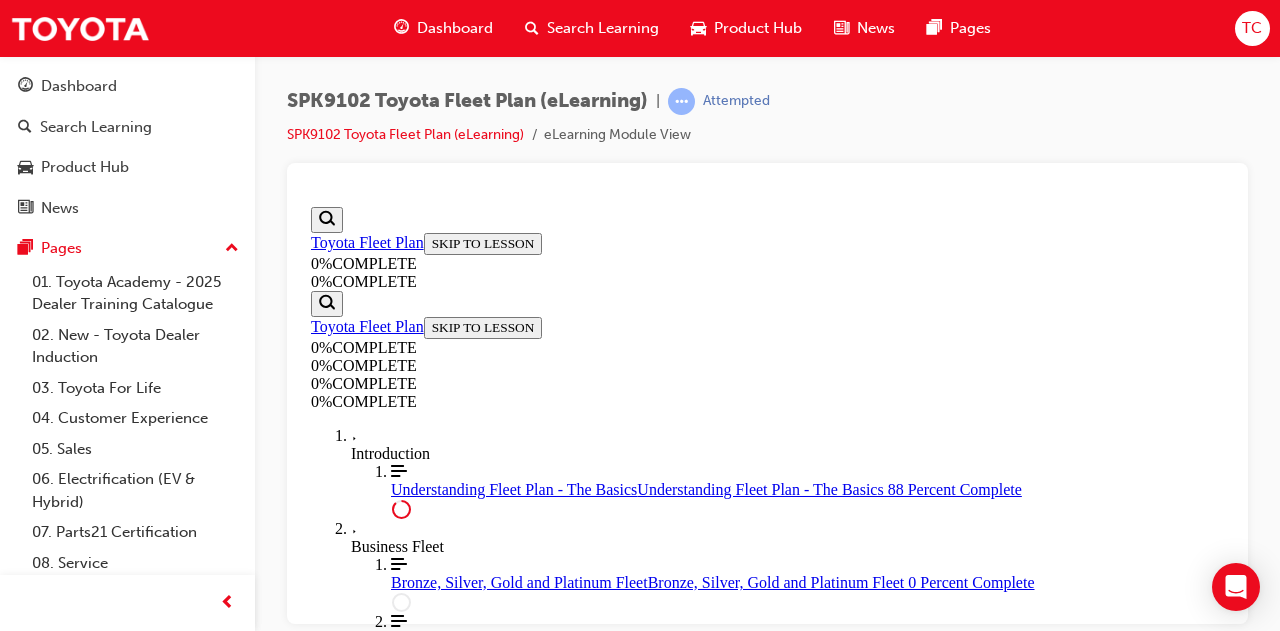 click on "CONTINUE" at bounding box center (354, 3770) 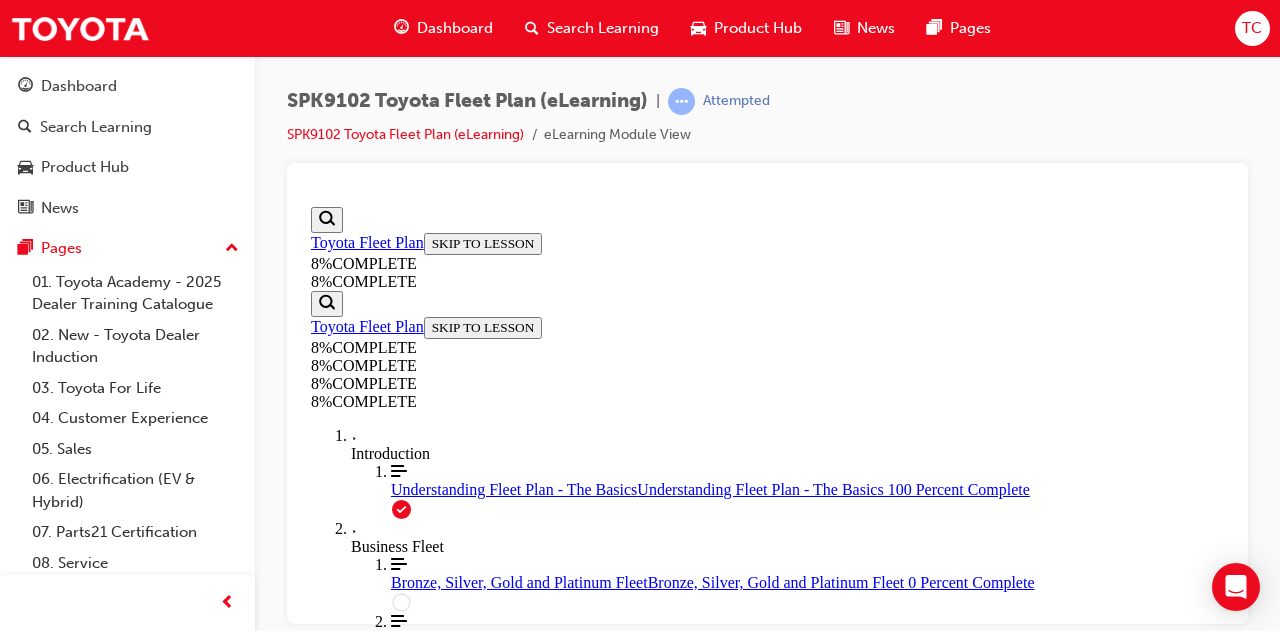 scroll, scrollTop: 0, scrollLeft: 0, axis: both 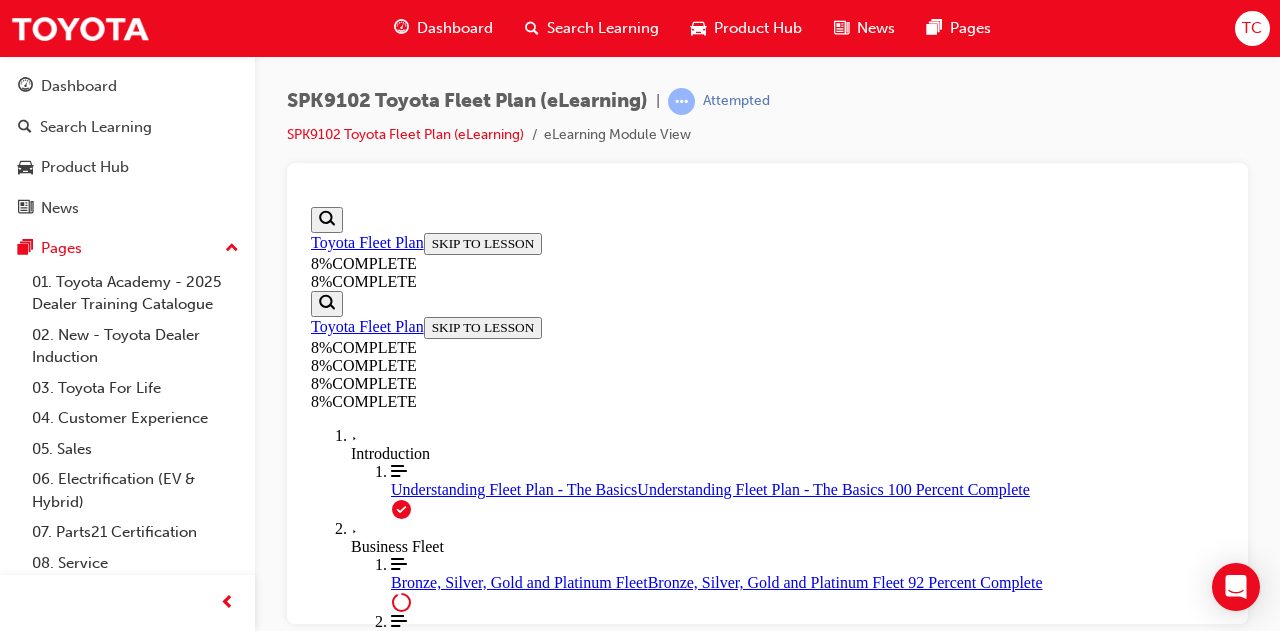 drag, startPoint x: 617, startPoint y: 434, endPoint x: 730, endPoint y: 432, distance: 113.0177 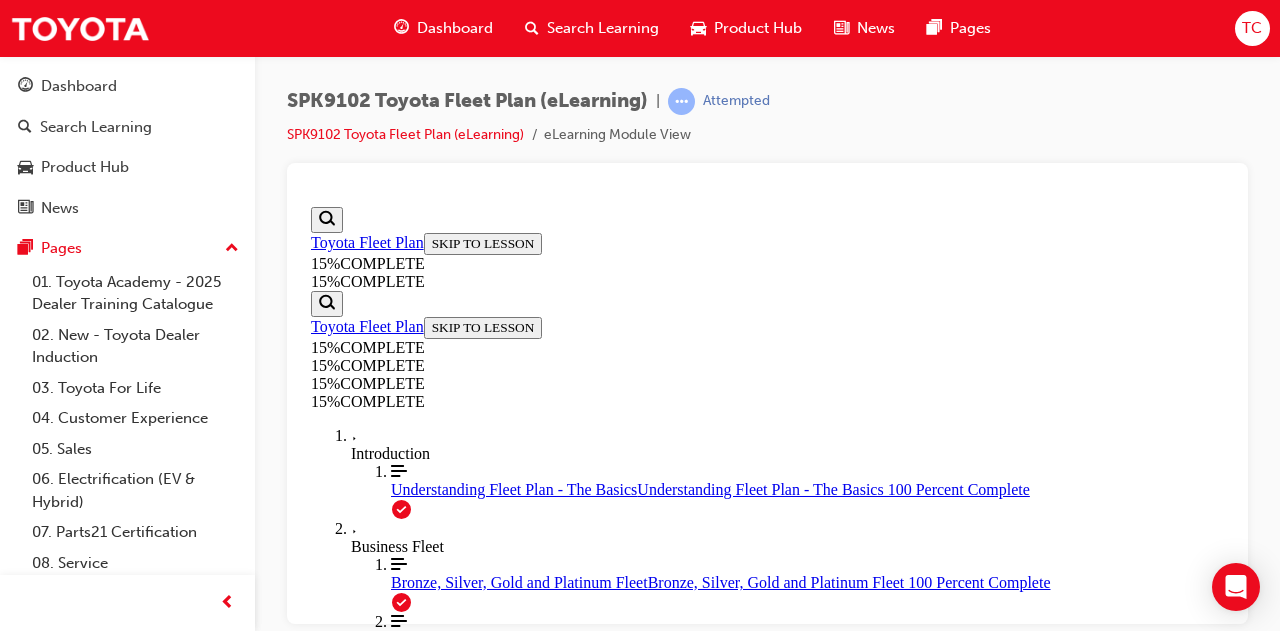 scroll, scrollTop: 0, scrollLeft: 0, axis: both 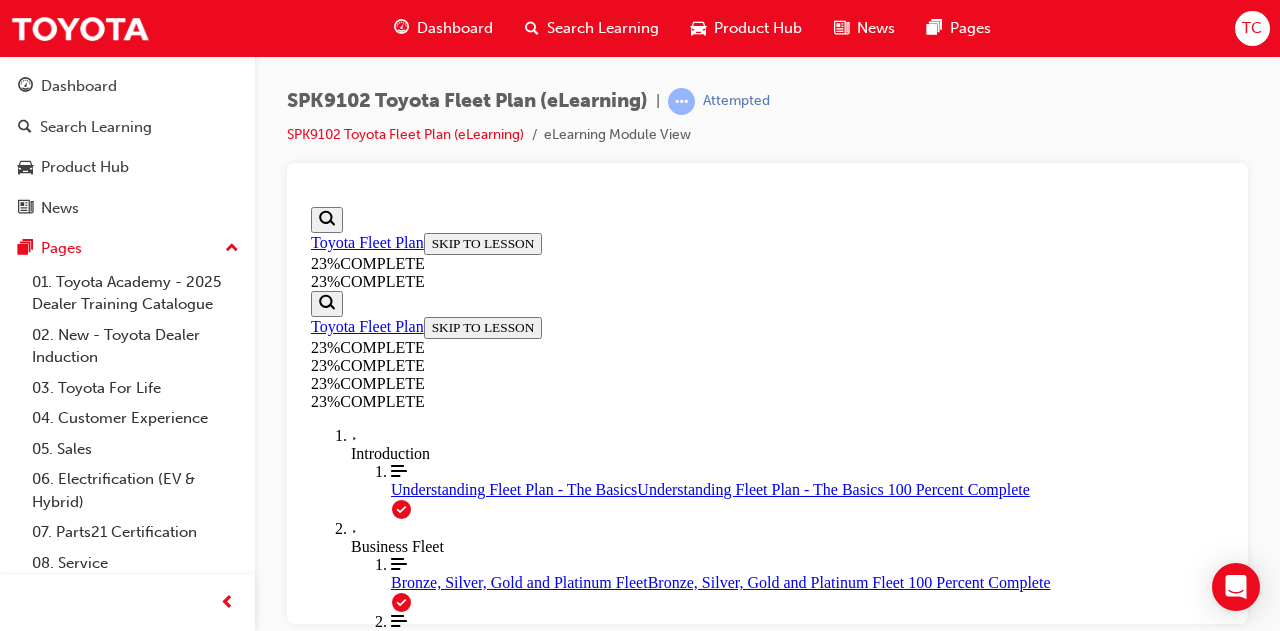 click on "CONTINUE" at bounding box center (354, 2957) 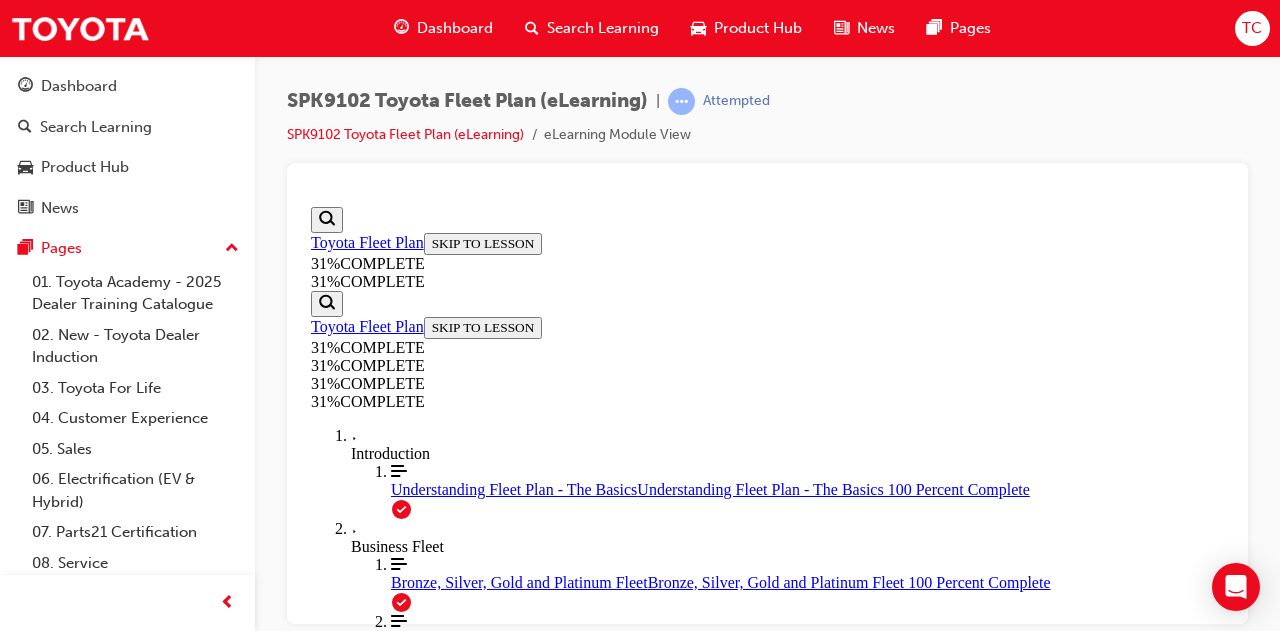 scroll, scrollTop: 1220, scrollLeft: 0, axis: vertical 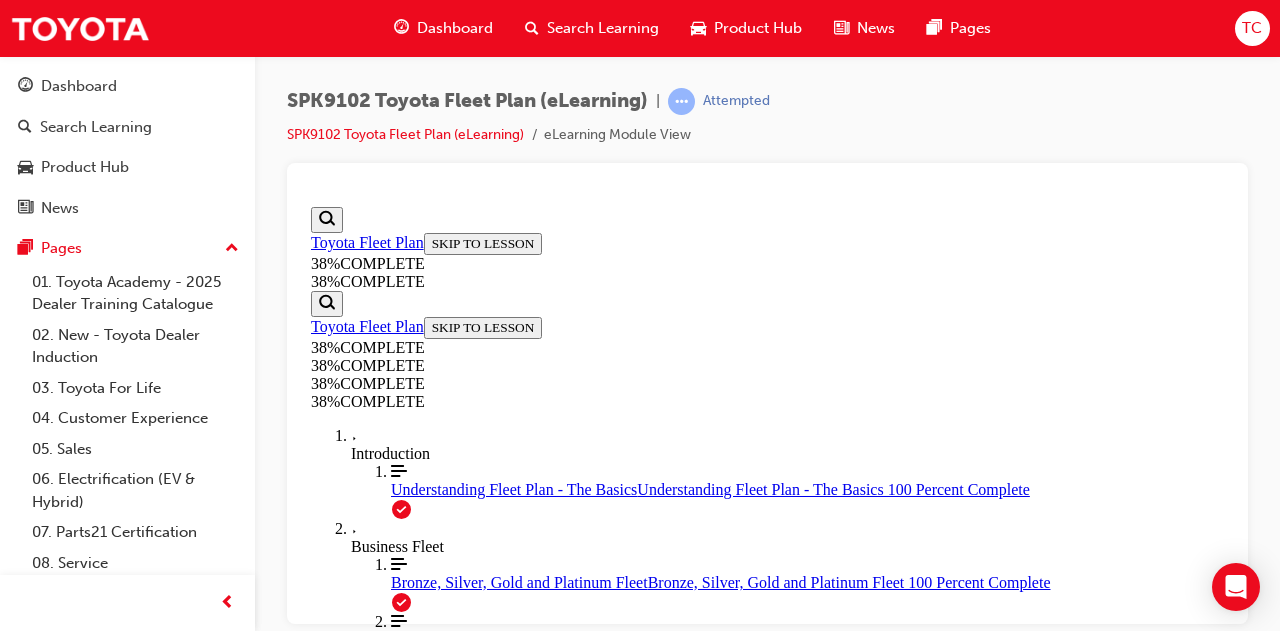 click on "CONTINUE" at bounding box center (354, 3710) 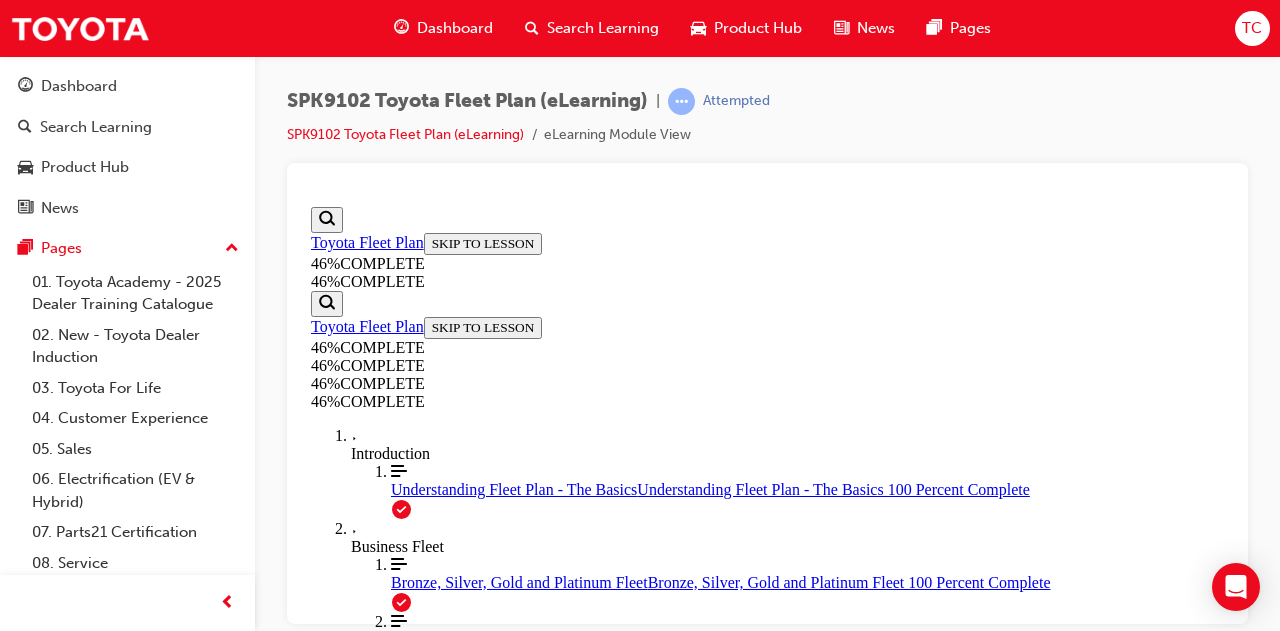 scroll, scrollTop: 0, scrollLeft: 0, axis: both 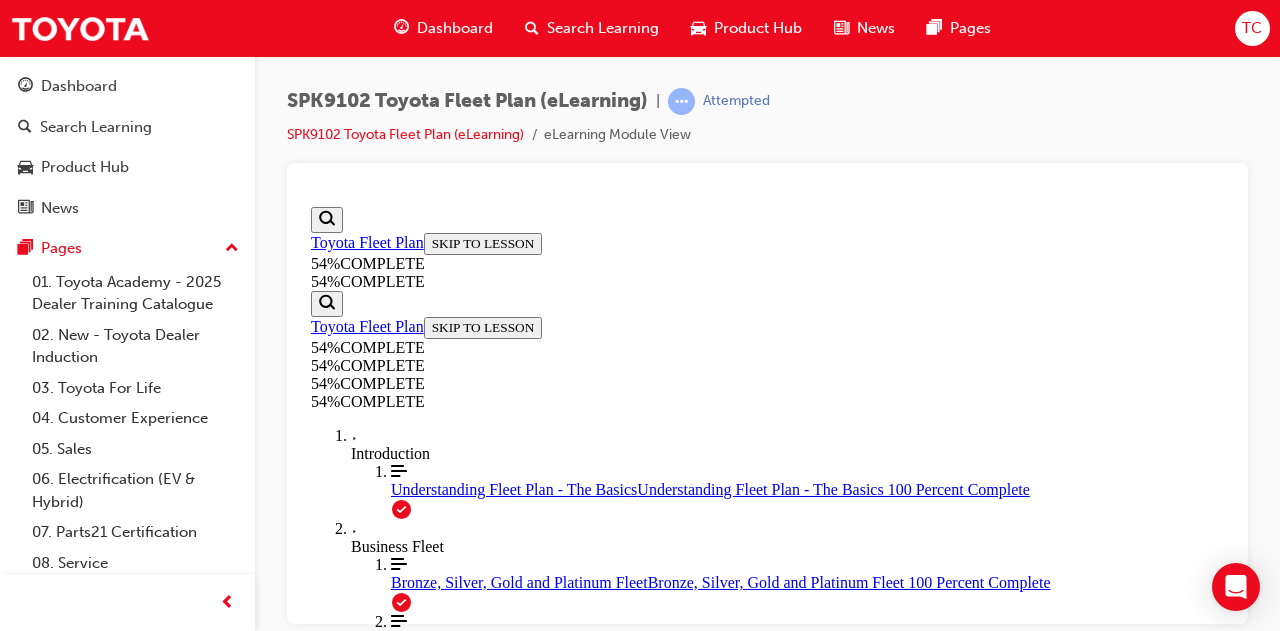 click on "CONTINUE" at bounding box center [354, 1879] 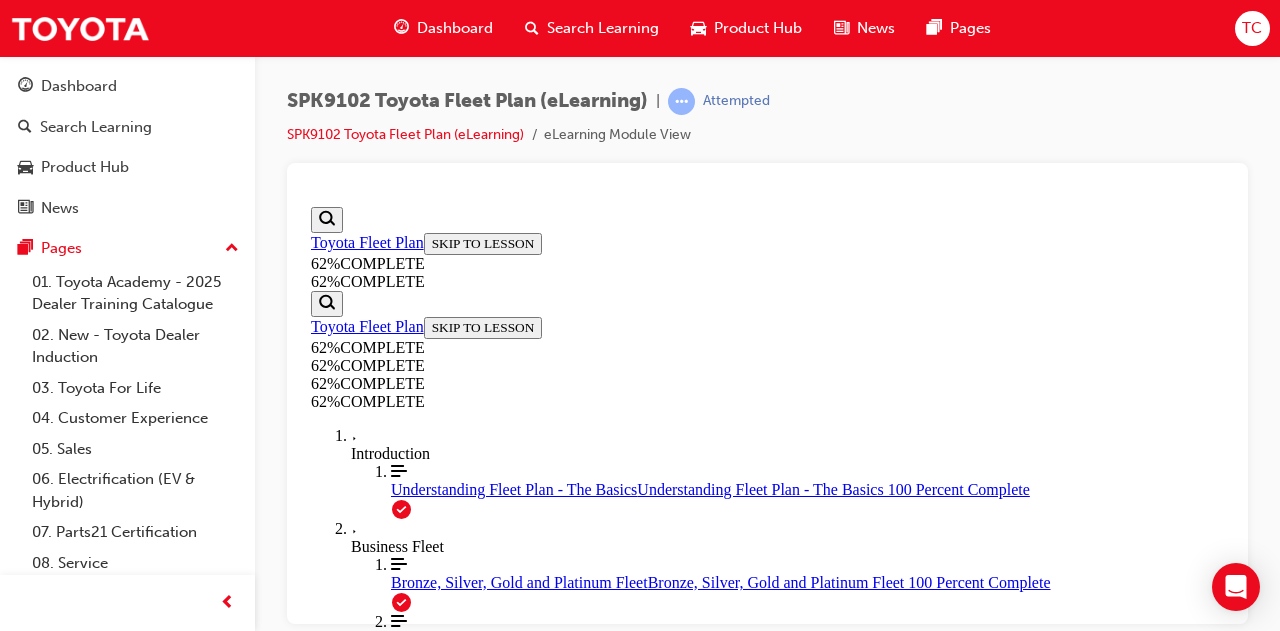 scroll, scrollTop: 1597, scrollLeft: 0, axis: vertical 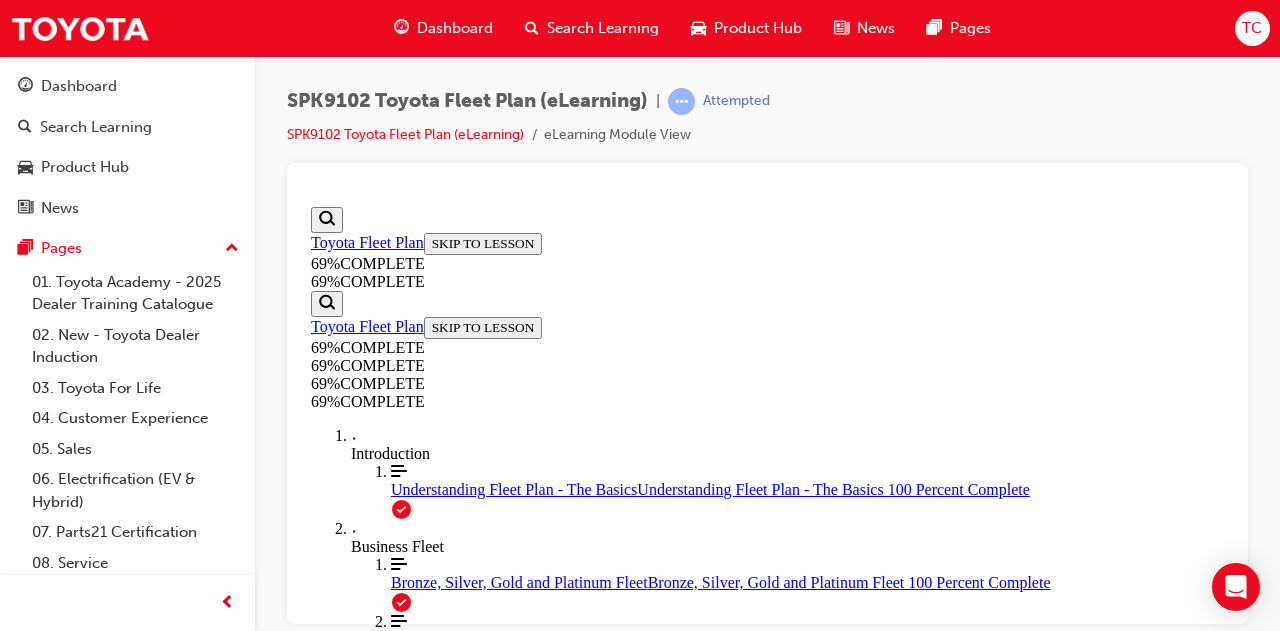 click on "CONTINUE" at bounding box center (354, 3780) 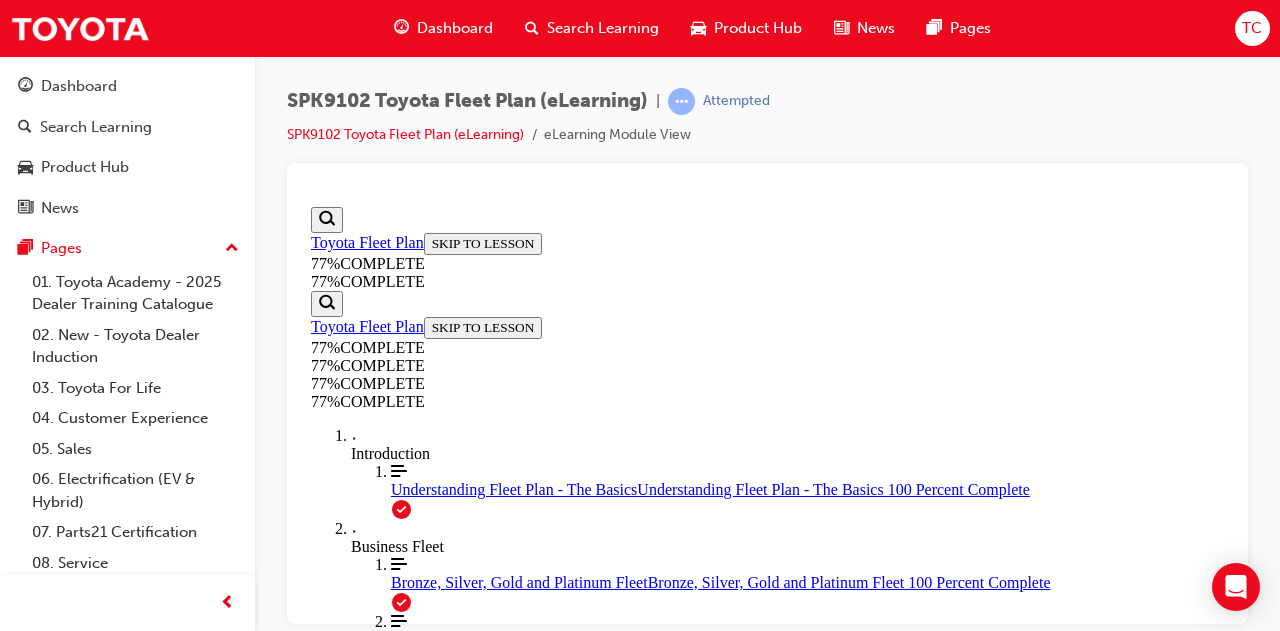 scroll 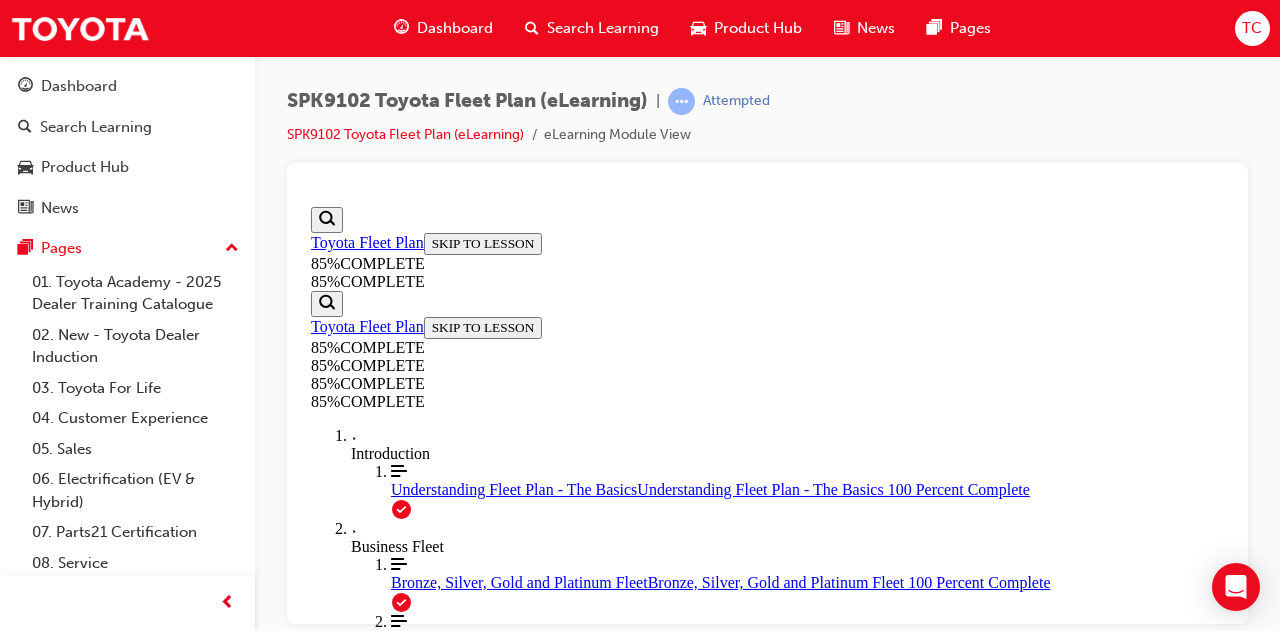 click on "CONTINUE" at bounding box center [354, 4275] 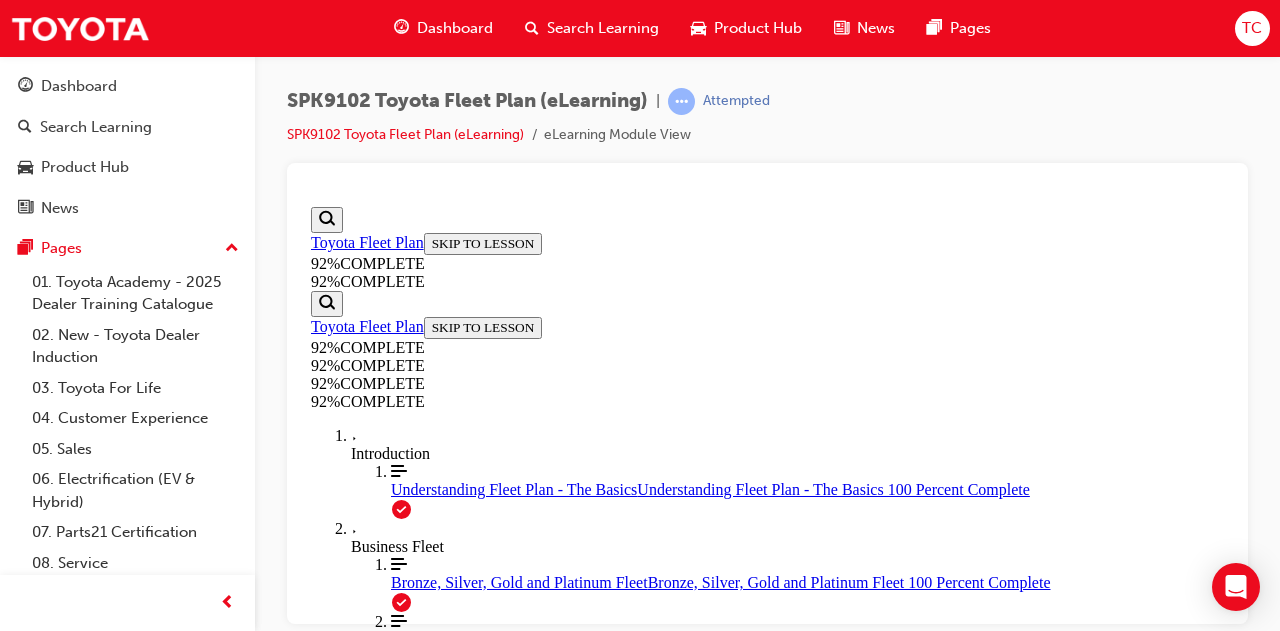 click at bounding box center (394, 1588) 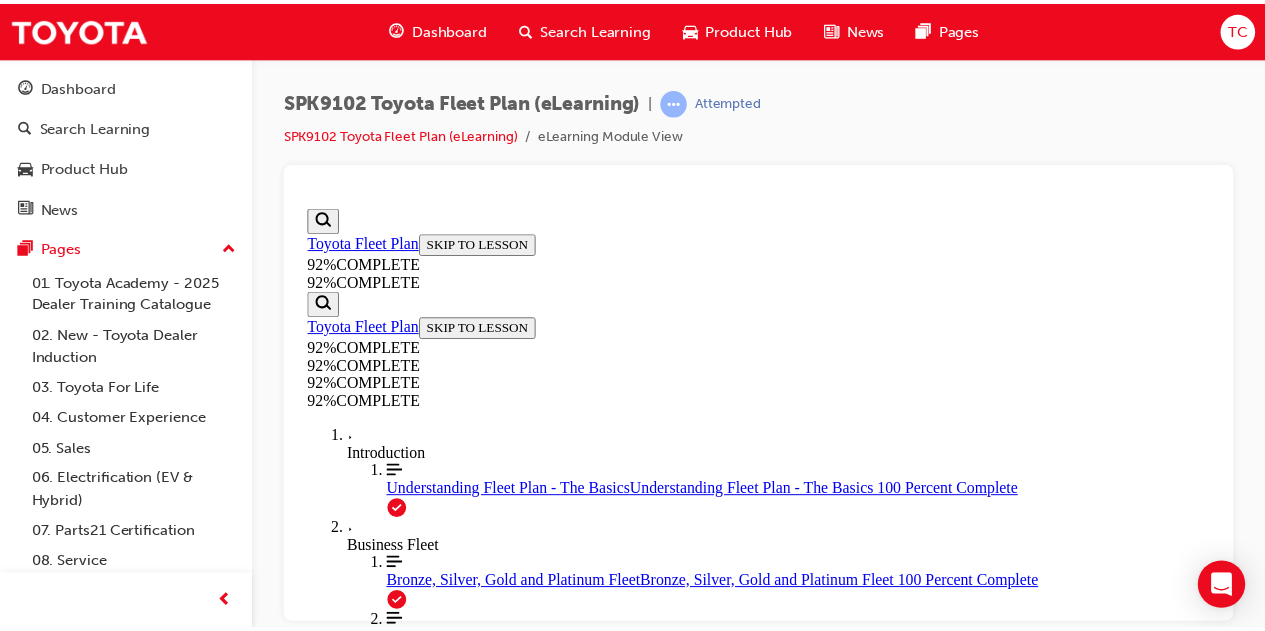 scroll, scrollTop: 373, scrollLeft: 0, axis: vertical 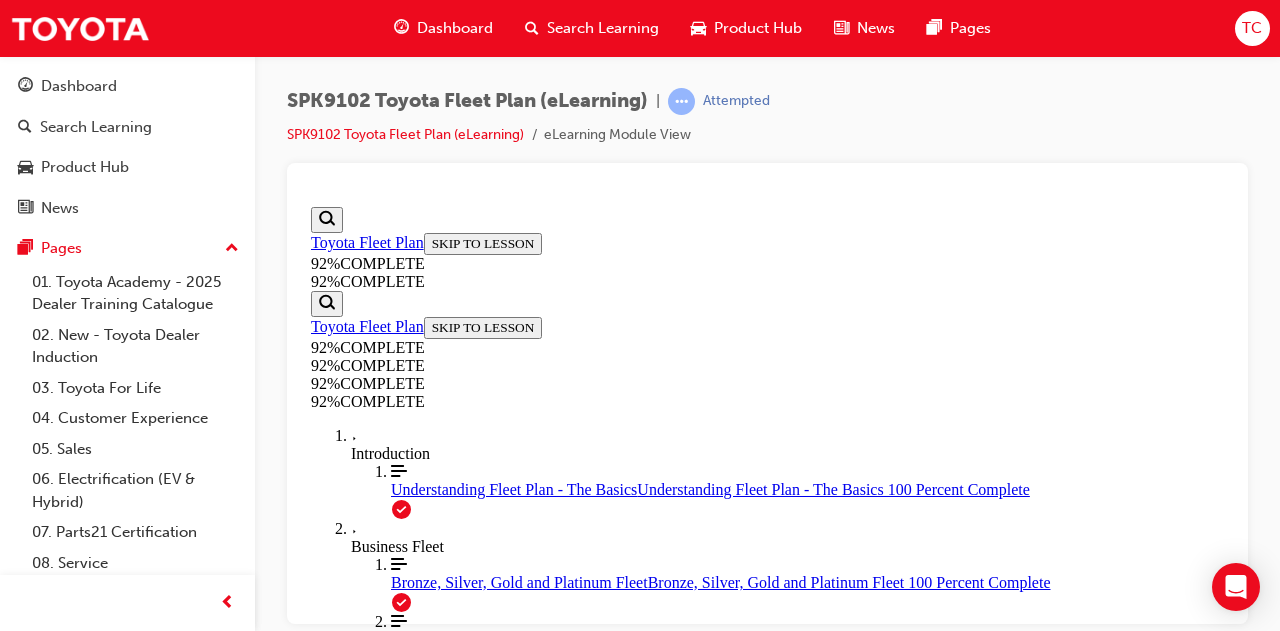 click on "SUBMIT" at bounding box center (344, 2352) 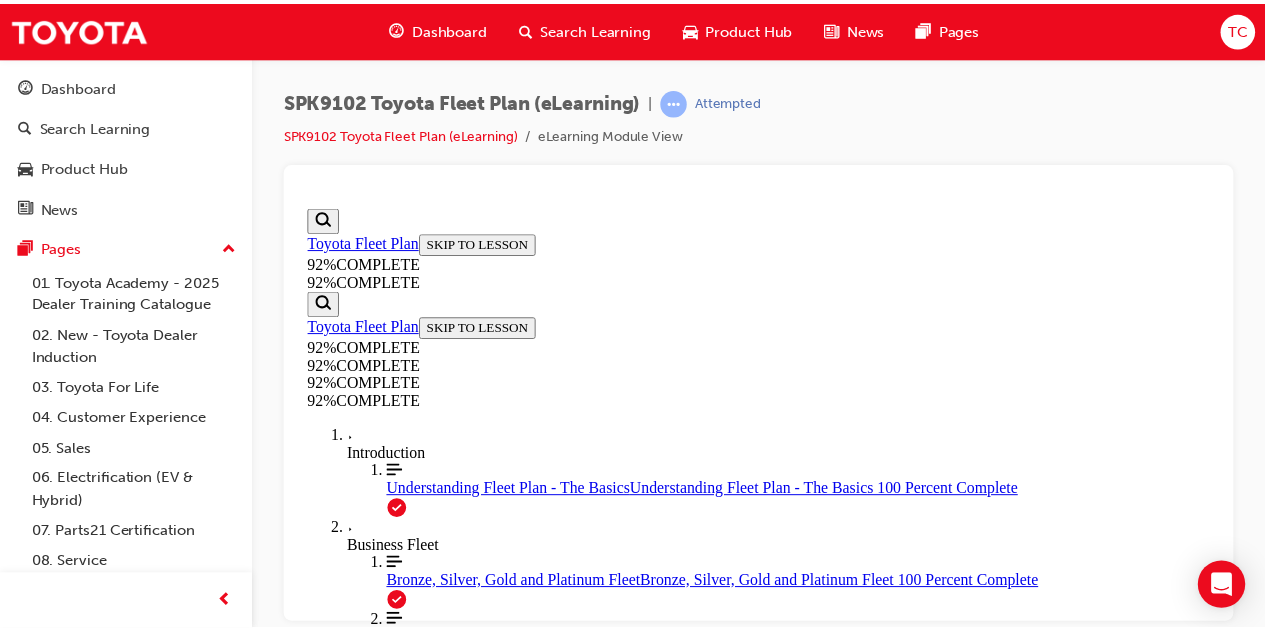 scroll, scrollTop: 473, scrollLeft: 0, axis: vertical 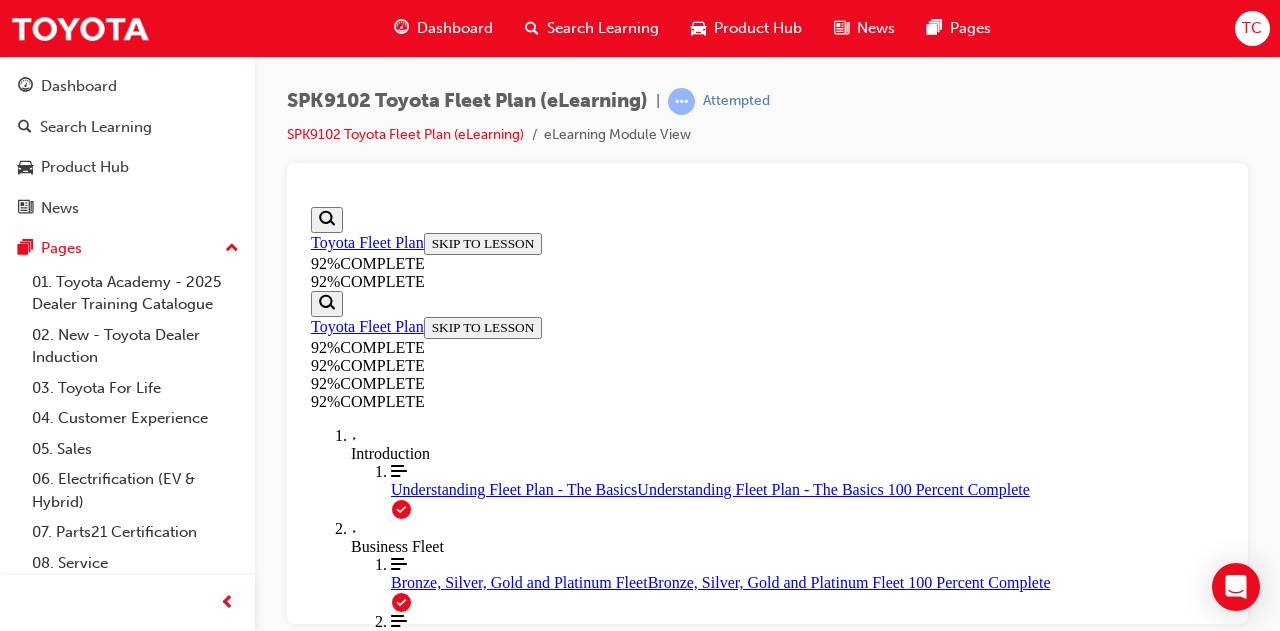 click on "Request a new SAP ID via myFleet or TFCC for the subsidiary" at bounding box center [767, 2352] 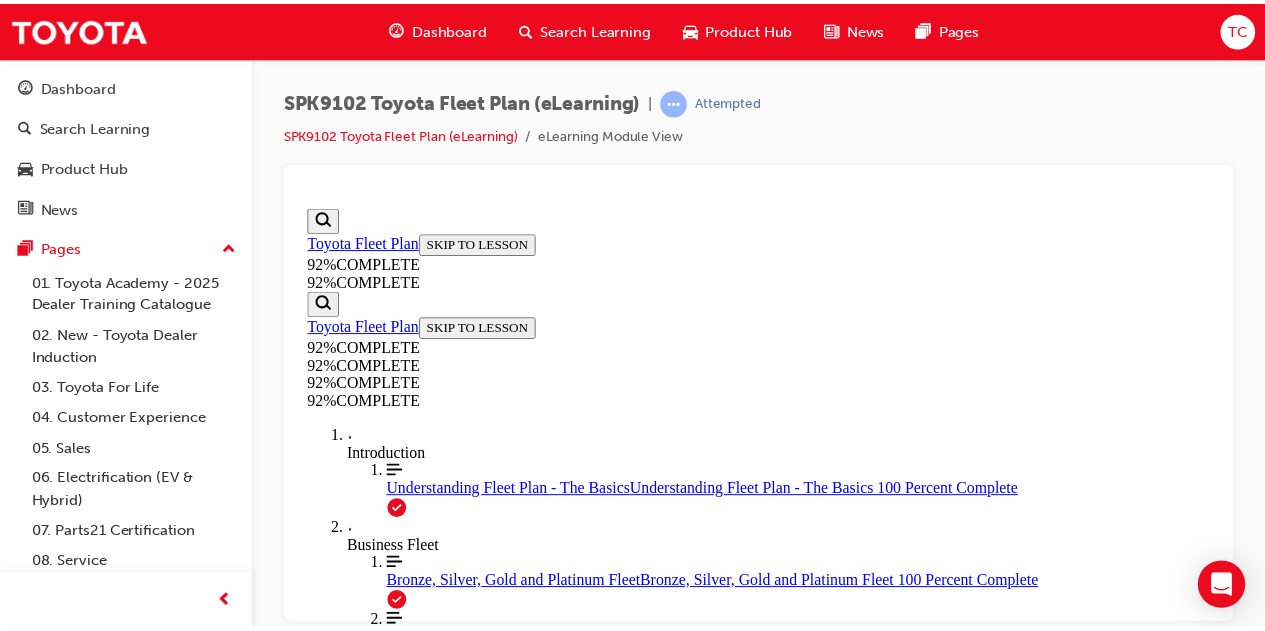scroll, scrollTop: 414, scrollLeft: 0, axis: vertical 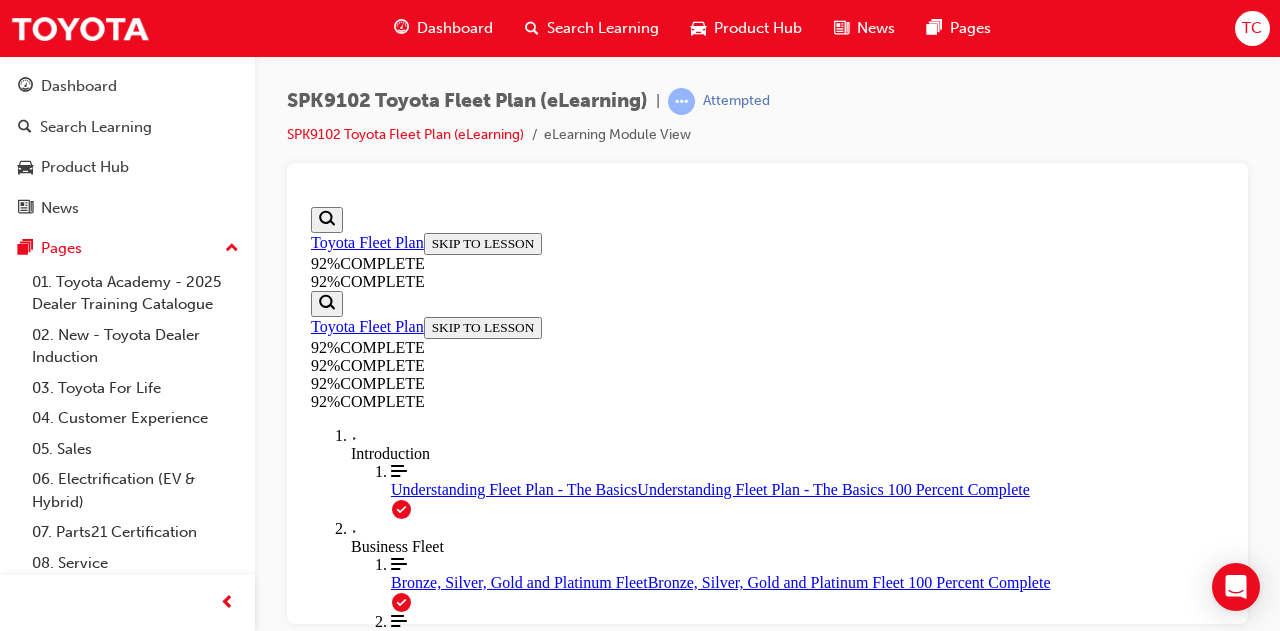 click on "SUBMIT" at bounding box center [344, 2234] 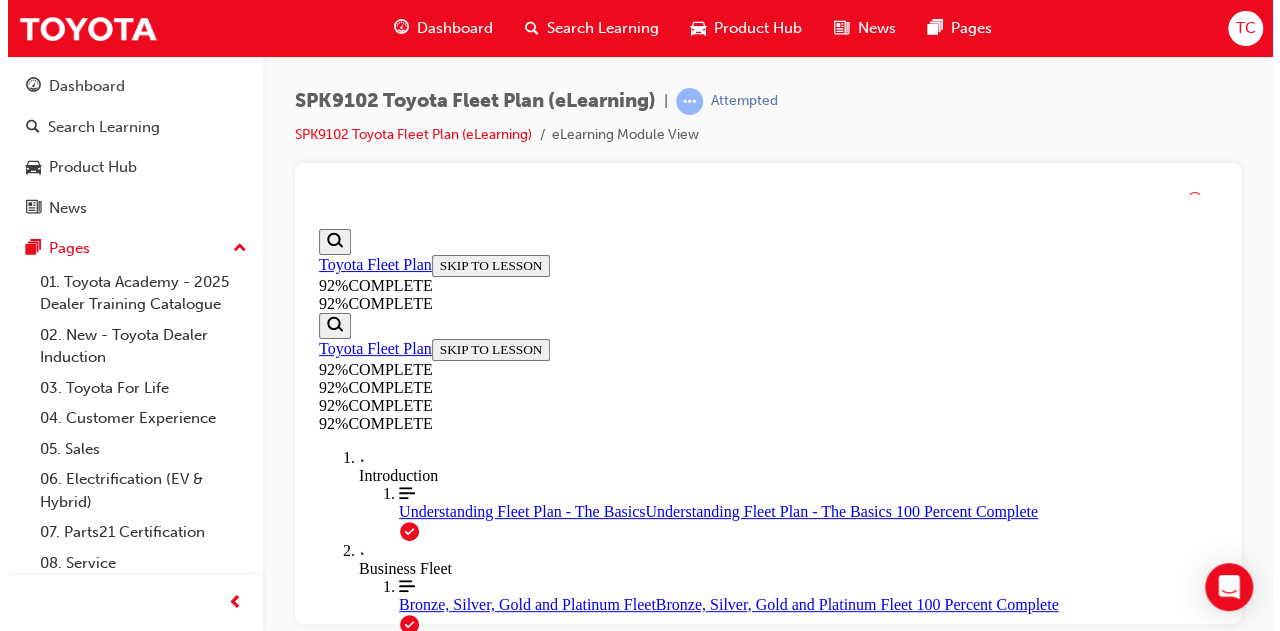 scroll, scrollTop: 314, scrollLeft: 0, axis: vertical 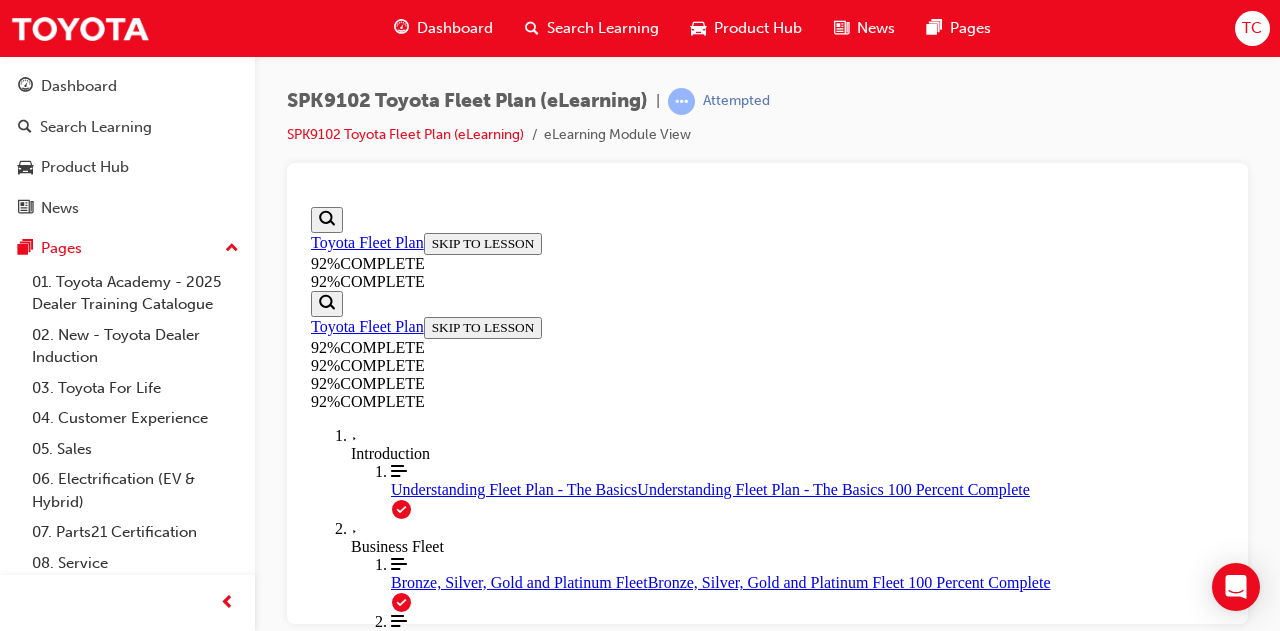 click on "NEXT" at bounding box center (337, 2650) 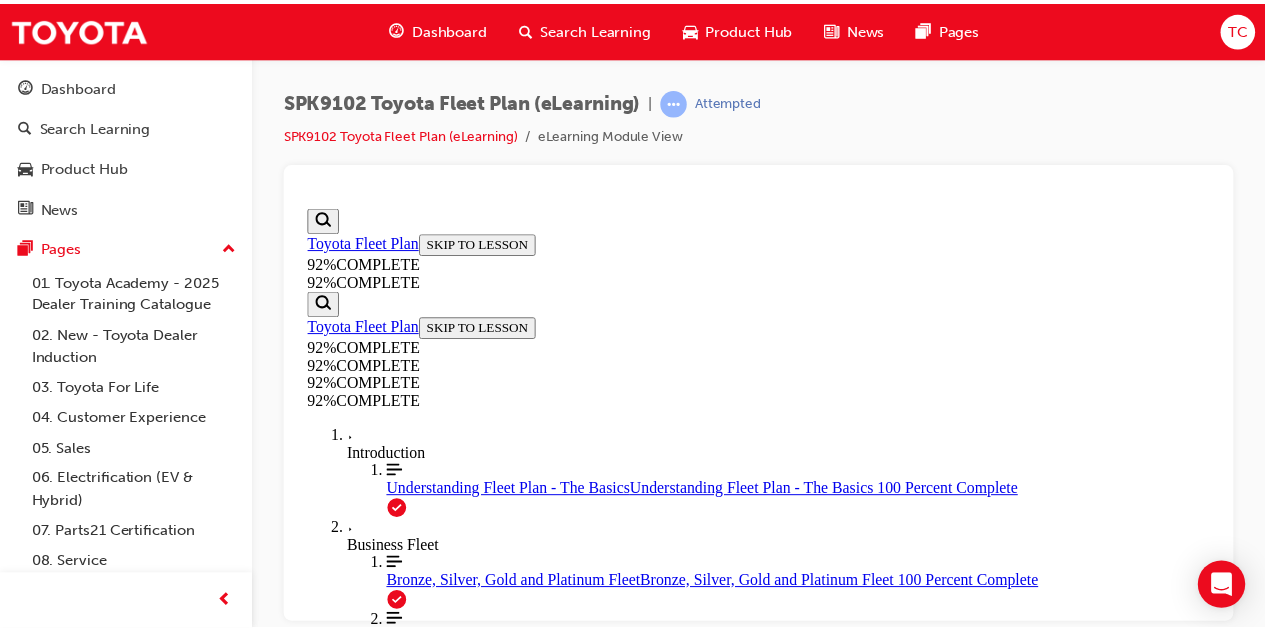scroll, scrollTop: 573, scrollLeft: 0, axis: vertical 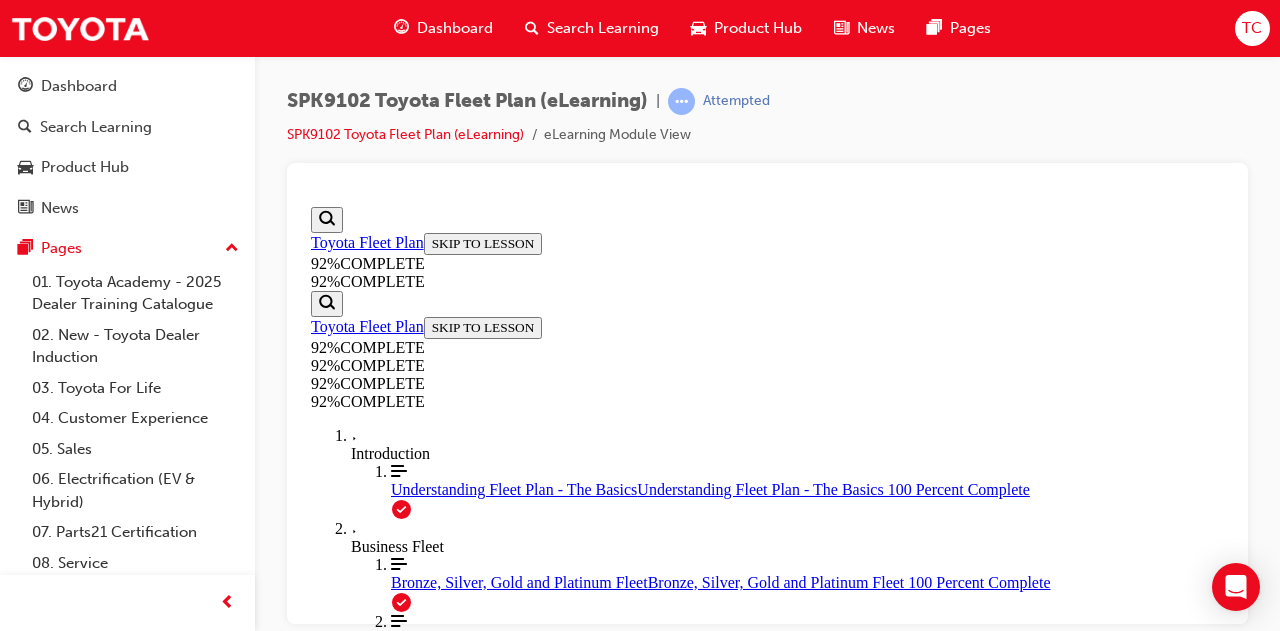click at bounding box center [767, 2436] 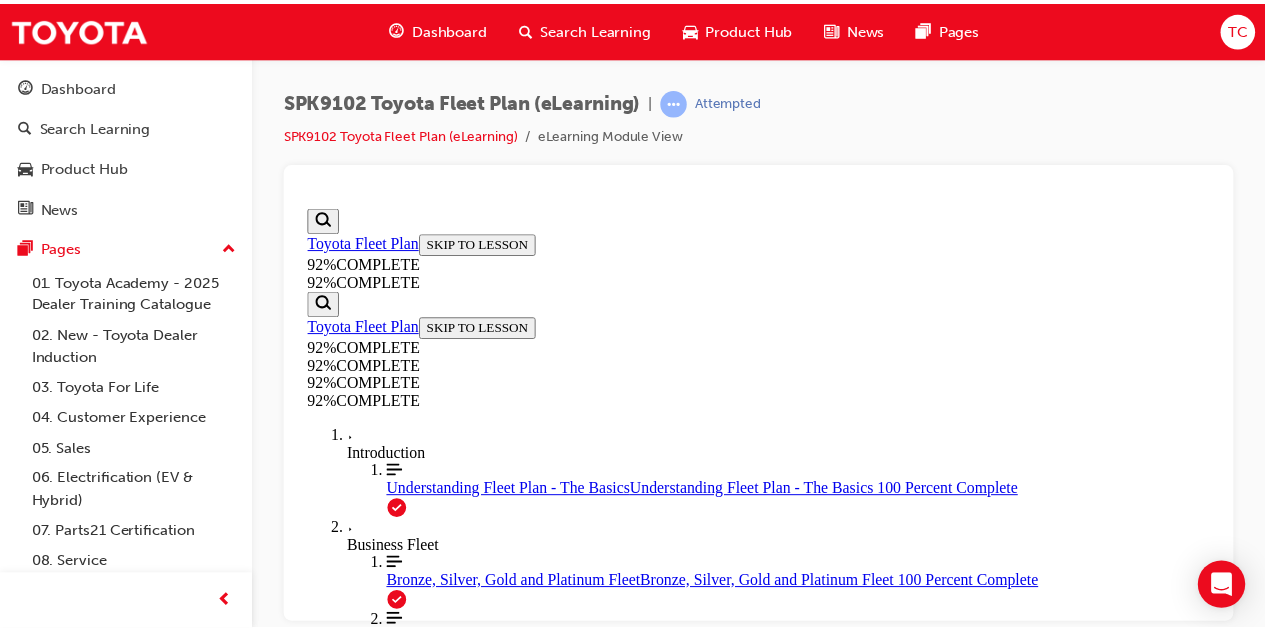 scroll, scrollTop: 540, scrollLeft: 0, axis: vertical 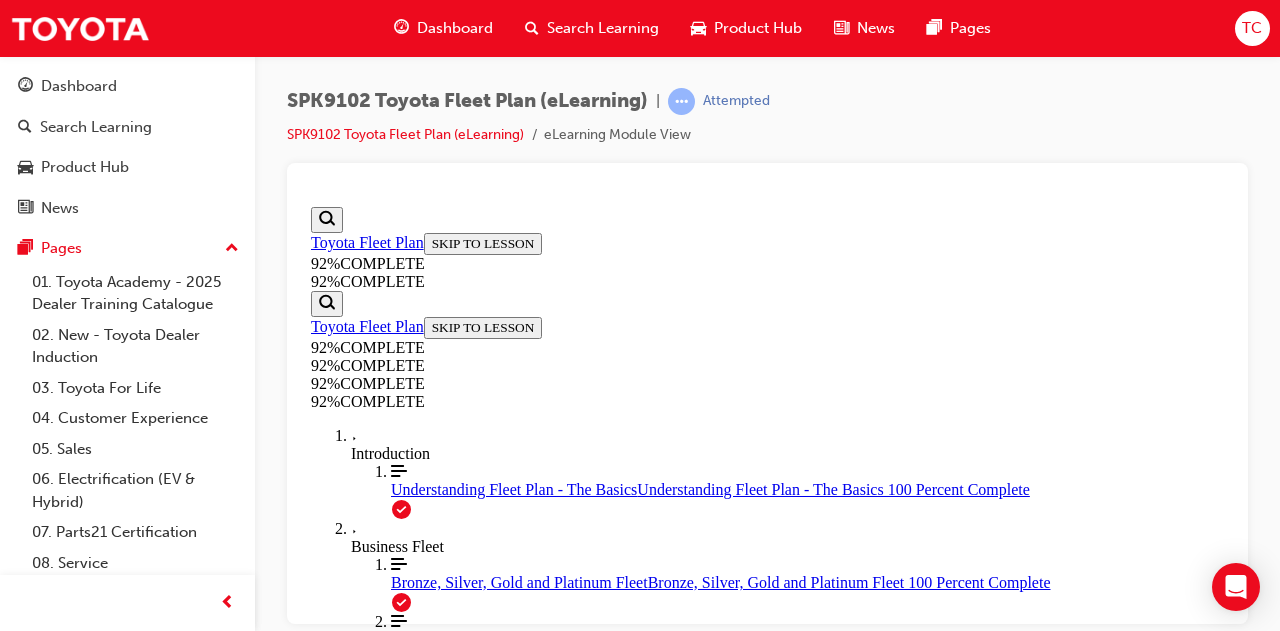 click on "SUBMIT" at bounding box center [344, 2506] 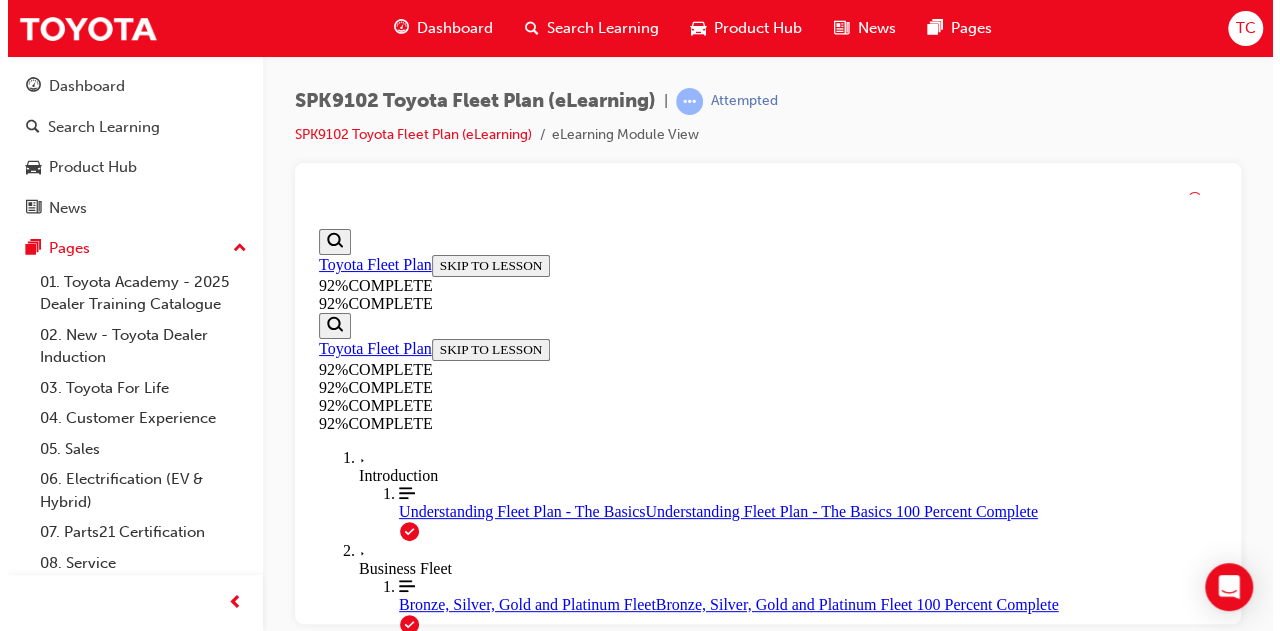scroll, scrollTop: 284, scrollLeft: 0, axis: vertical 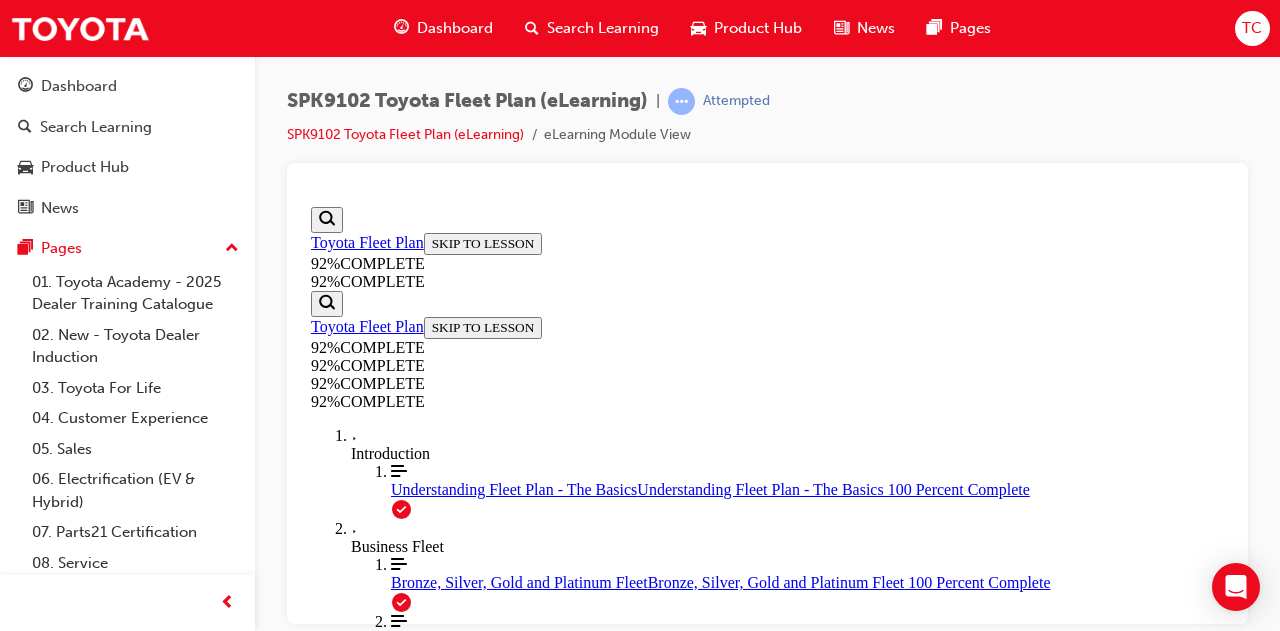 click on "NEXT" at bounding box center (337, 2514) 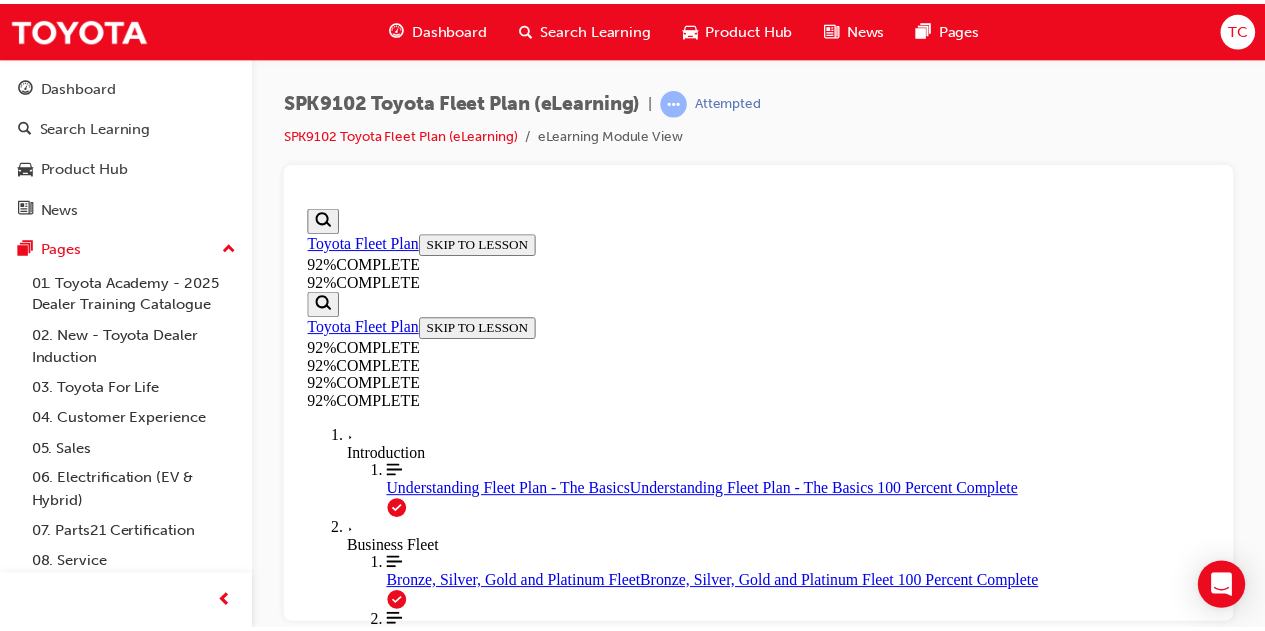 scroll, scrollTop: 484, scrollLeft: 0, axis: vertical 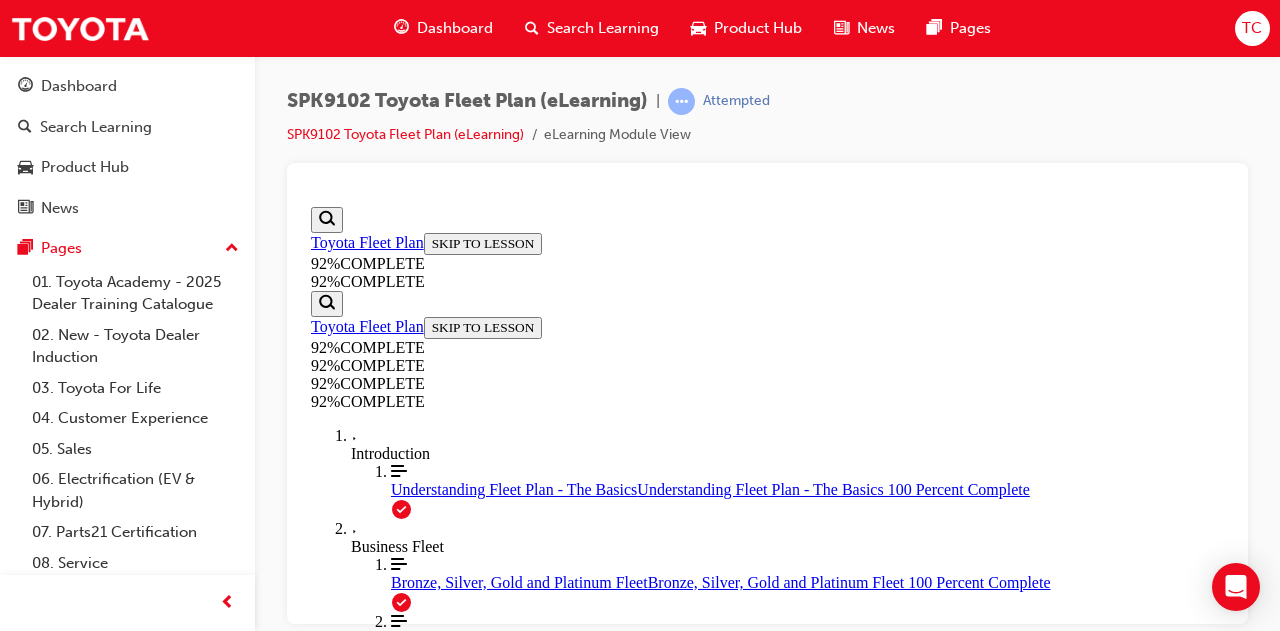 click on "SUBMIT" at bounding box center (344, 2284) 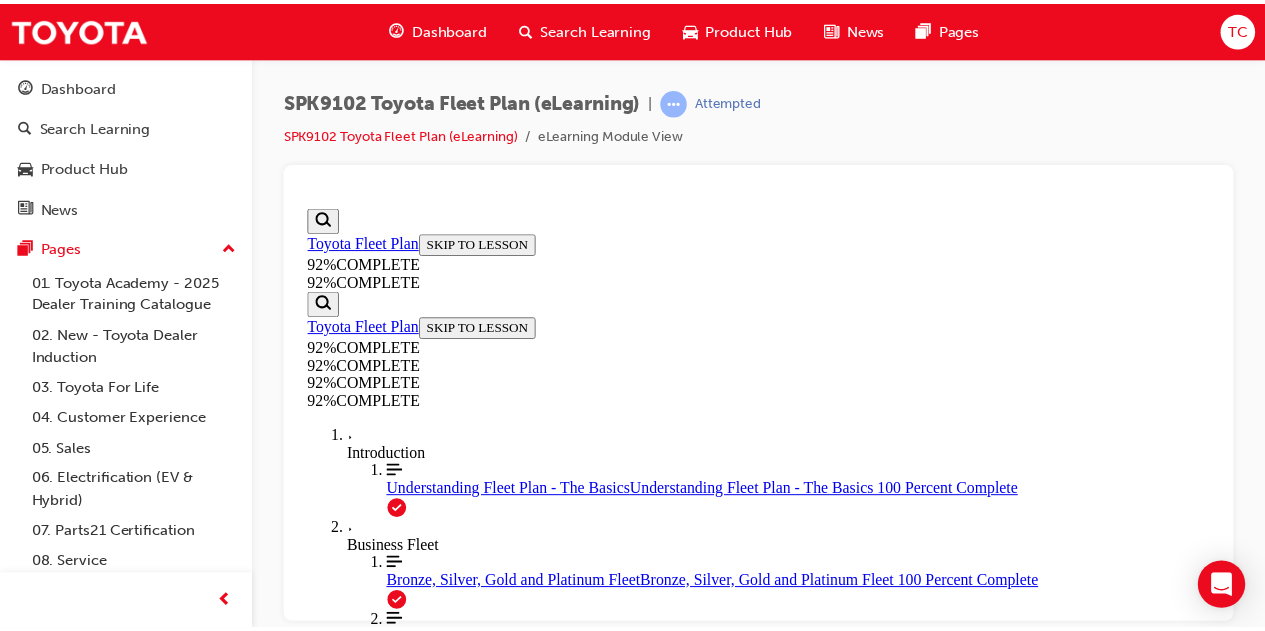 scroll, scrollTop: 574, scrollLeft: 0, axis: vertical 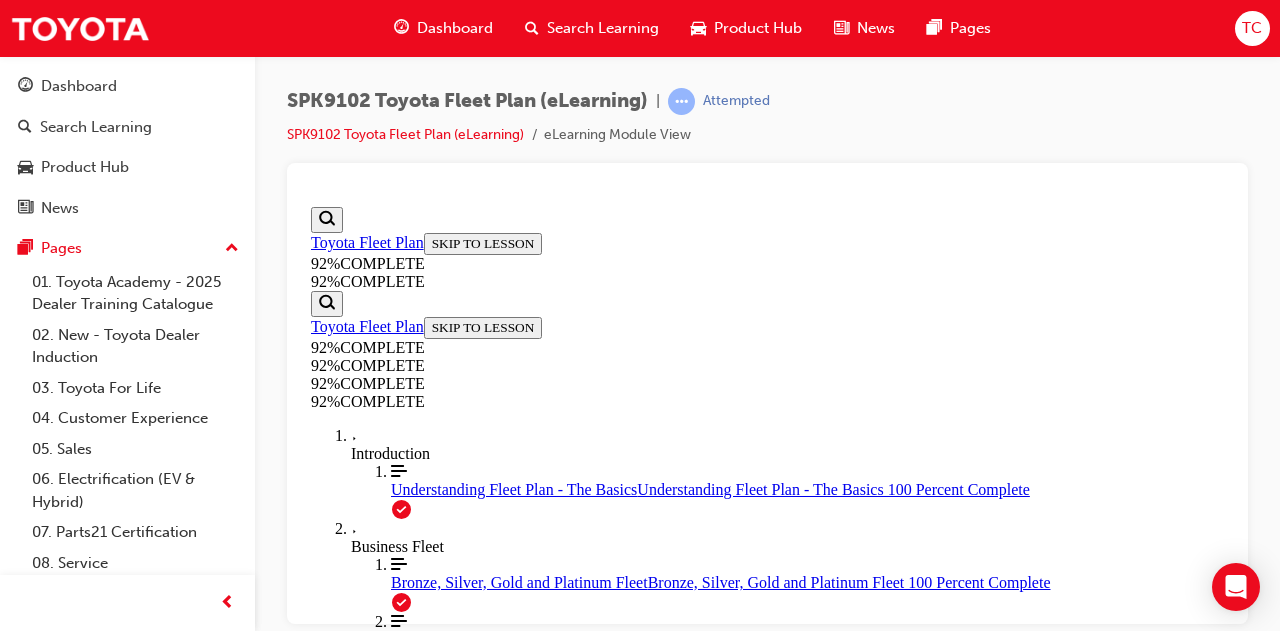 click on "SUBMIT" at bounding box center (344, 2438) 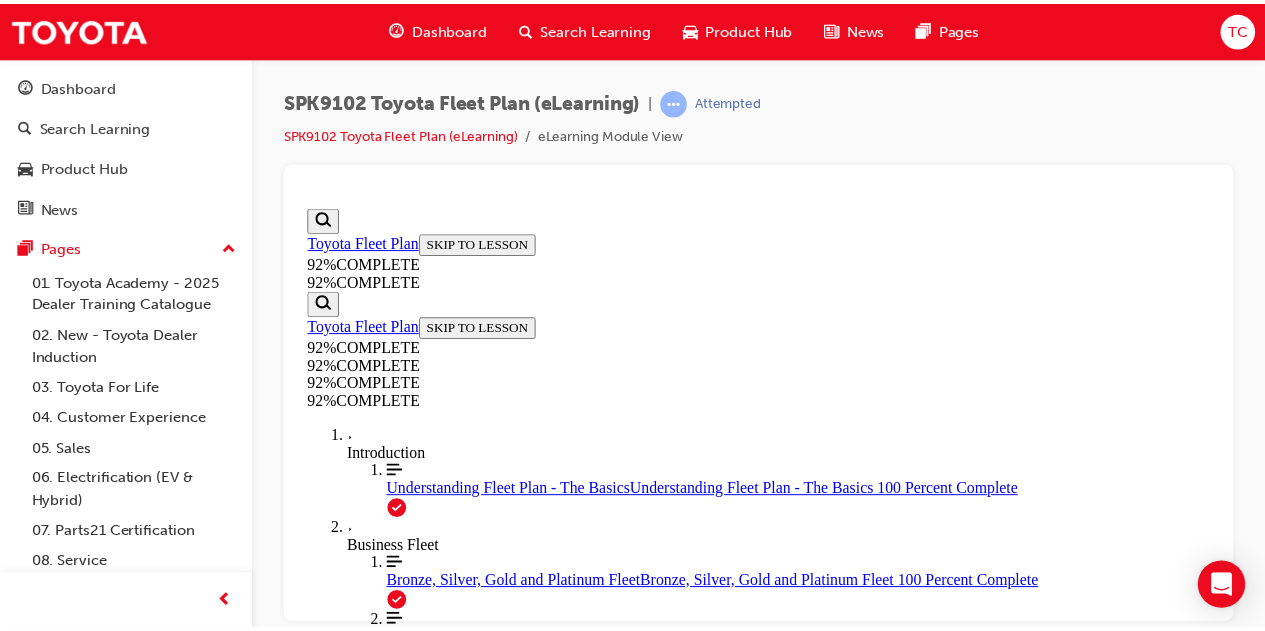 scroll, scrollTop: 540, scrollLeft: 0, axis: vertical 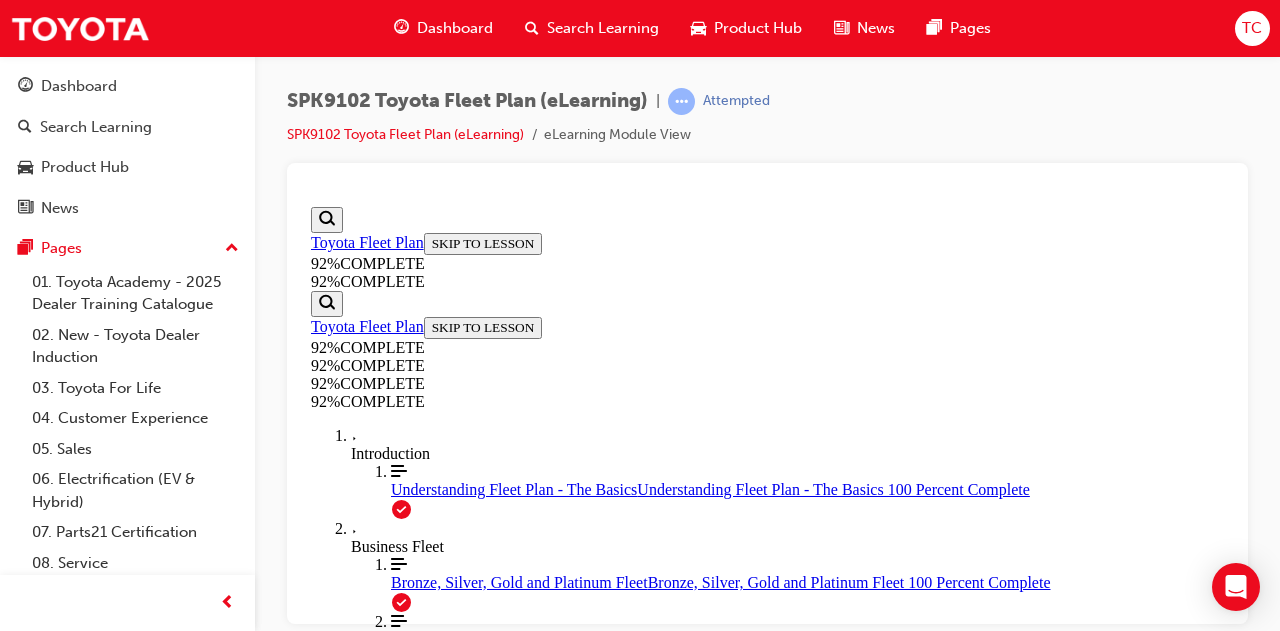 click on "SUBMIT" at bounding box center [344, 2506] 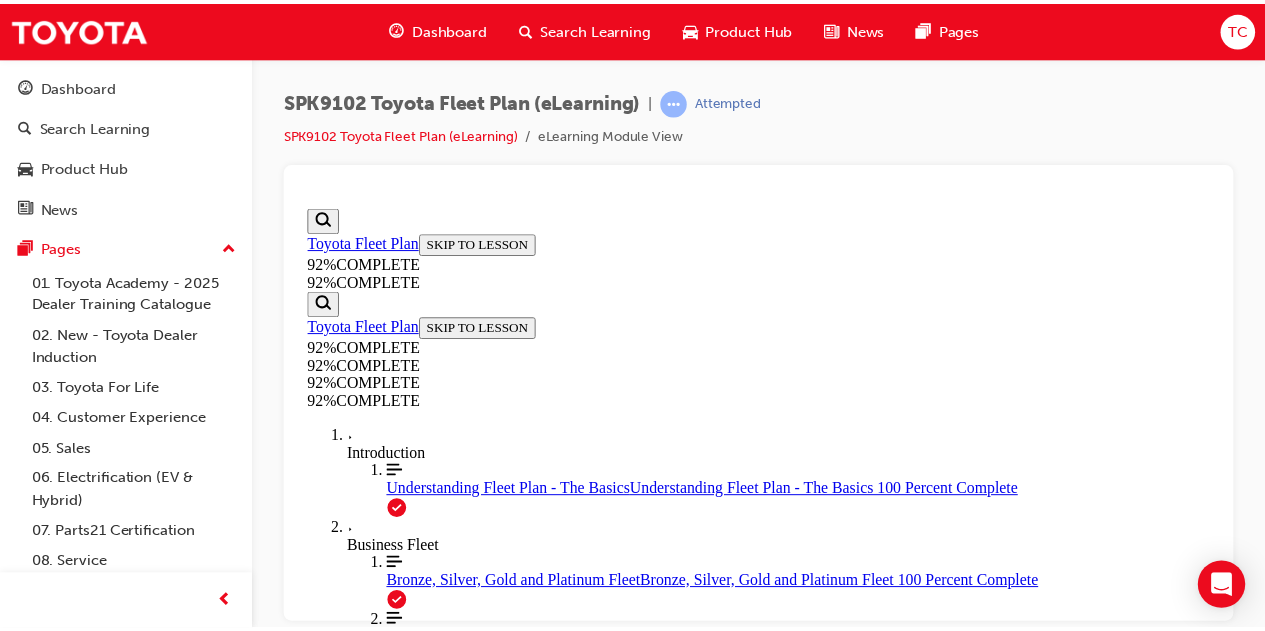 scroll, scrollTop: 548, scrollLeft: 0, axis: vertical 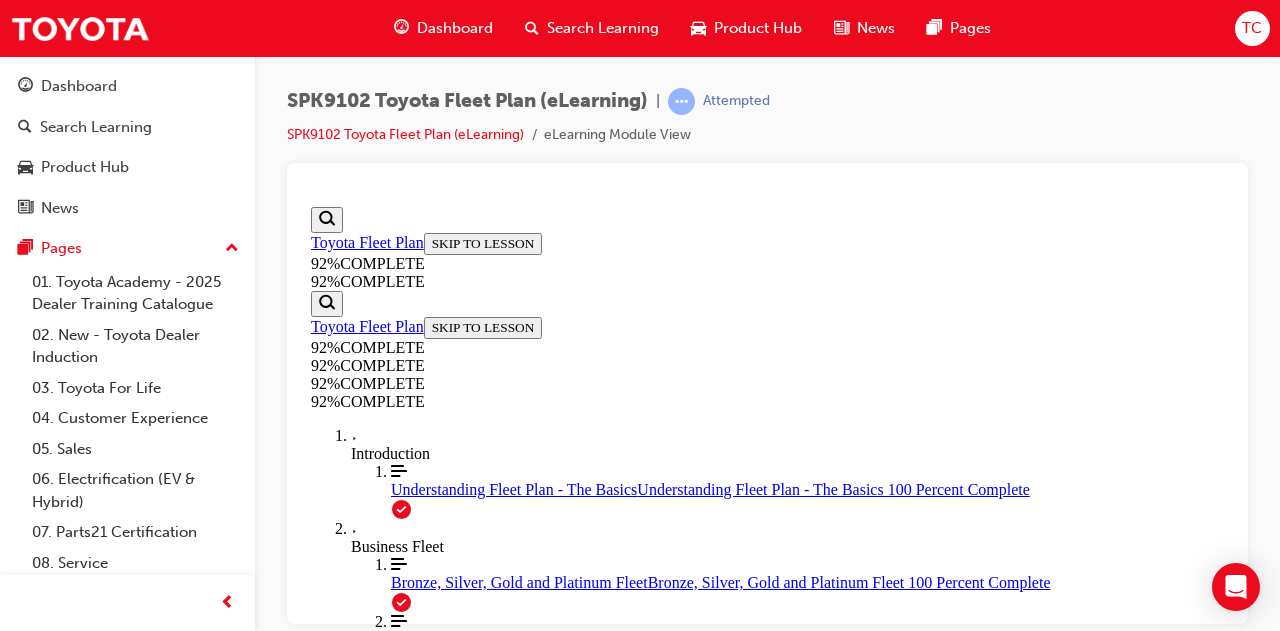 click on "SUBMIT" at bounding box center (344, 2488) 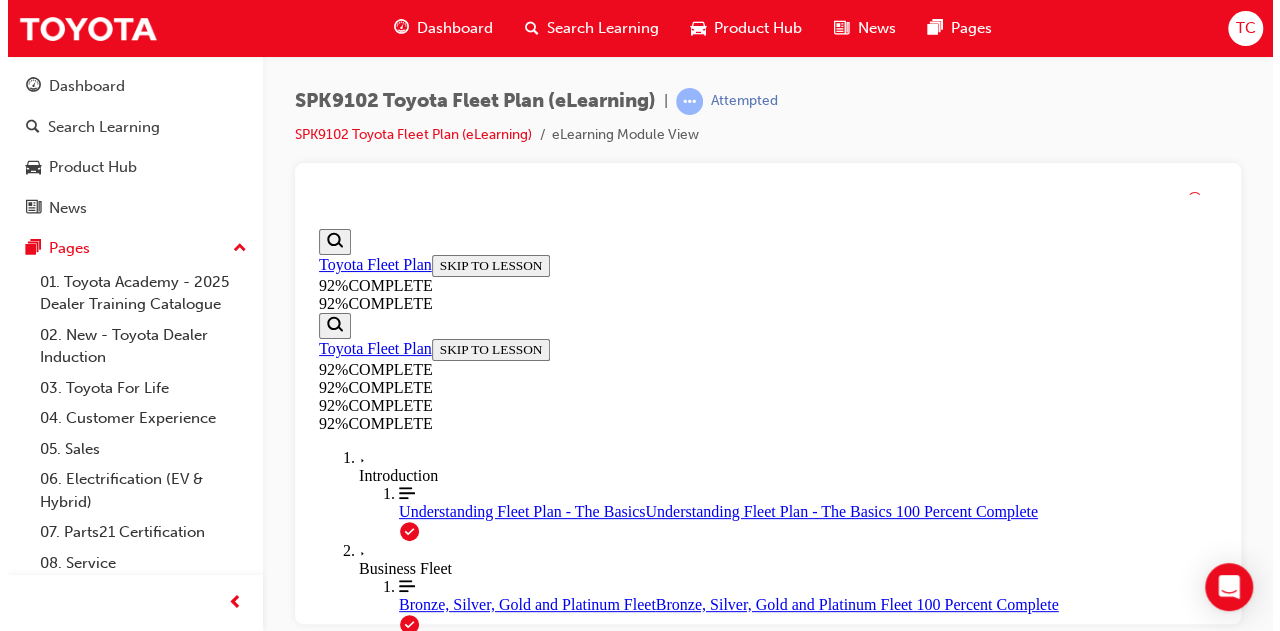 scroll, scrollTop: 298, scrollLeft: 0, axis: vertical 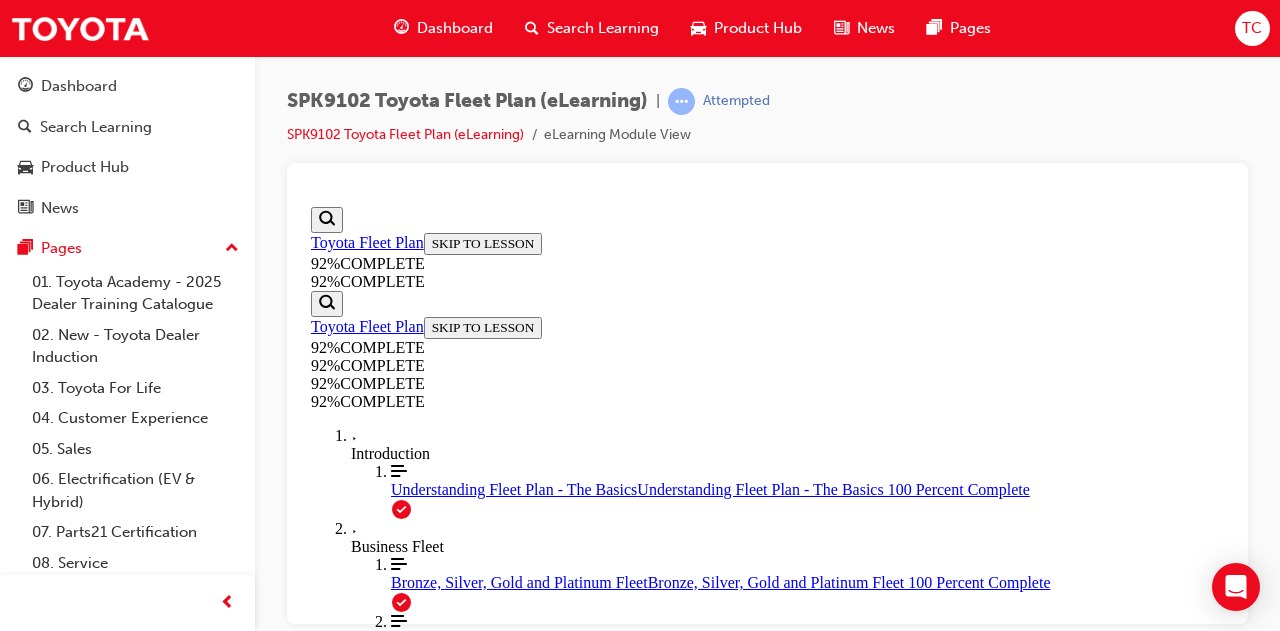 click on "NEXT" at bounding box center [337, 2653] 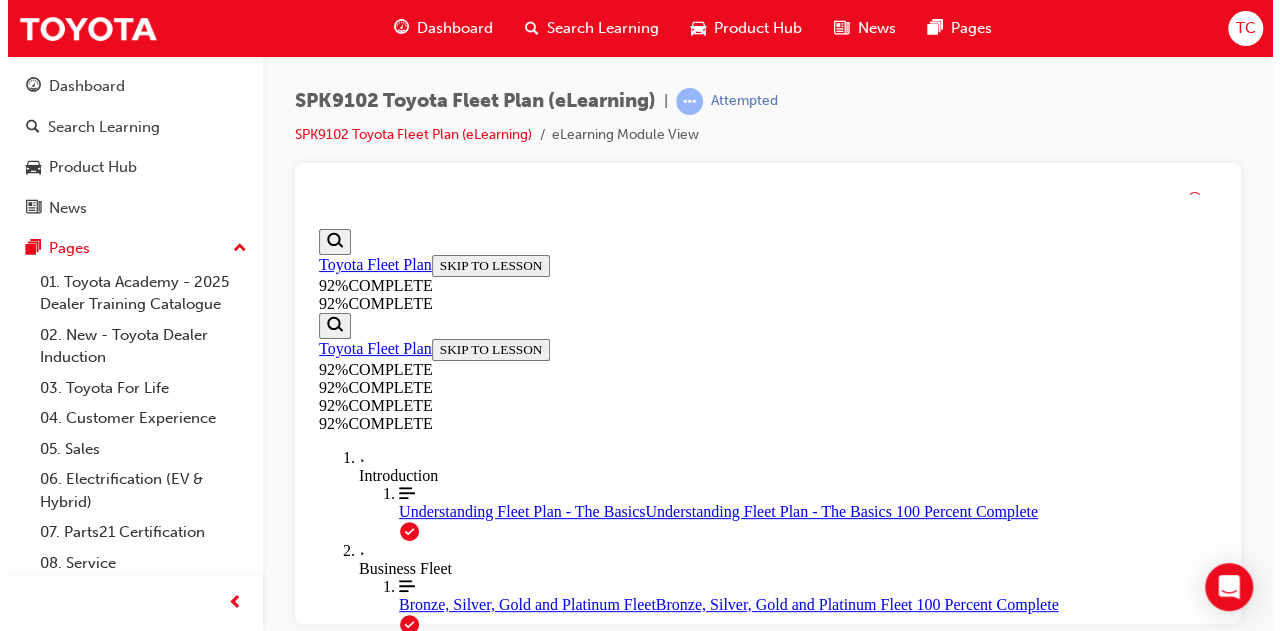 scroll, scrollTop: 582, scrollLeft: 0, axis: vertical 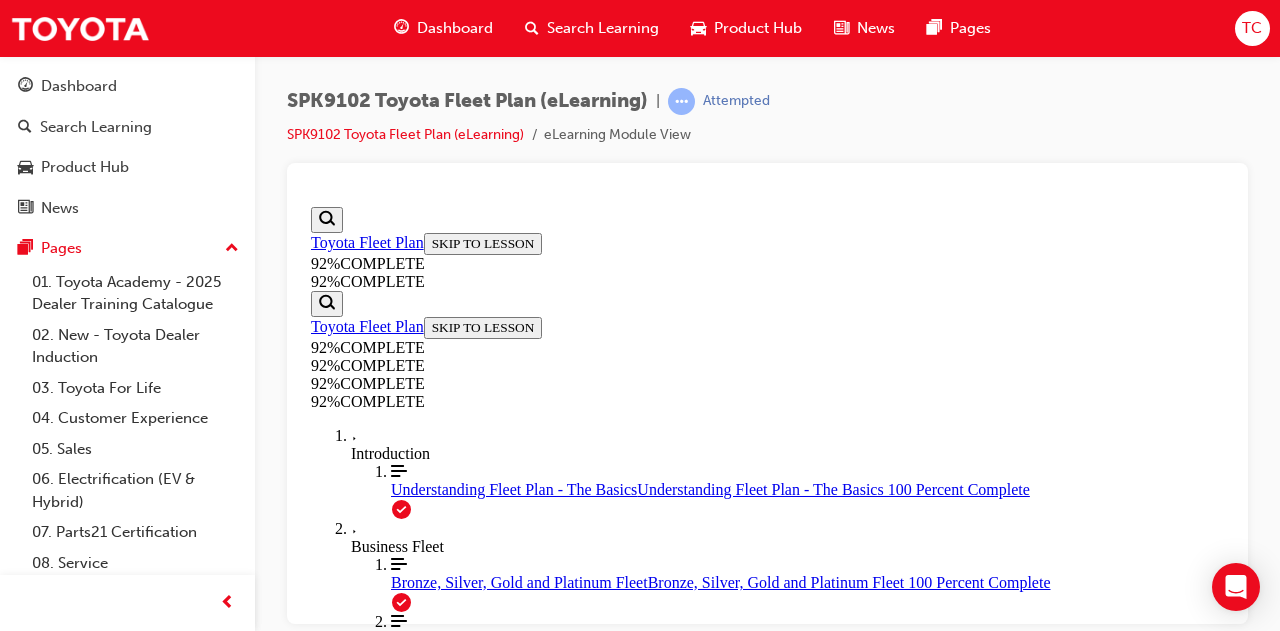 click on "NEXT" at bounding box center [337, 2026] 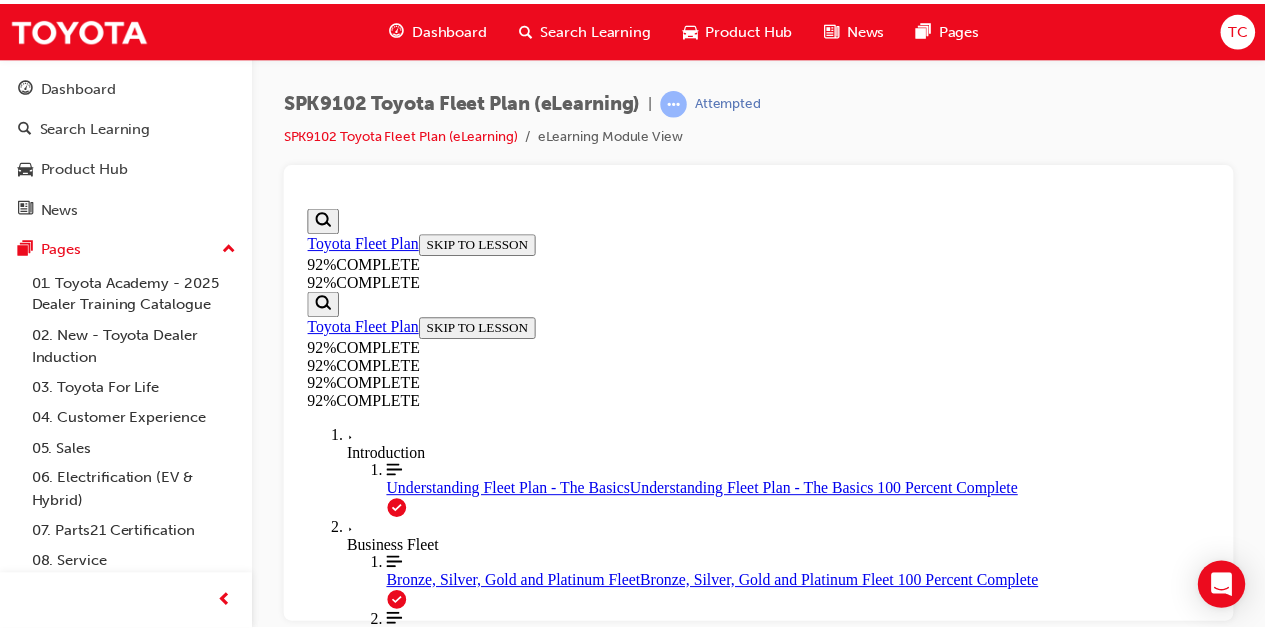 scroll, scrollTop: 380, scrollLeft: 0, axis: vertical 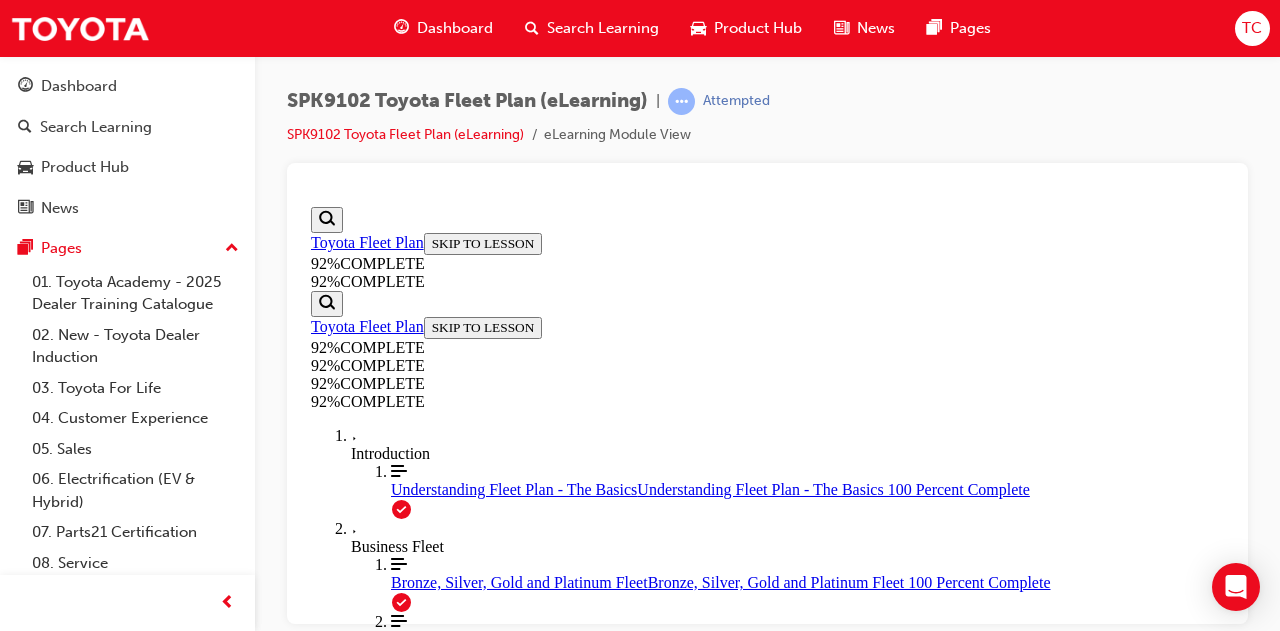 click on "SUBMIT" at bounding box center (344, 2352) 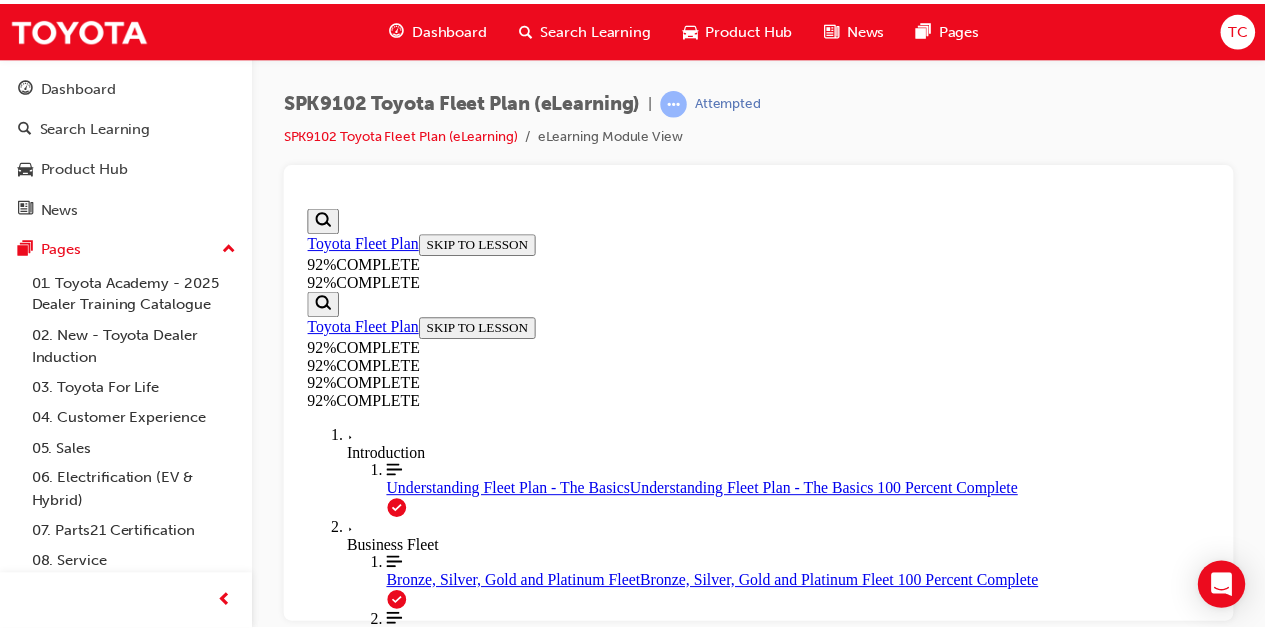 scroll, scrollTop: 473, scrollLeft: 0, axis: vertical 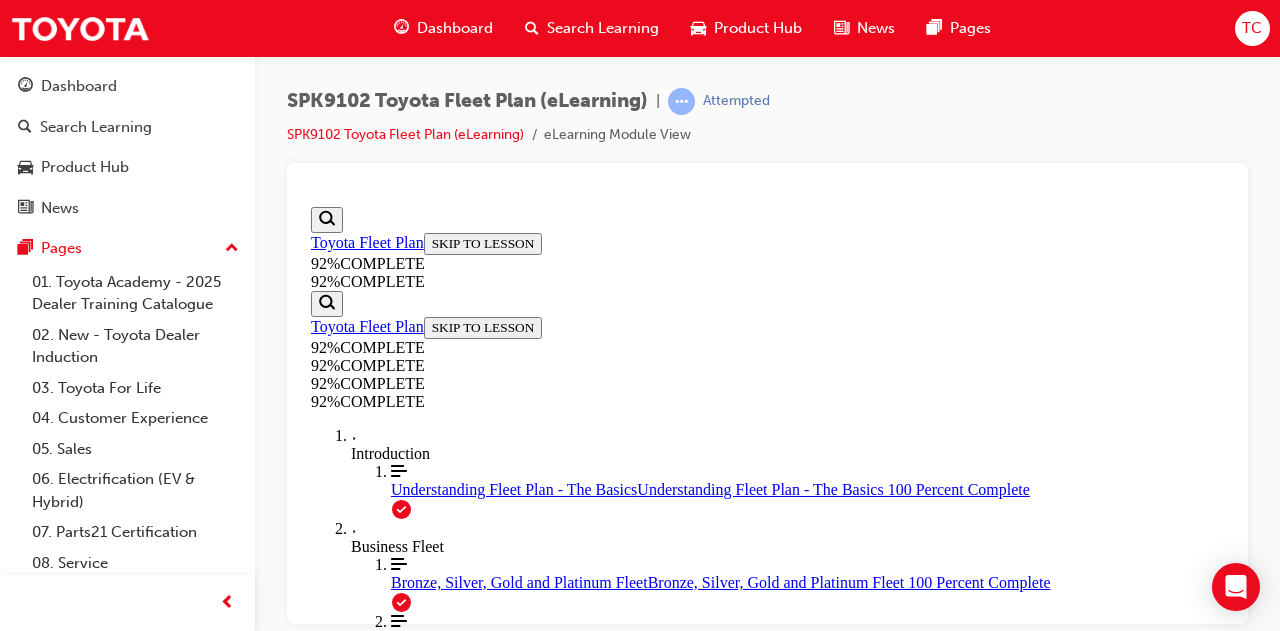 click on "SUBMIT" at bounding box center [344, 2380] 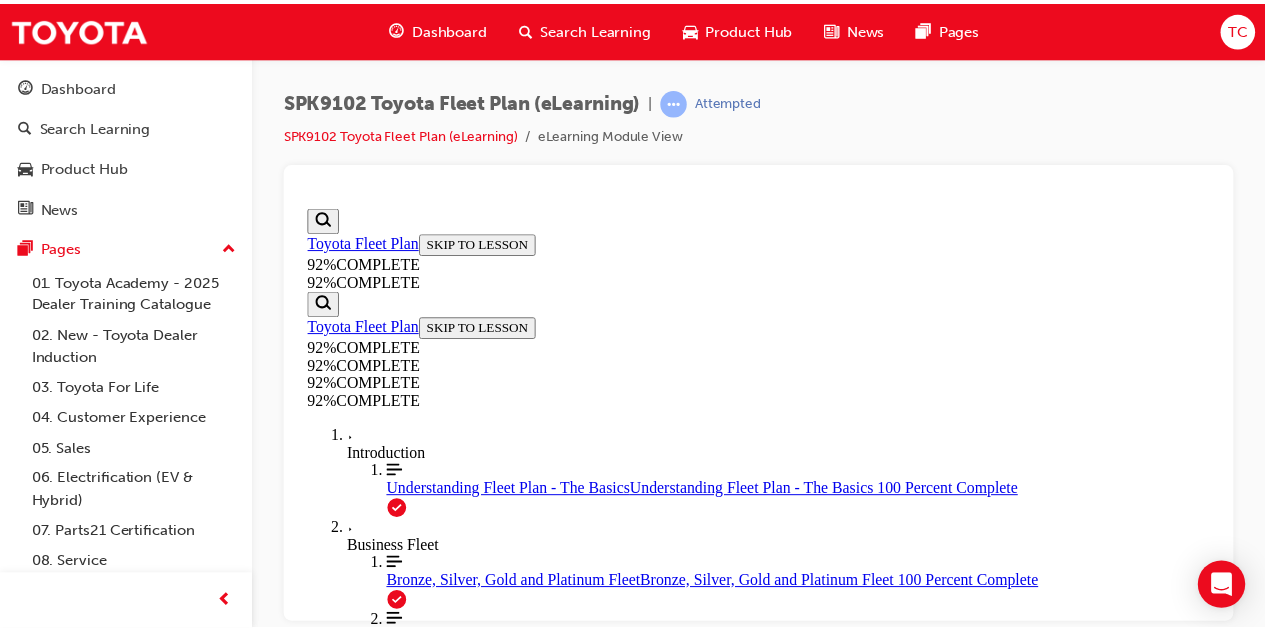 scroll, scrollTop: 540, scrollLeft: 0, axis: vertical 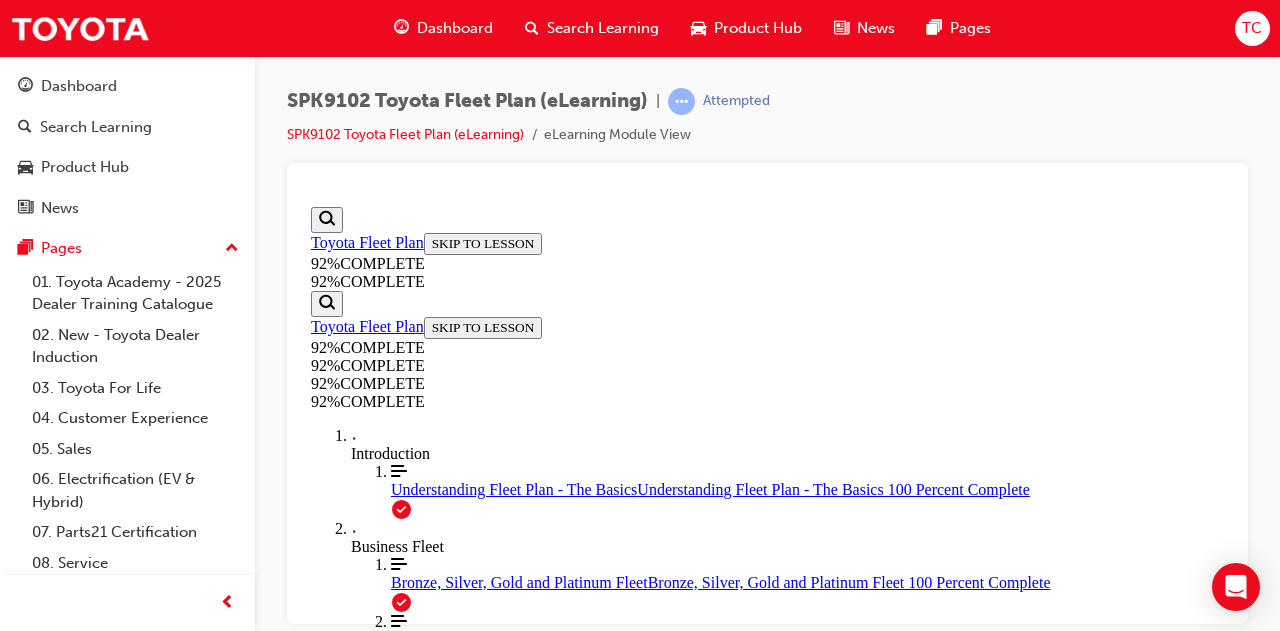 click on "SUBMIT" at bounding box center (344, 2660) 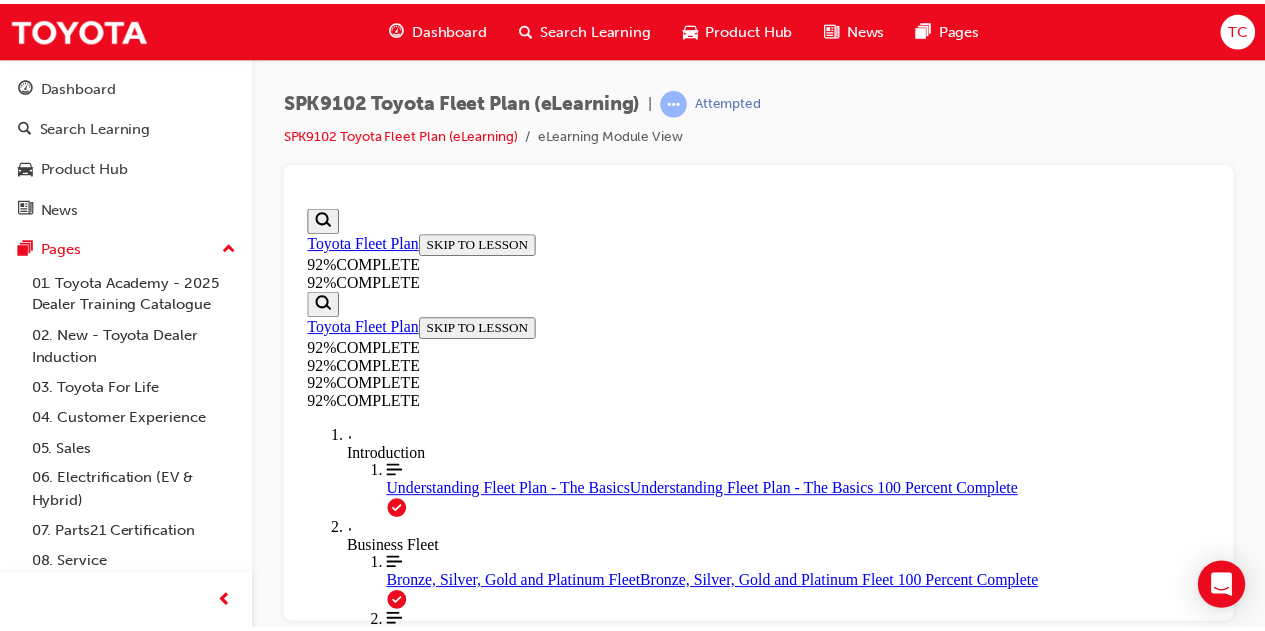 scroll, scrollTop: 414, scrollLeft: 0, axis: vertical 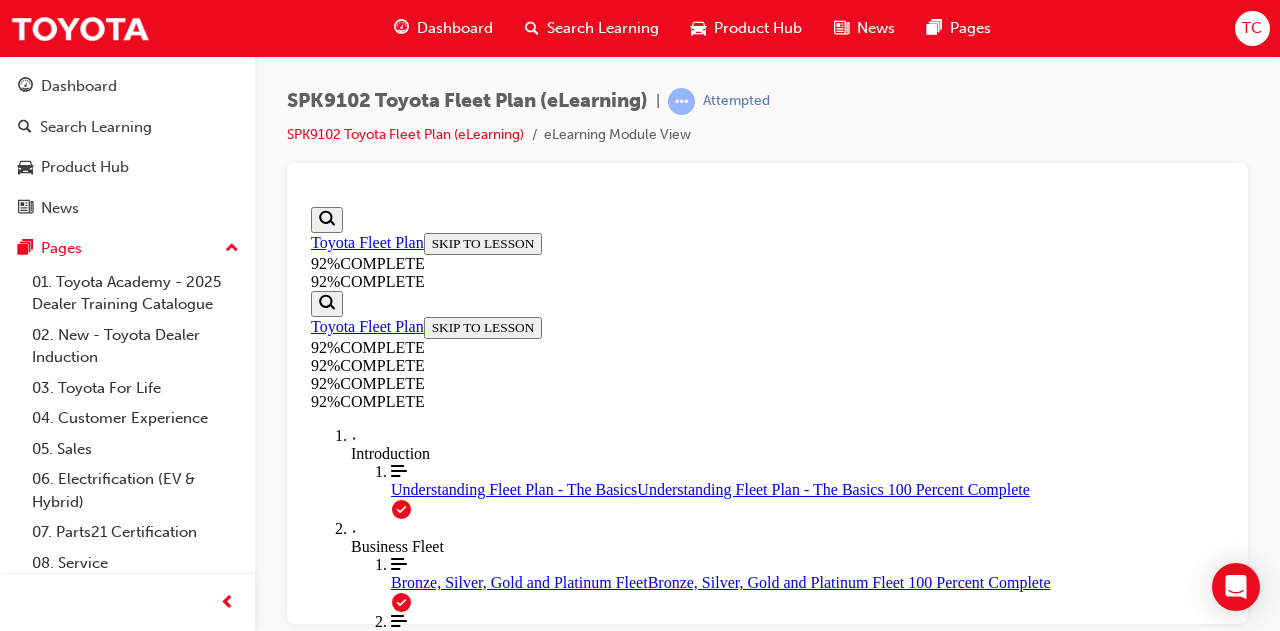 click on "SUBMIT" at bounding box center [344, 2234] 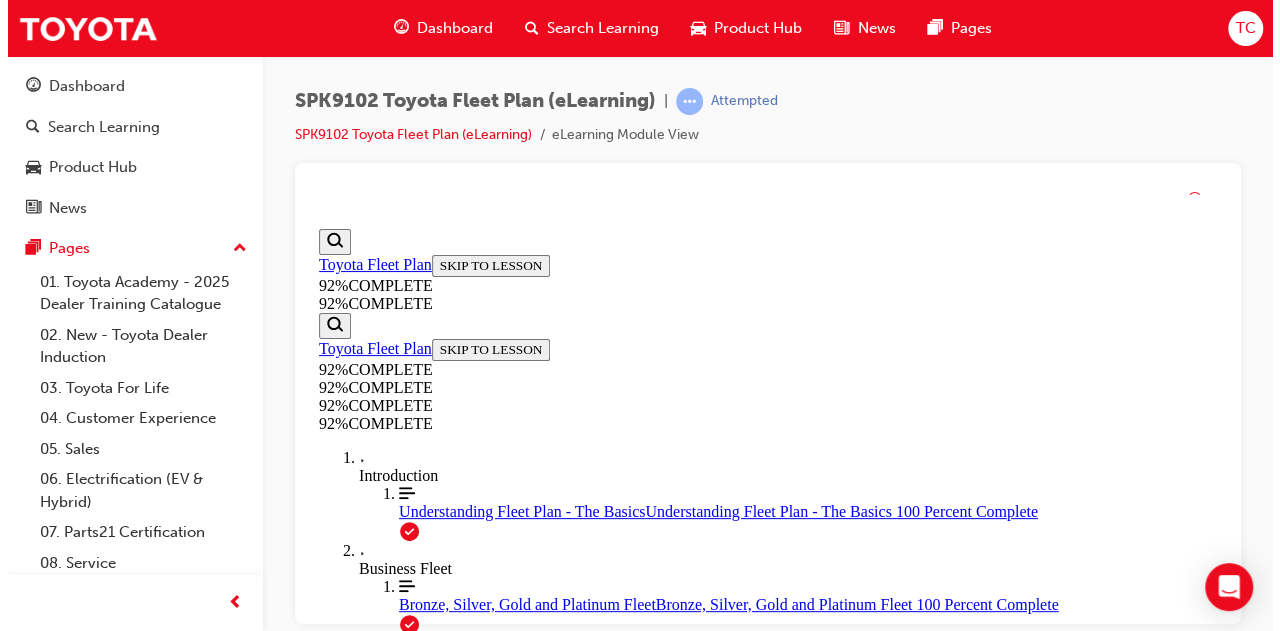 scroll, scrollTop: 709, scrollLeft: 0, axis: vertical 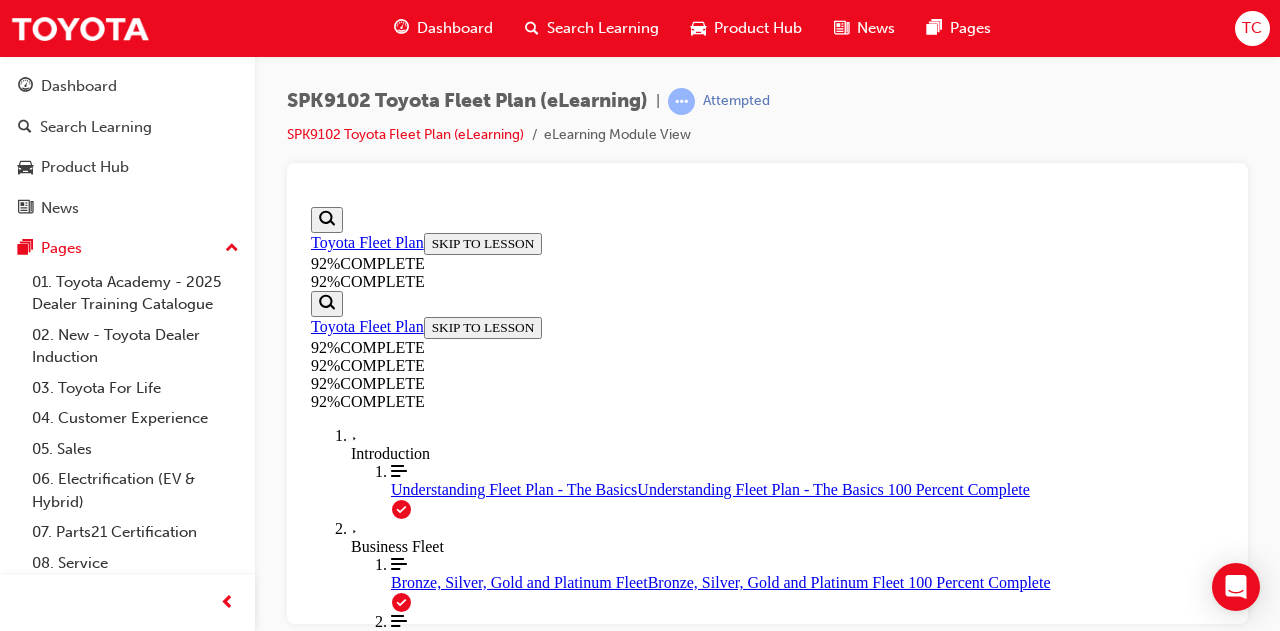 click on "NEXT" at bounding box center [337, 2360] 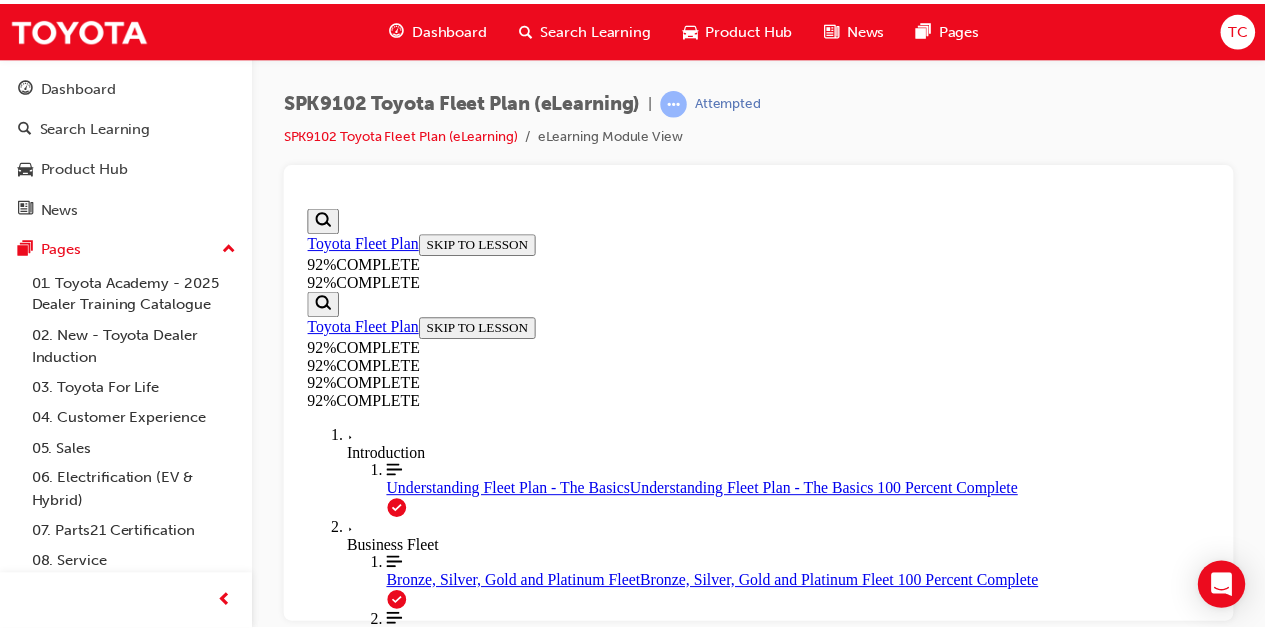 scroll, scrollTop: 473, scrollLeft: 0, axis: vertical 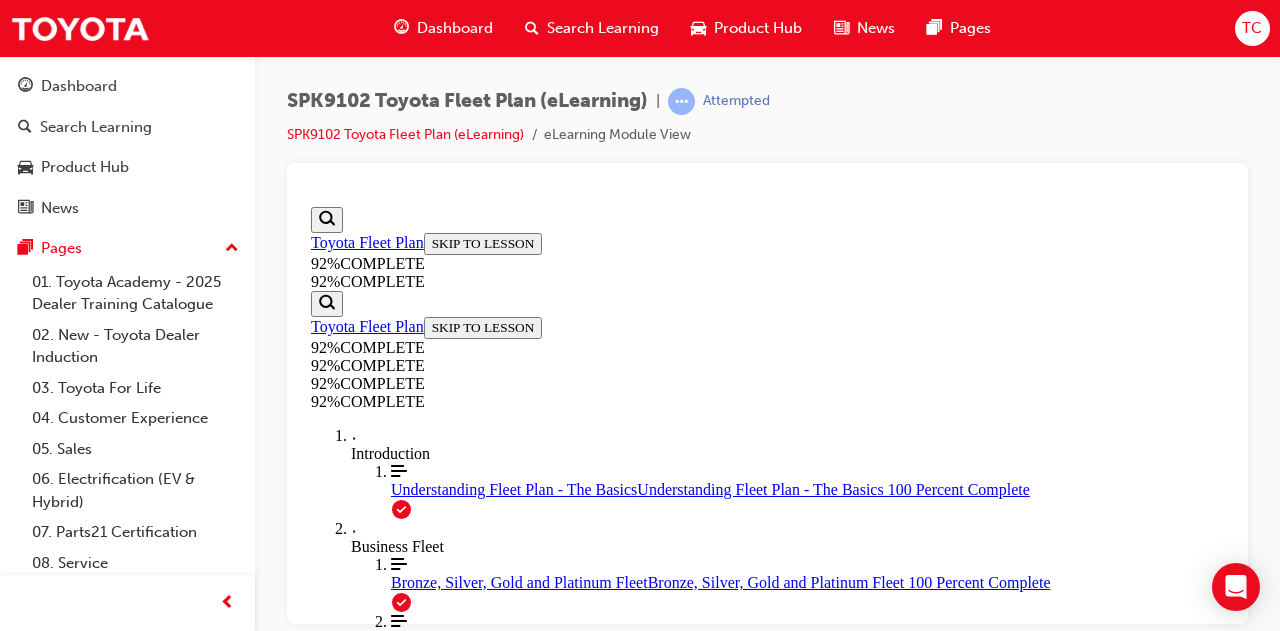 click on "SUBMIT" at bounding box center [344, 2352] 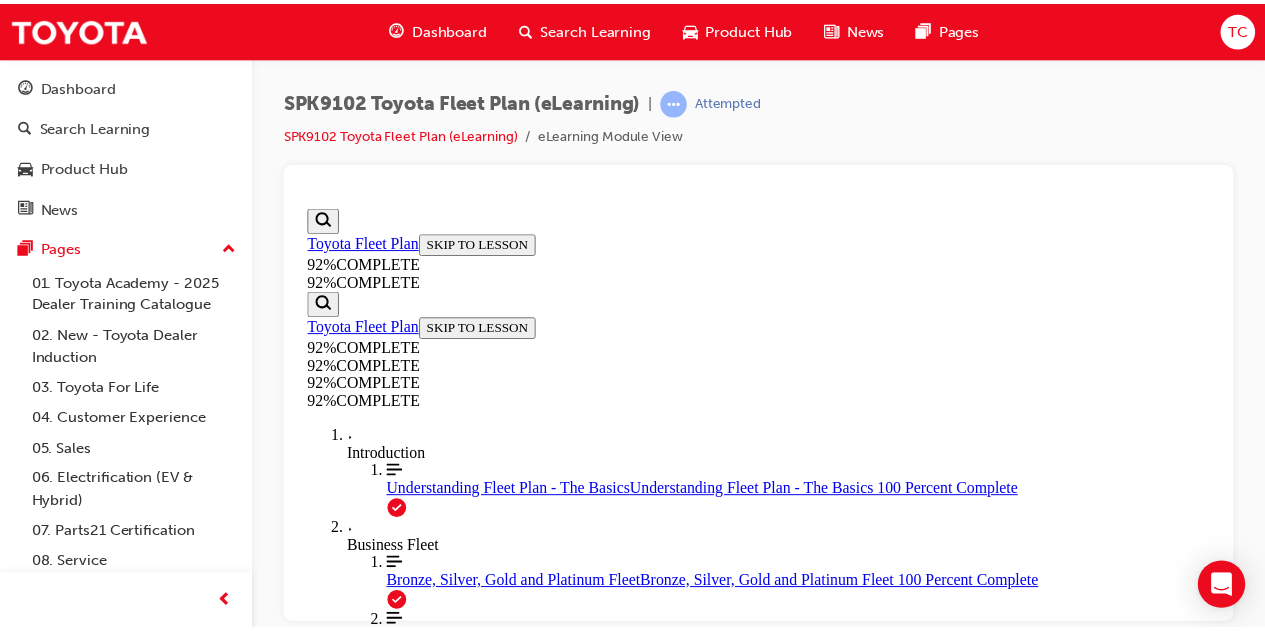 scroll, scrollTop: 540, scrollLeft: 0, axis: vertical 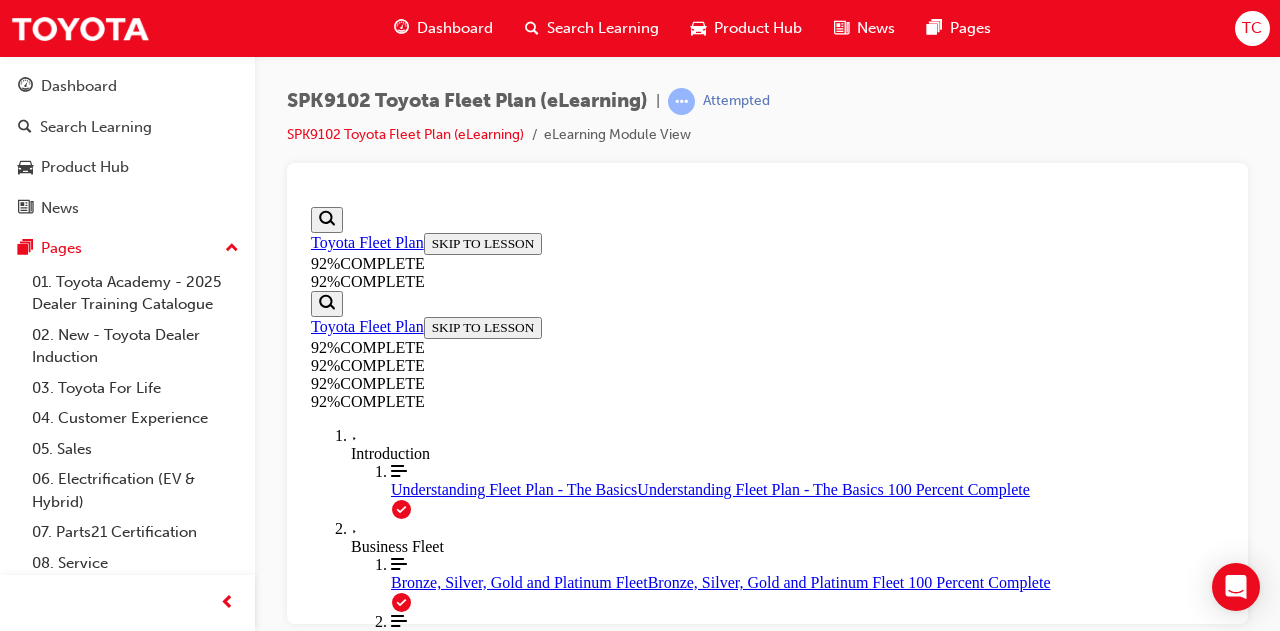 click on "SUBMIT" at bounding box center [344, 2488] 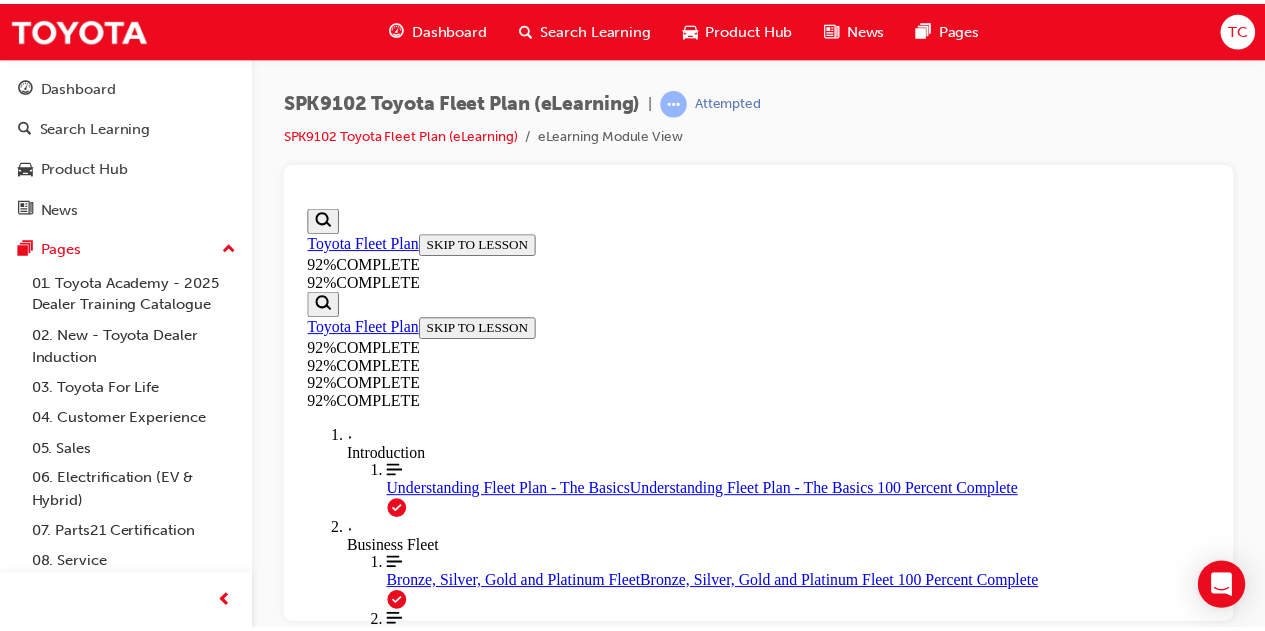 scroll, scrollTop: 573, scrollLeft: 0, axis: vertical 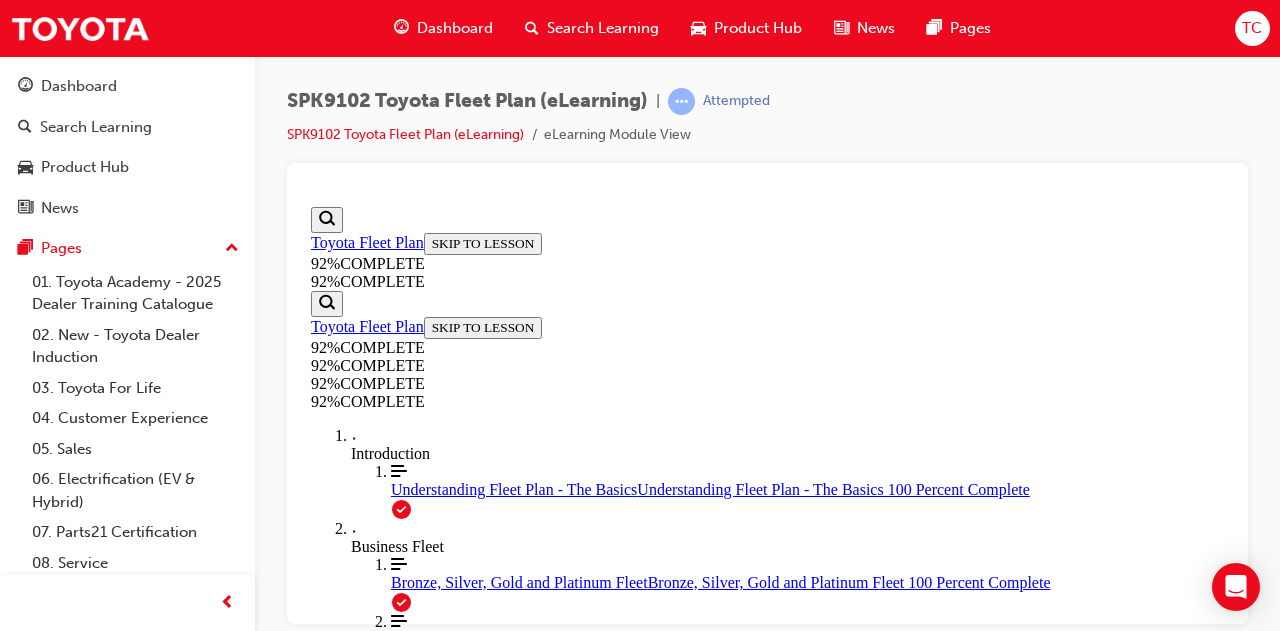 click on "SUBMIT" at bounding box center [344, 2506] 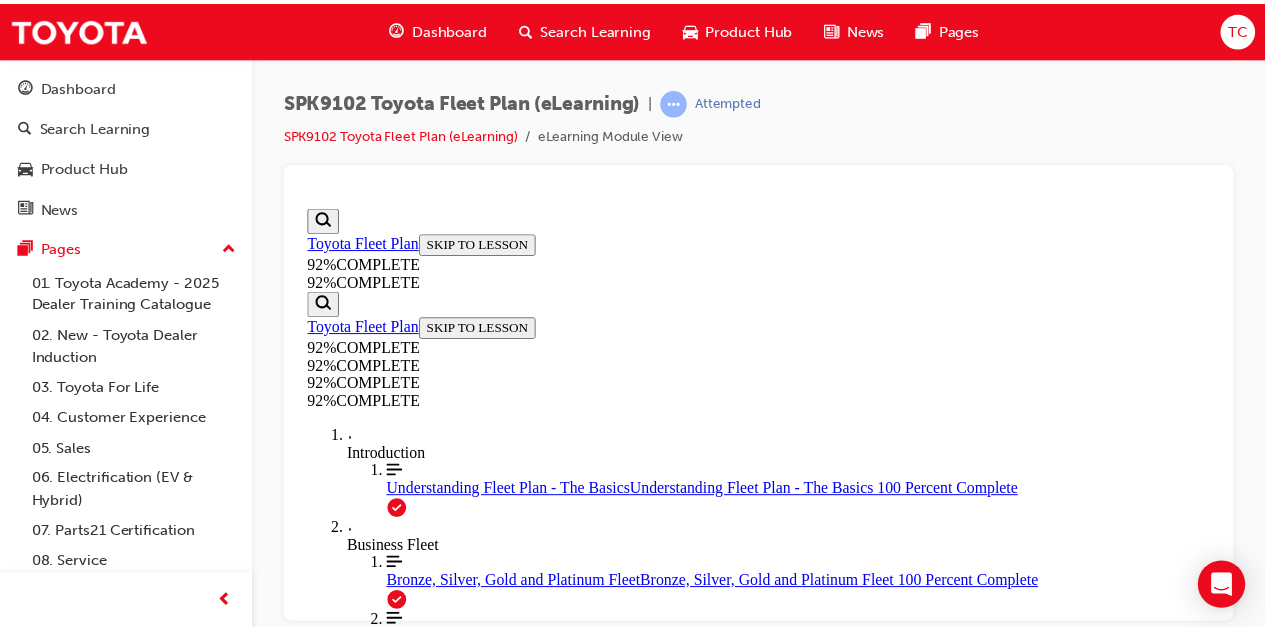 scroll, scrollTop: 523, scrollLeft: 0, axis: vertical 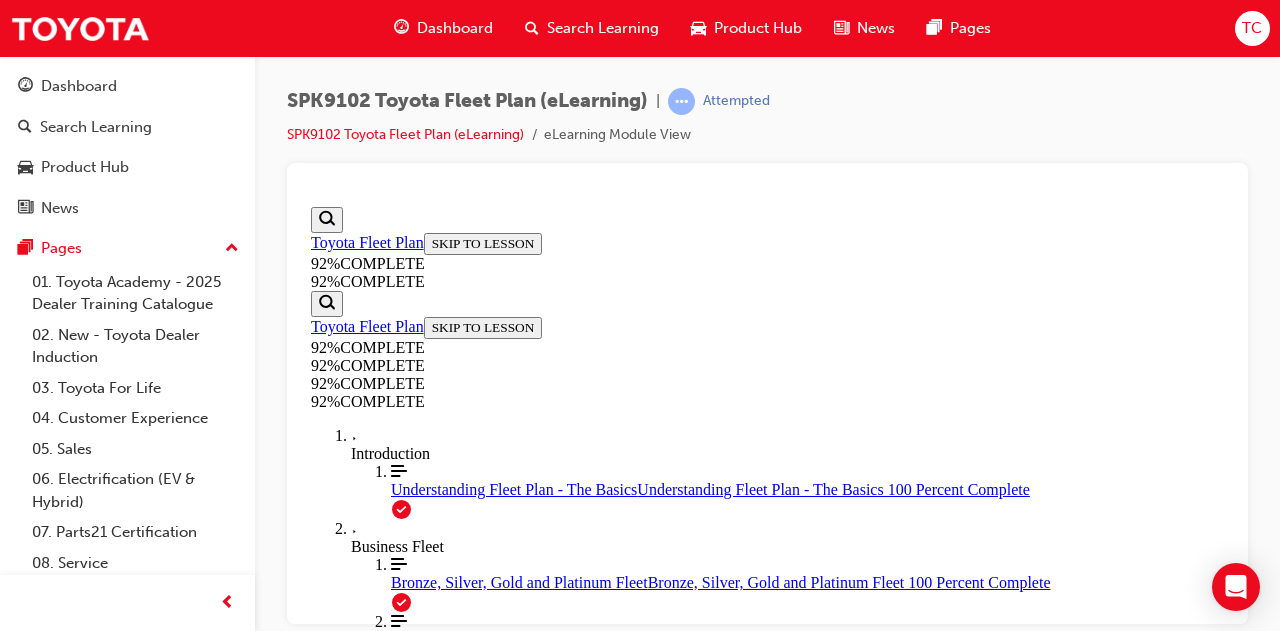 click on "SUBMIT" at bounding box center [344, 2506] 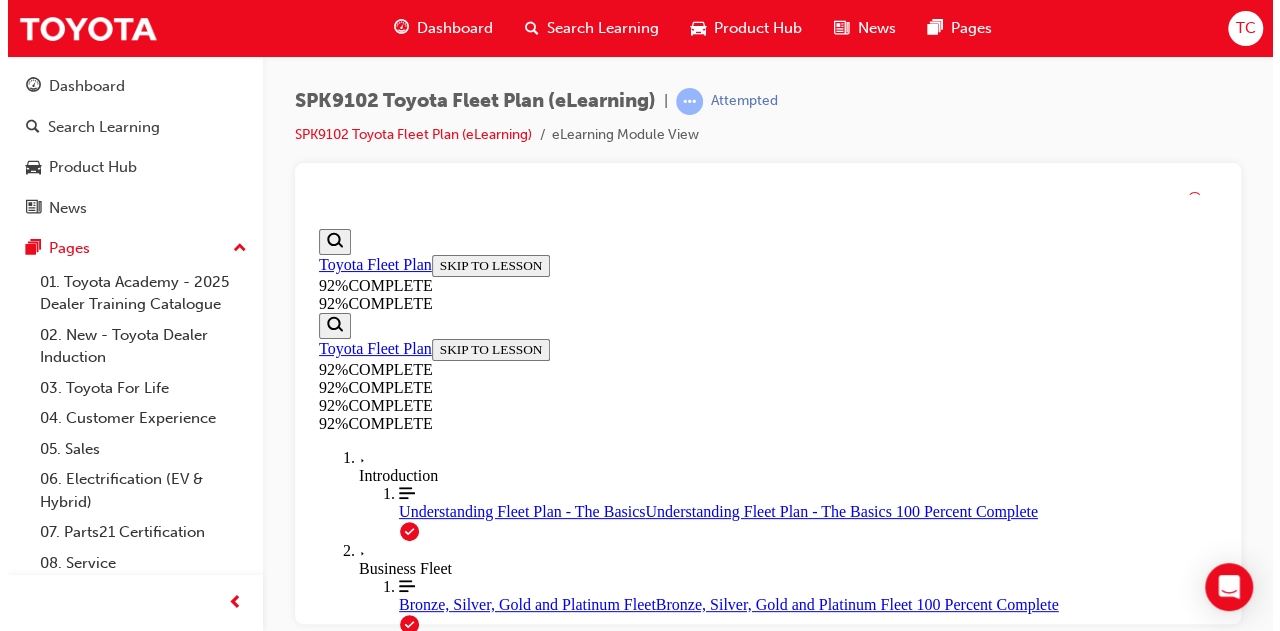 scroll, scrollTop: 630, scrollLeft: 0, axis: vertical 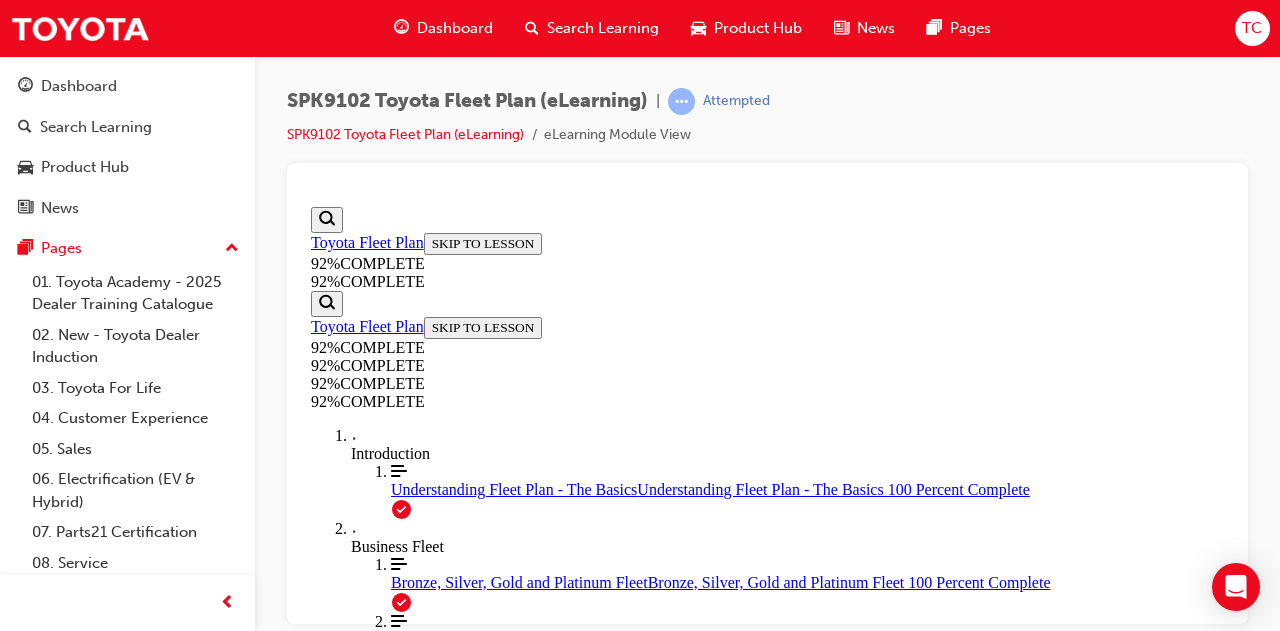 click on "NEXT" at bounding box center (337, 2496) 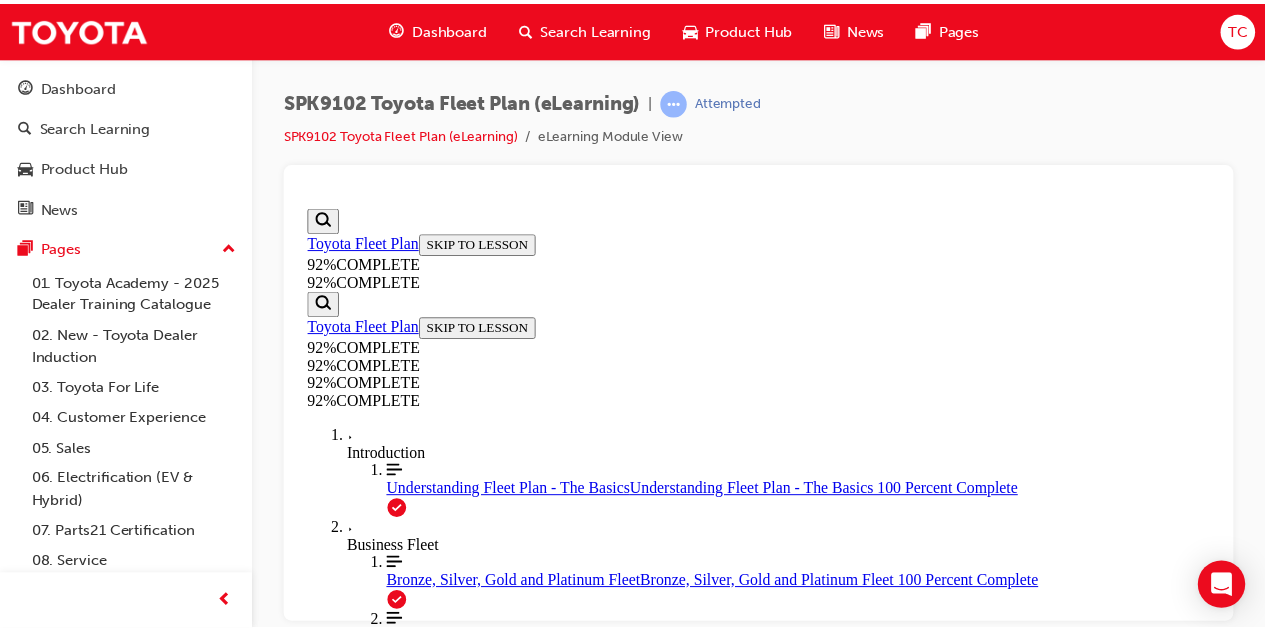 scroll, scrollTop: 523, scrollLeft: 0, axis: vertical 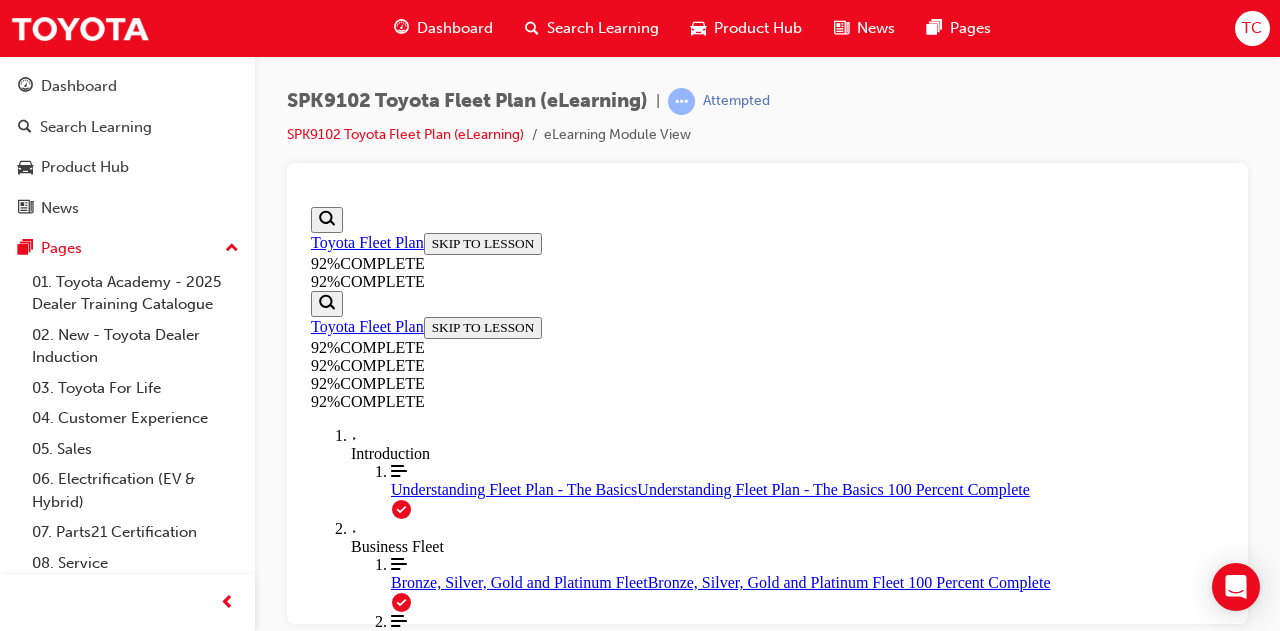 click on "All of the above" at bounding box center (767, 2470) 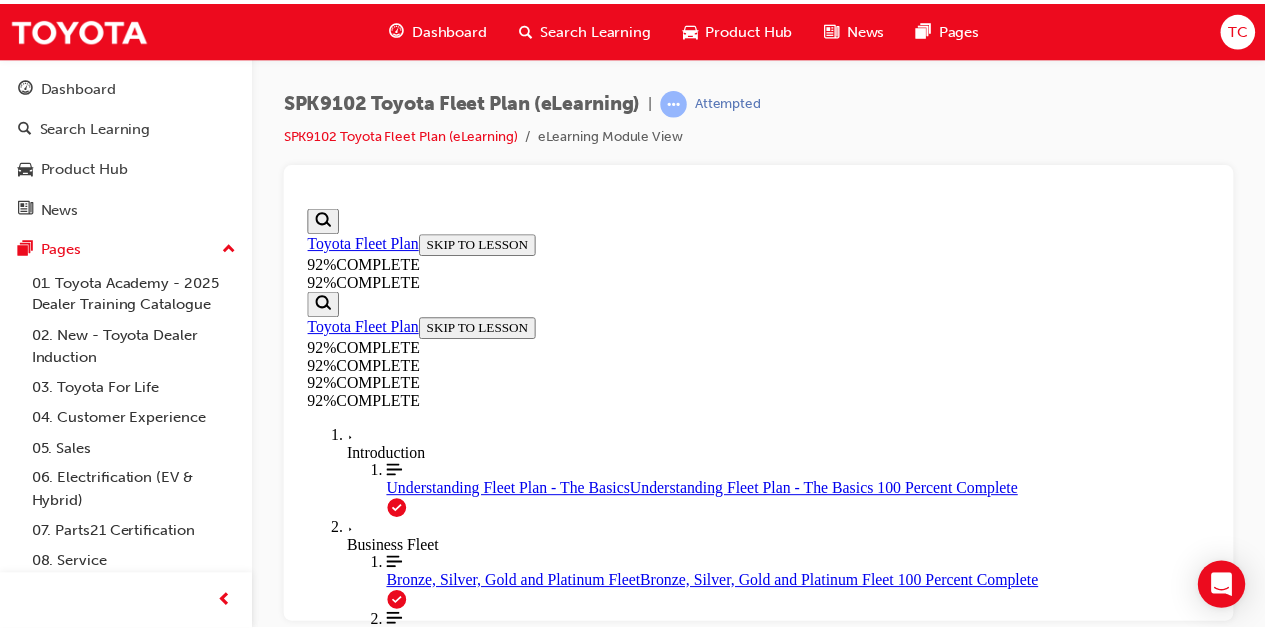 scroll, scrollTop: 560, scrollLeft: 0, axis: vertical 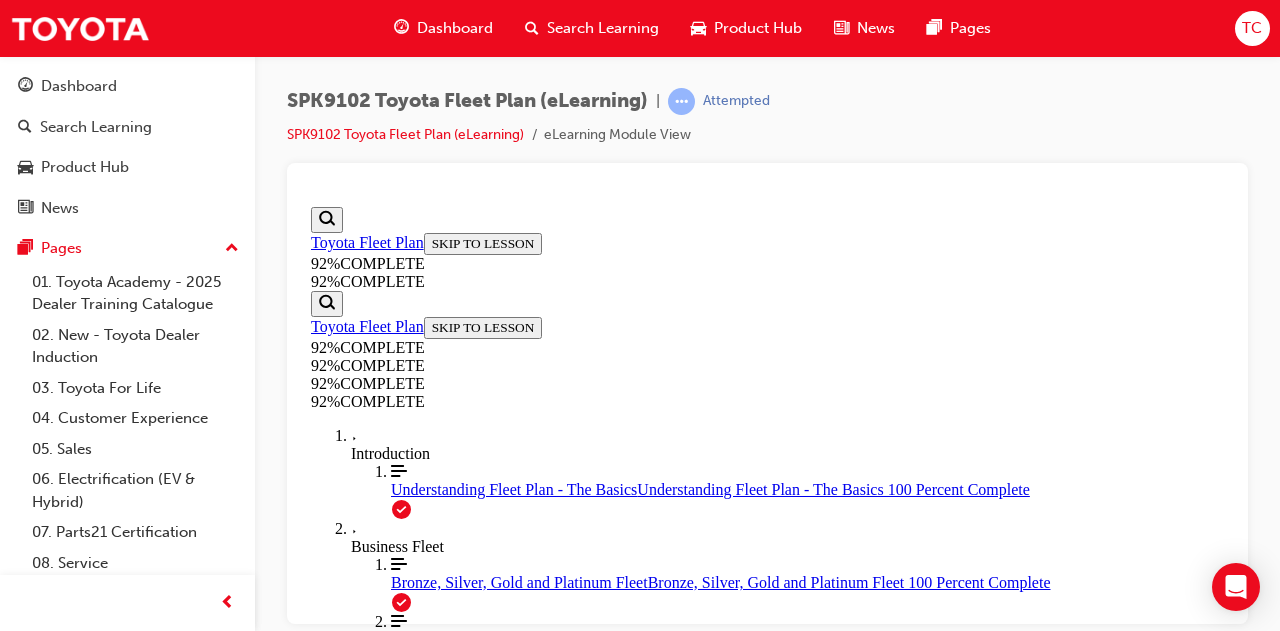 click on "SUBMIT" at bounding box center [344, 2488] 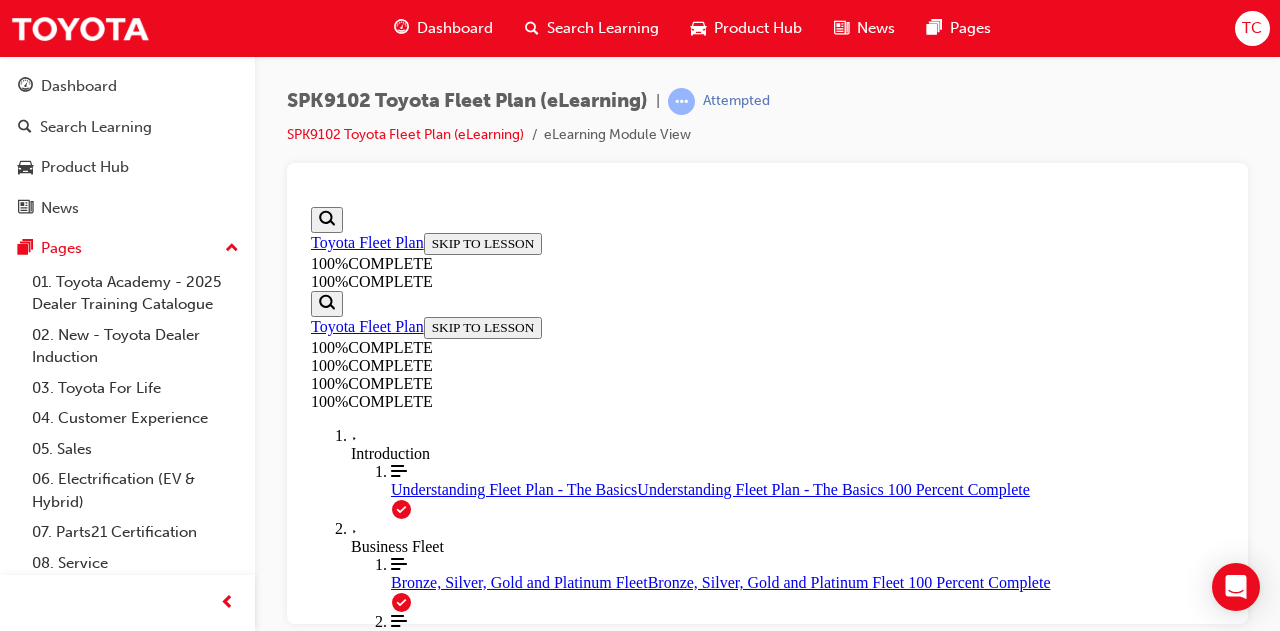 click on "NEXT" at bounding box center [337, 2650] 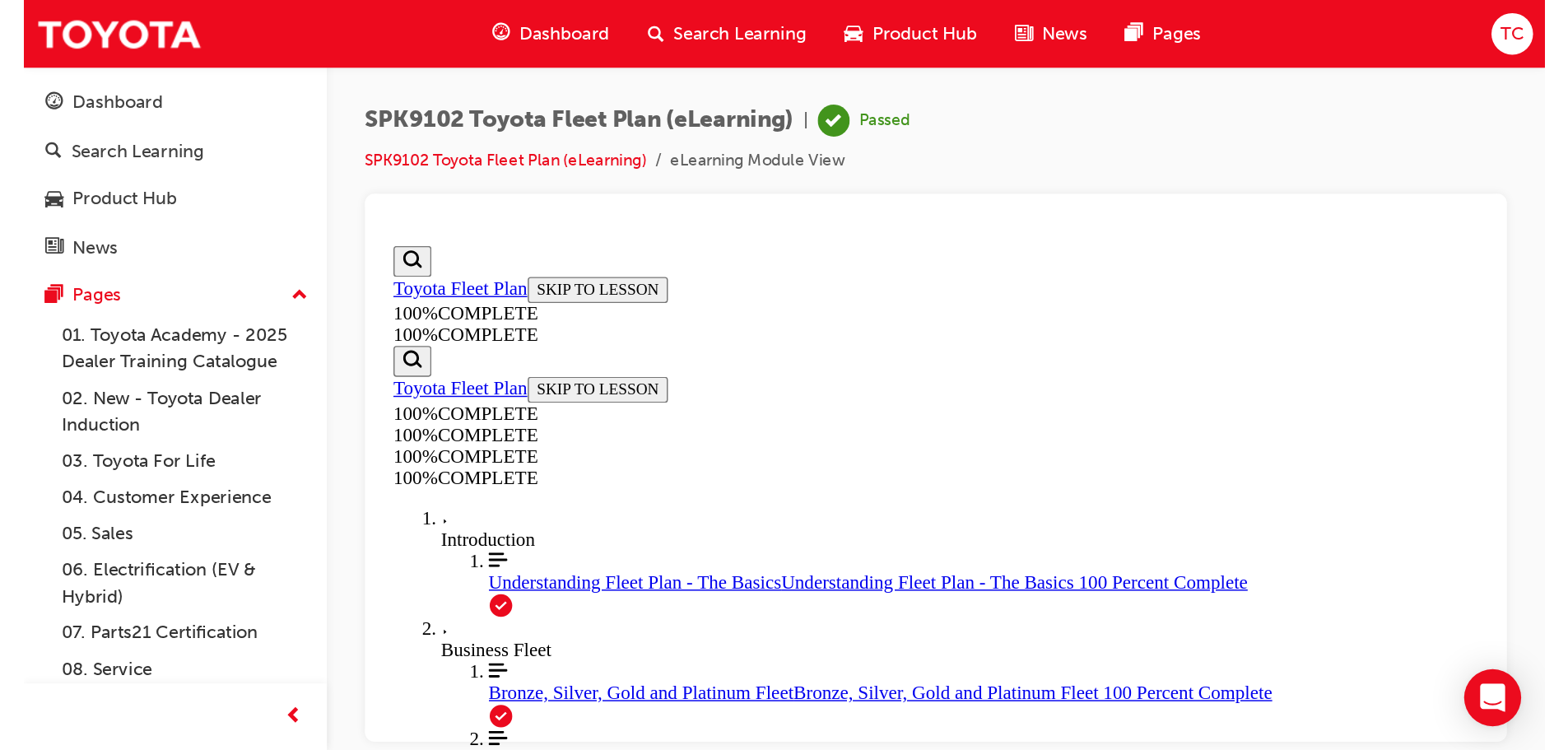 scroll, scrollTop: 0, scrollLeft: 0, axis: both 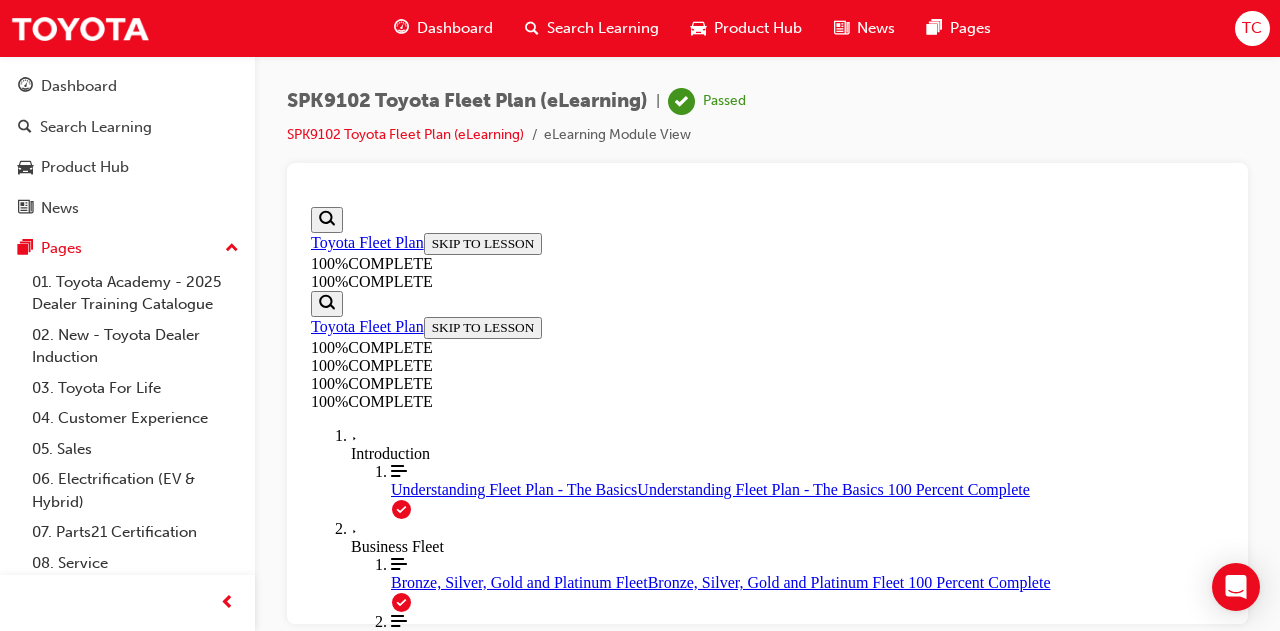 click on "Dashboard" at bounding box center (455, 28) 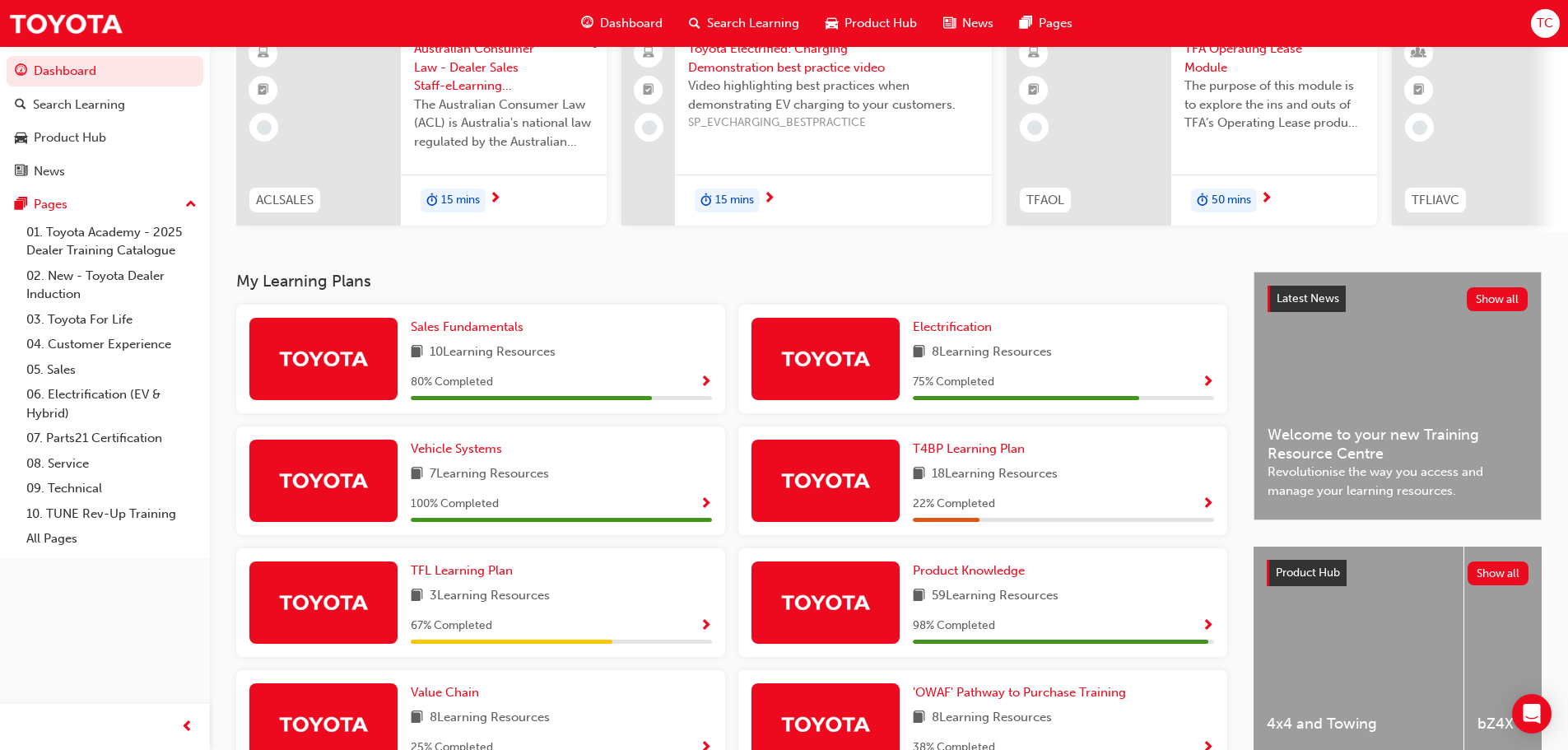 scroll, scrollTop: 185, scrollLeft: 0, axis: vertical 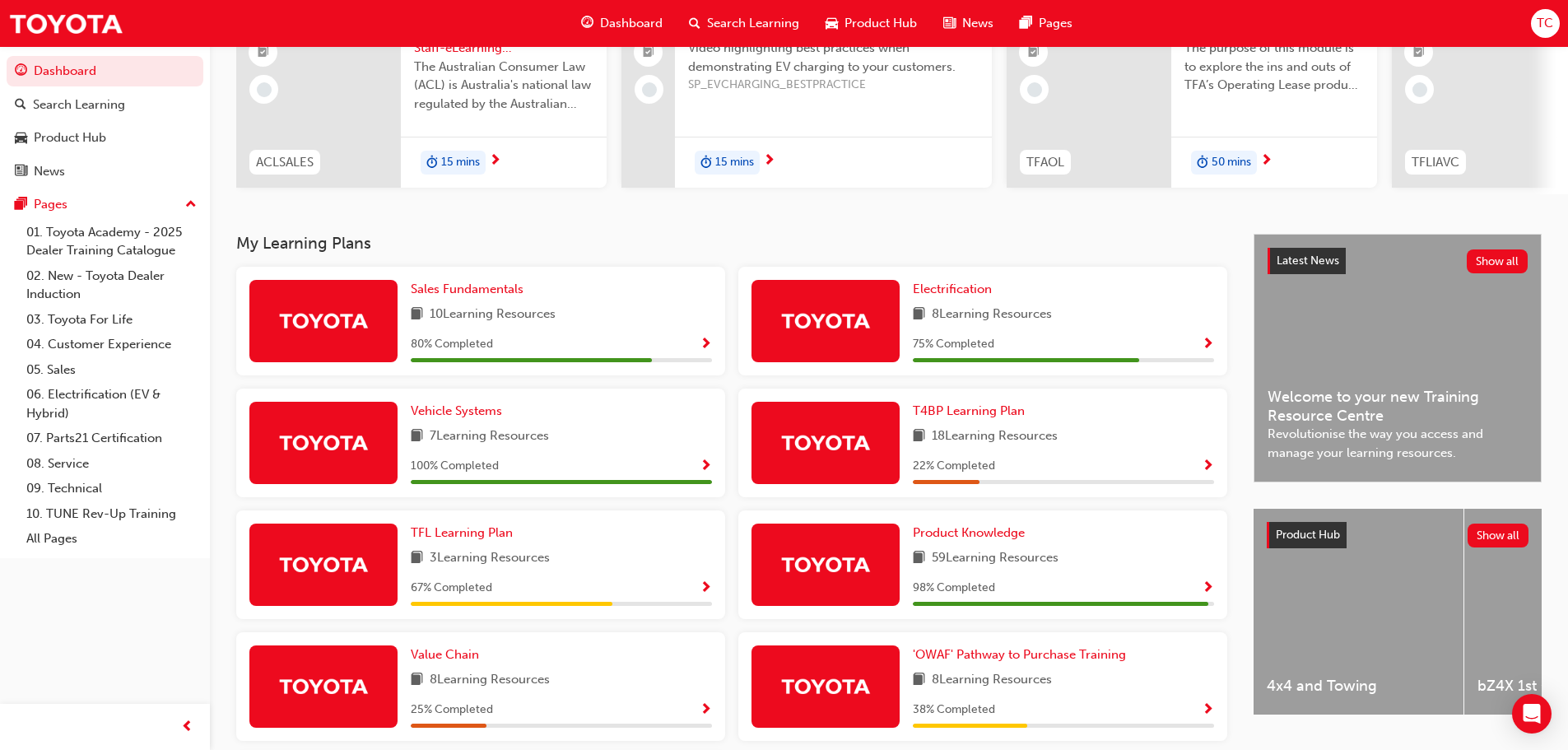 click on "Sales Fundamentals" at bounding box center [561, 289] 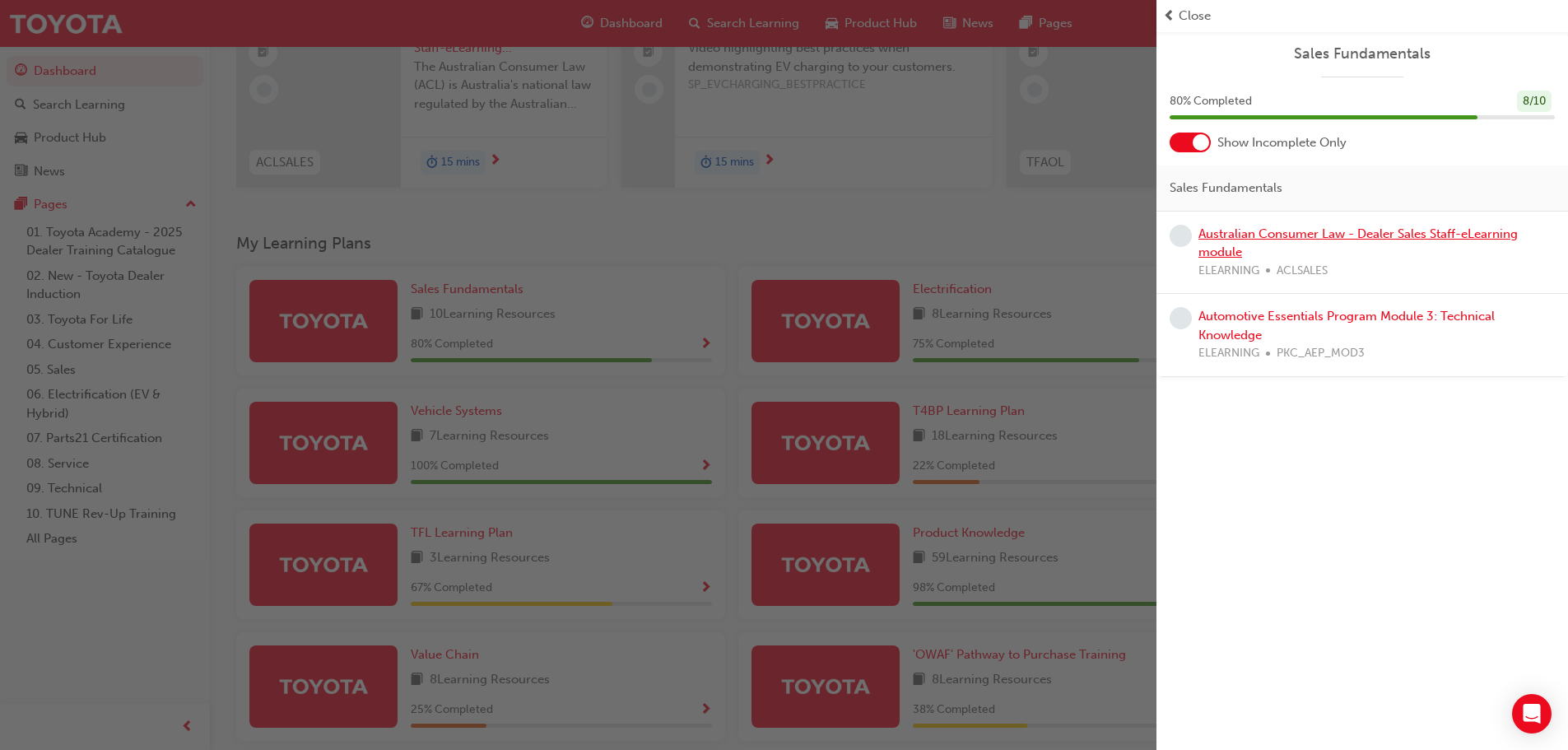 click on "Australian Consumer Law - Dealer Sales Staff-eLearning module" at bounding box center (1358, 243) 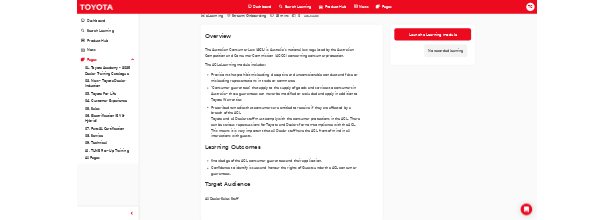 scroll, scrollTop: 0, scrollLeft: 0, axis: both 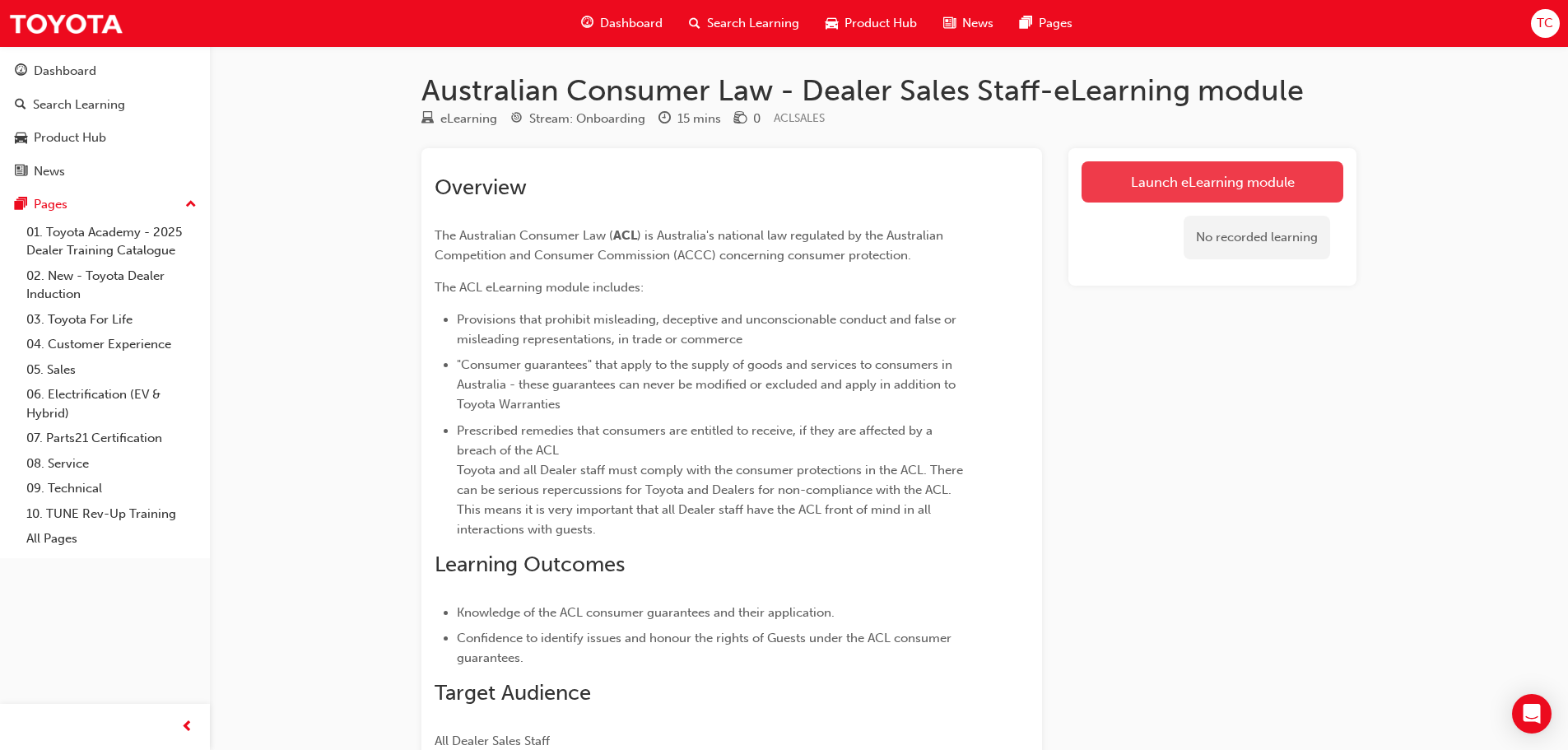click on "Launch eLearning module" at bounding box center (1212, 182) 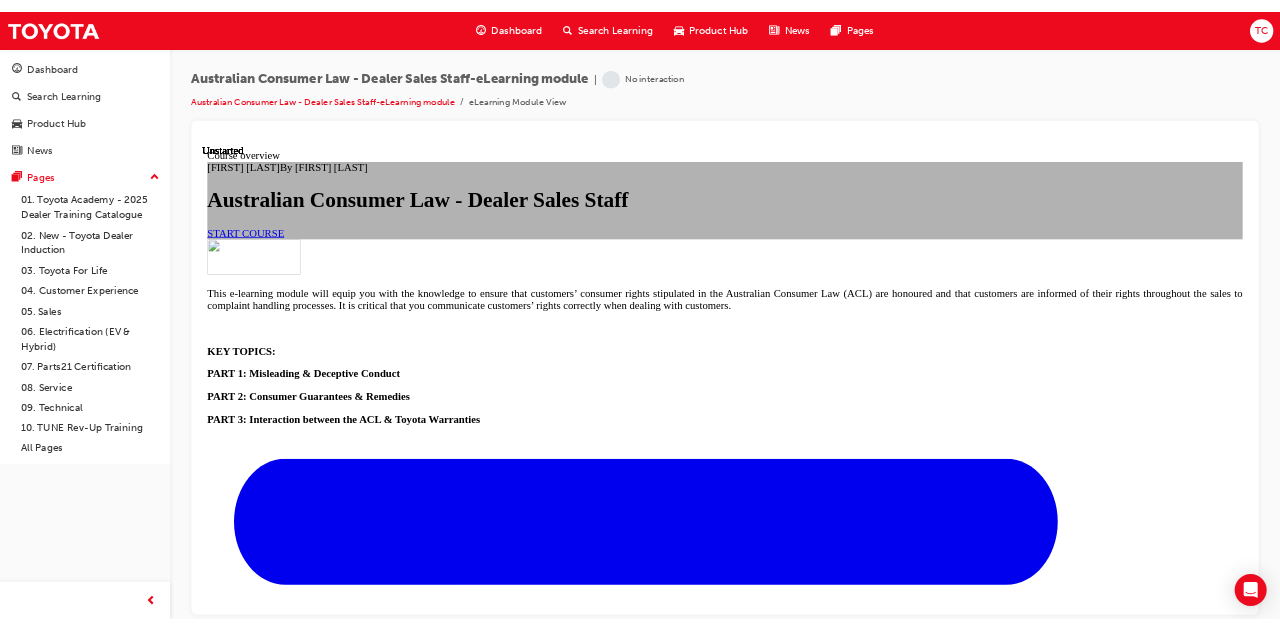 scroll, scrollTop: 0, scrollLeft: 0, axis: both 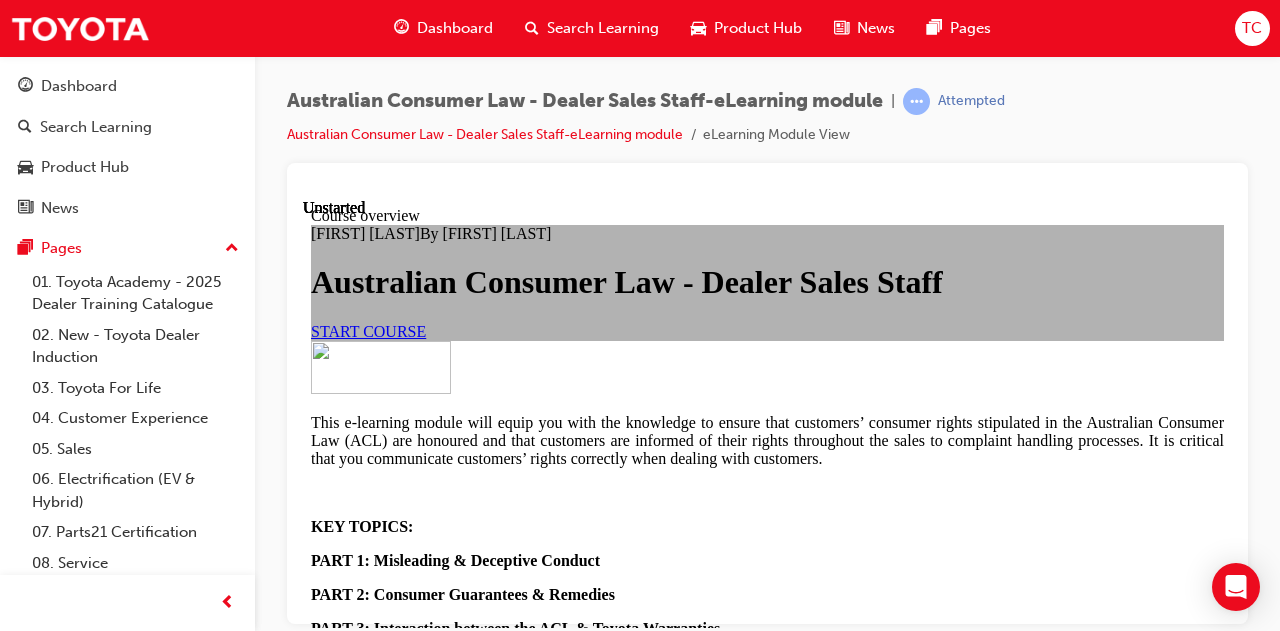 click on "START COURSE" at bounding box center [368, 330] 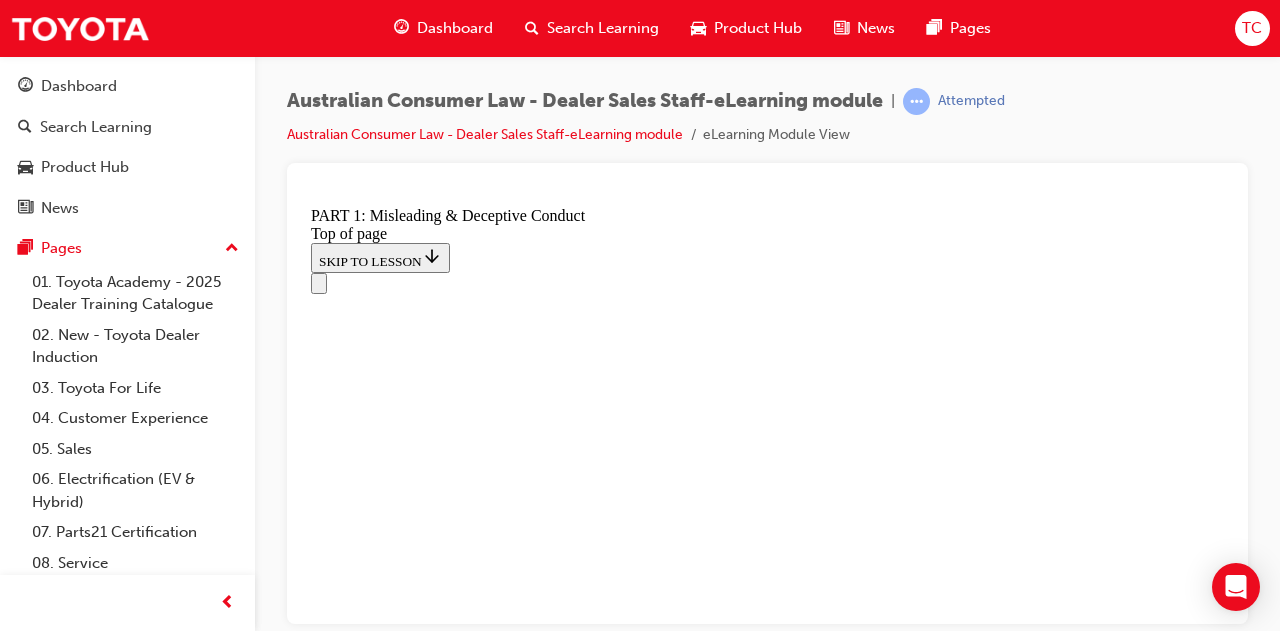 scroll, scrollTop: 1402, scrollLeft: 0, axis: vertical 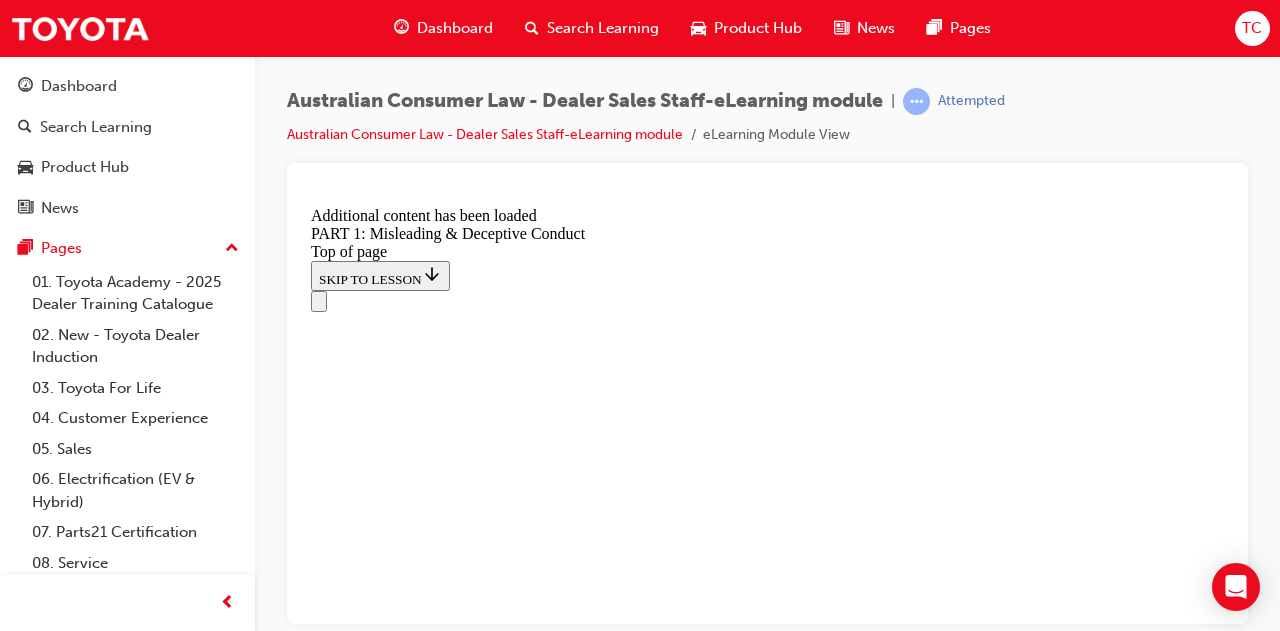 click on "START" at bounding box center [339, 9903] 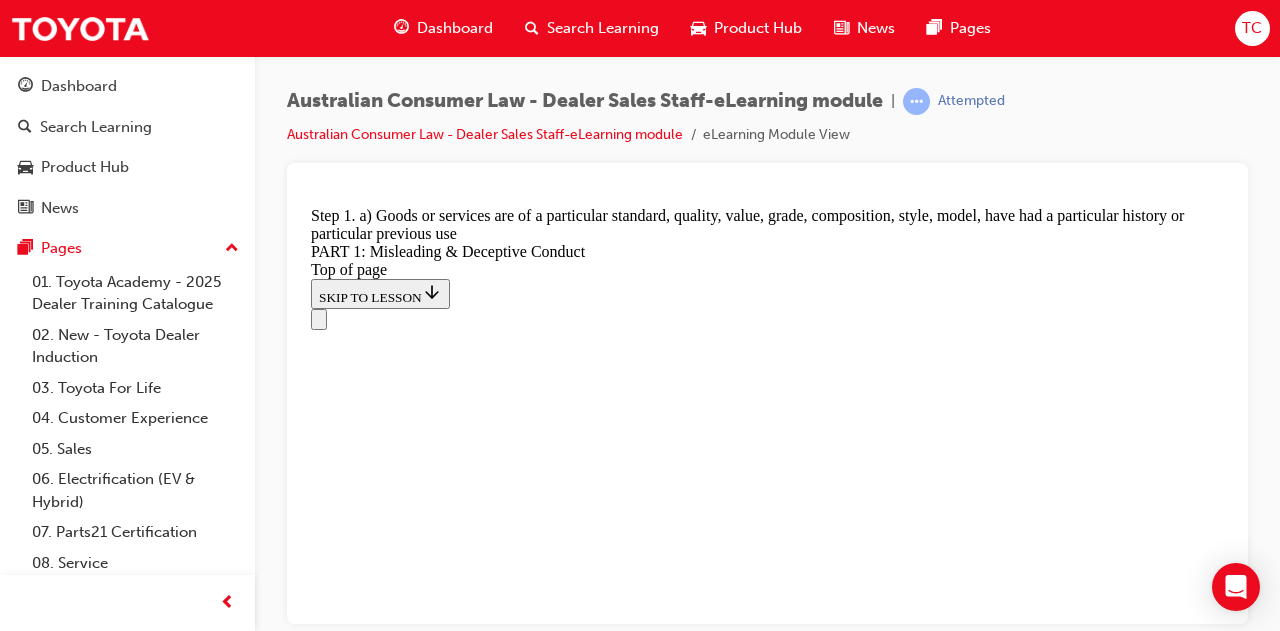 scroll, scrollTop: 2503, scrollLeft: 0, axis: vertical 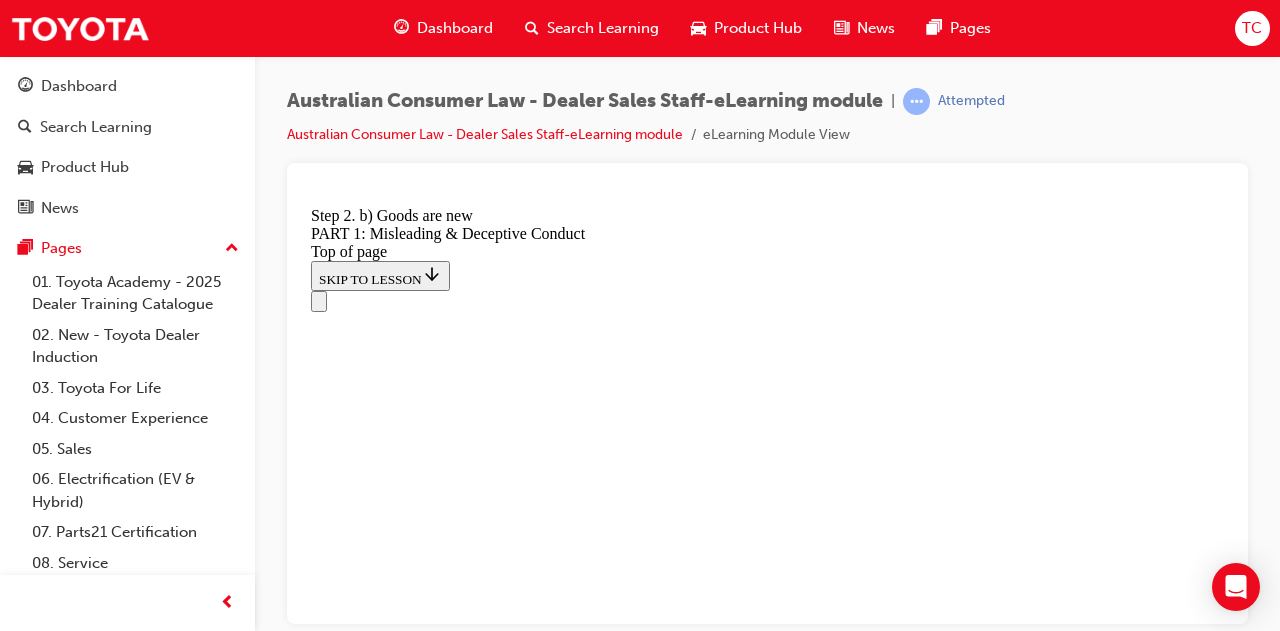 click on "False or misleading representations As well as the general rule against misleading conduct in s18, the ACL prohibits false or misleading statements. A breach can result in a financial penalty, as well as a remedy to the affected consumer. Section 29 of the ACL states - (1) A person must not in connection with the supply of goods or services, make a false or misleading representation that: START    1 a)	Goods or services are of a particular standard, quality, value, grade, composition, style, model, have had a particular history or particular previous use  For example: Telling a customer that the vehicle has 7 seats as a standard feature when in fact 5 seats are the standard configuration.  1 2 3 4 5 6 7 8 9 10 11    2 b)	Goods are new For example: Telling a customer the vehicle is the ”all new” model when it has been in the market for 10 months and is about to be superseded.     1 2 3 4 5 6 7 8 9 10 11    3 c)	A particular person has agreed to acquire goods or services 1 2 3 4 5 6 7 8 9 10 11    4 1 2" at bounding box center (767, 9875) 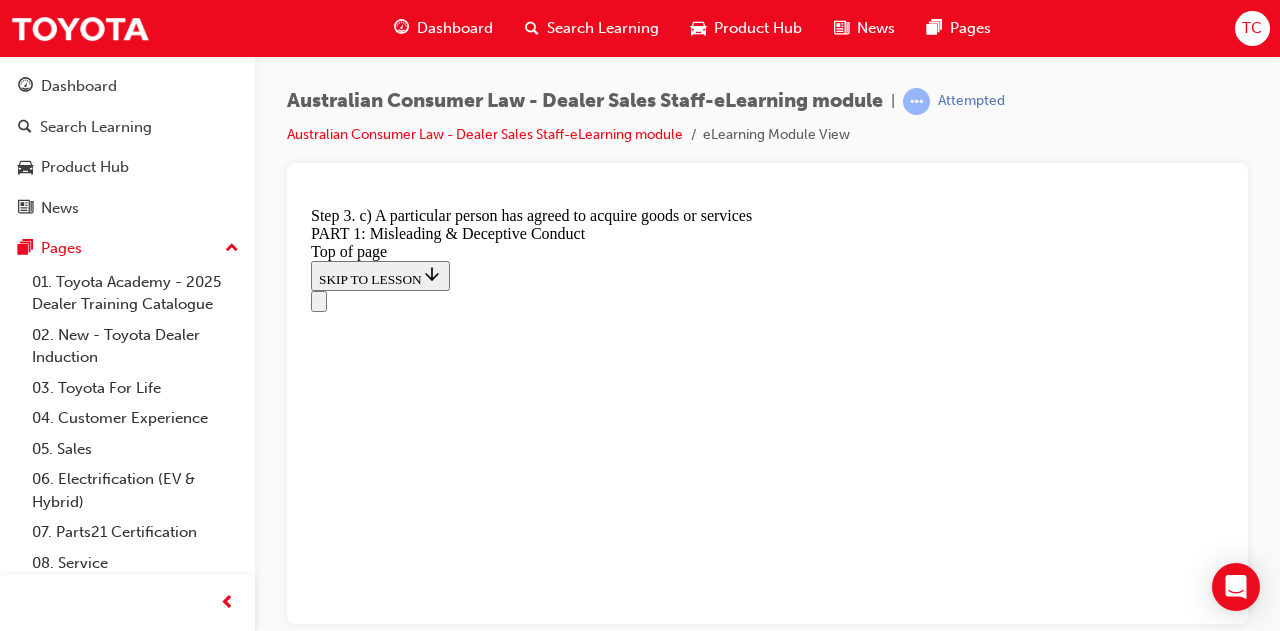 scroll, scrollTop: 2353, scrollLeft: 0, axis: vertical 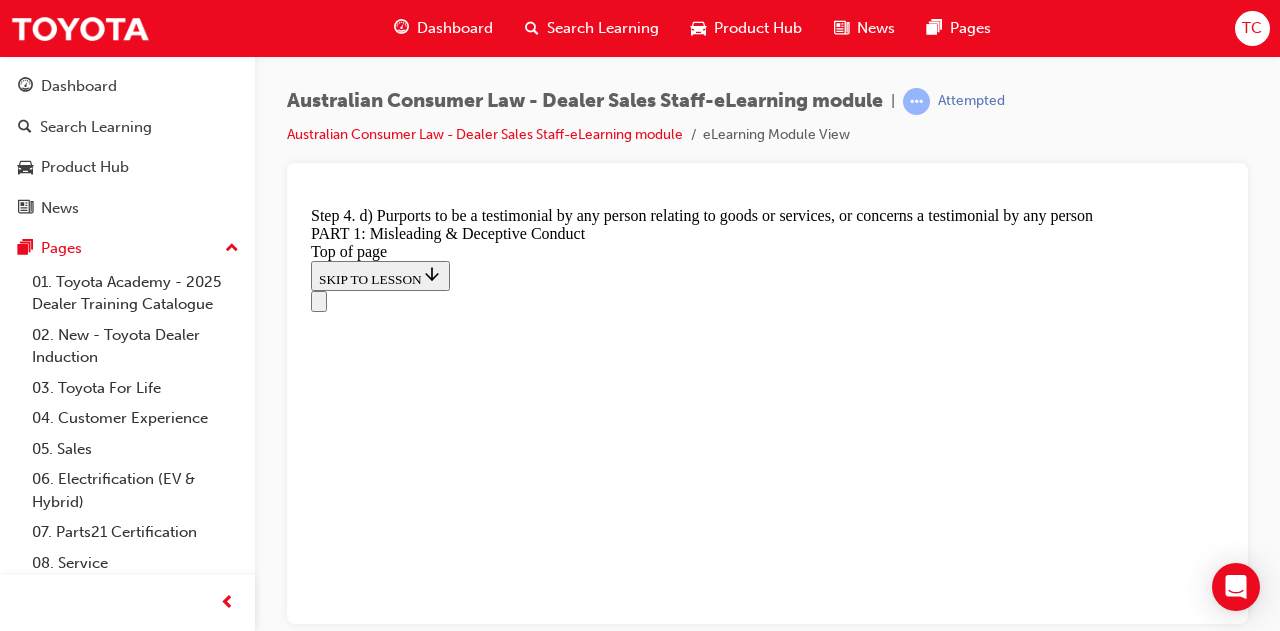 click 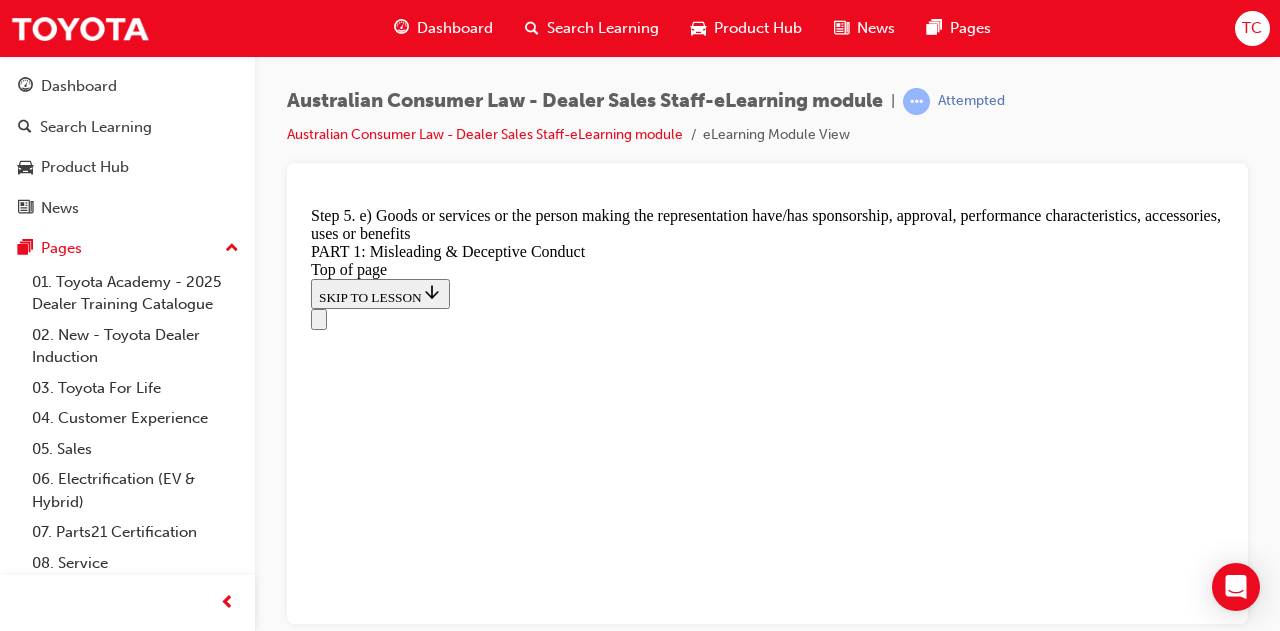 scroll, scrollTop: 2353, scrollLeft: 0, axis: vertical 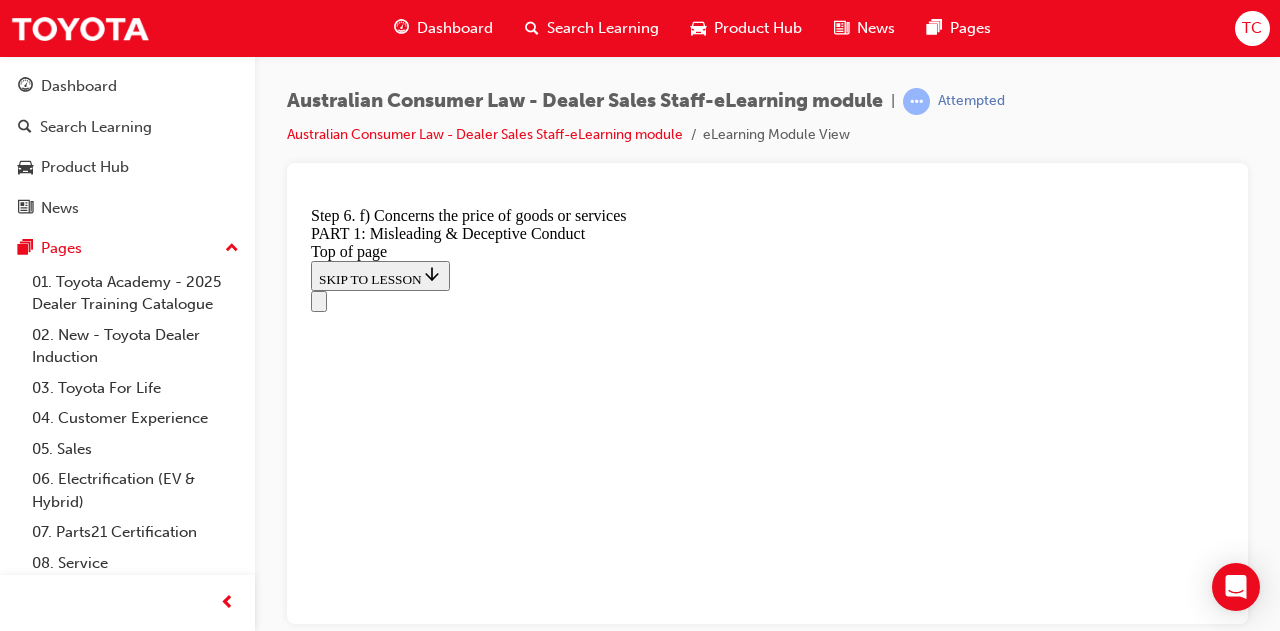 click 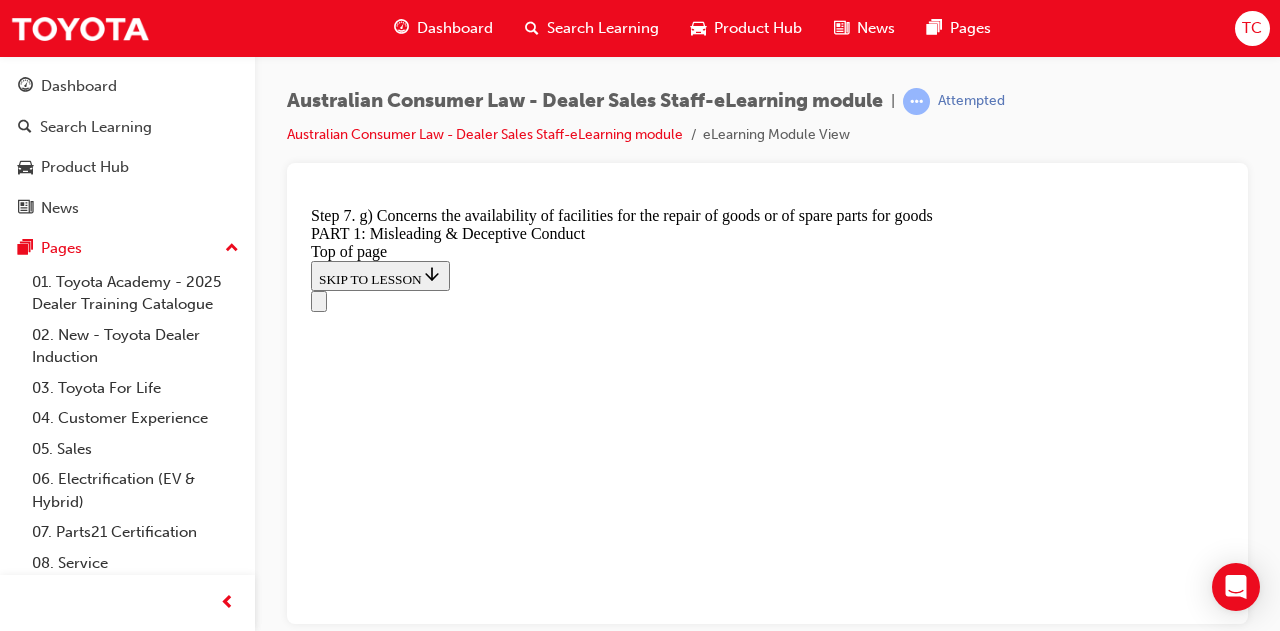 click 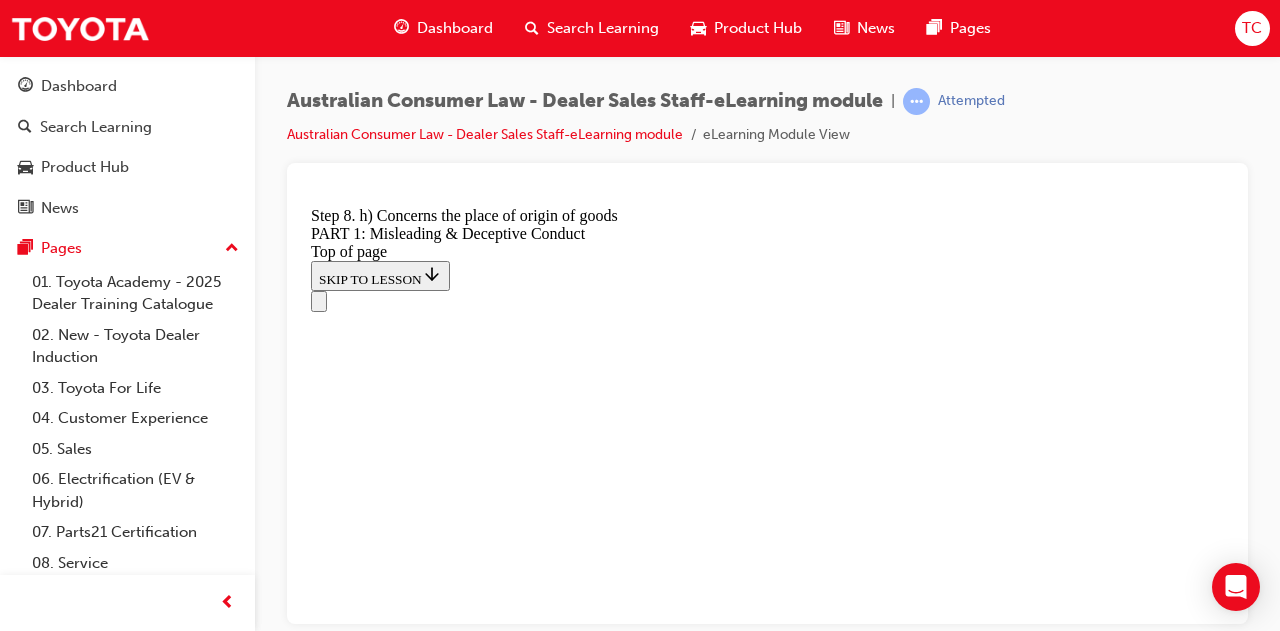 click 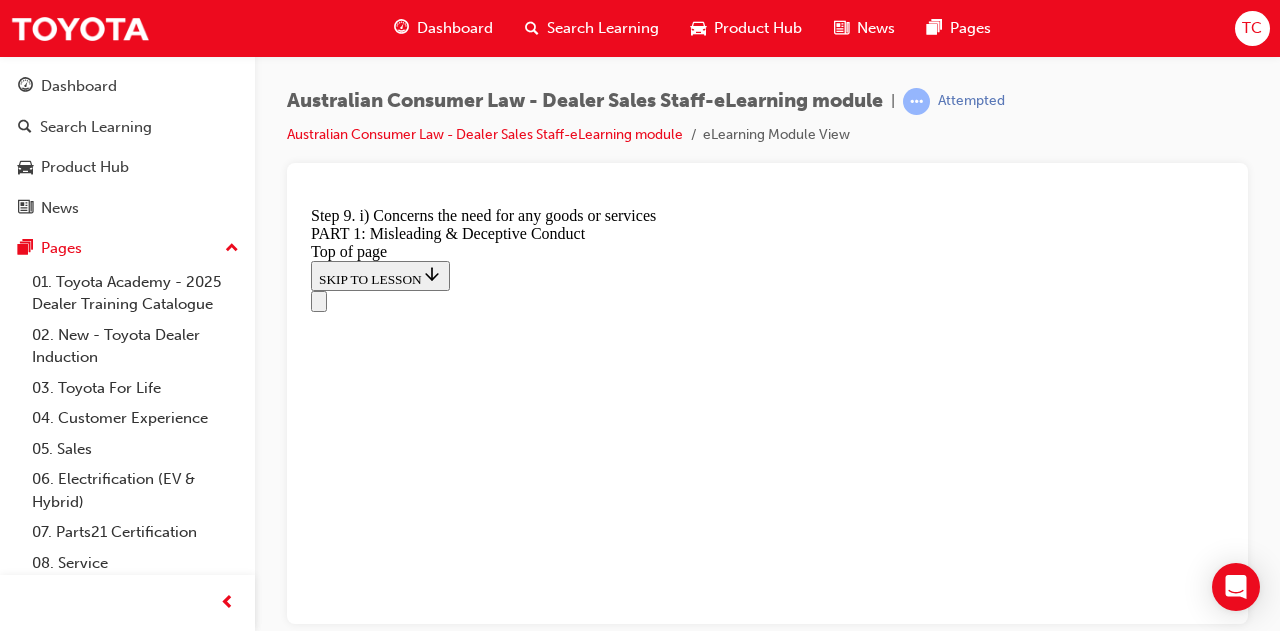click 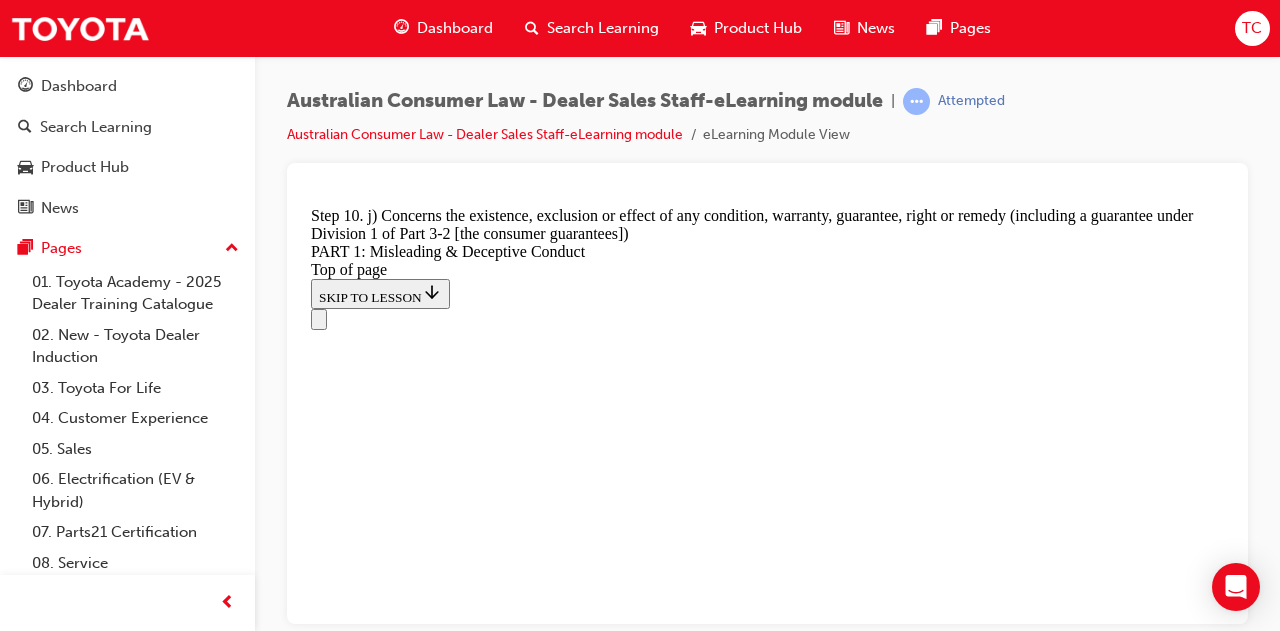 click 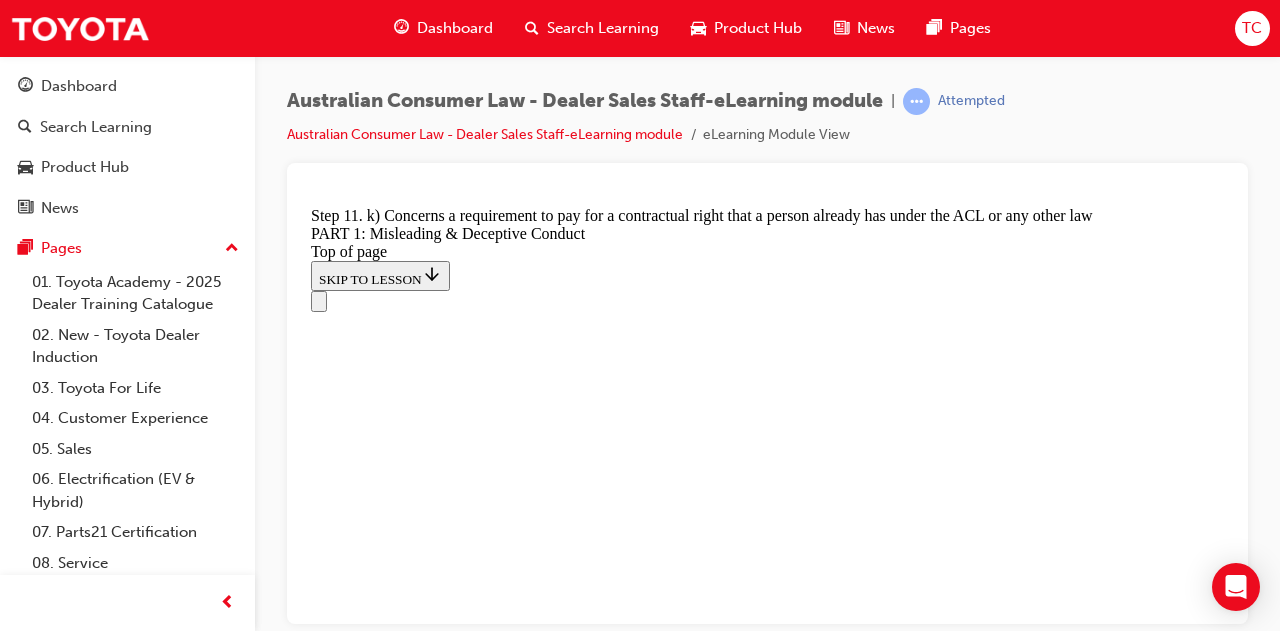click 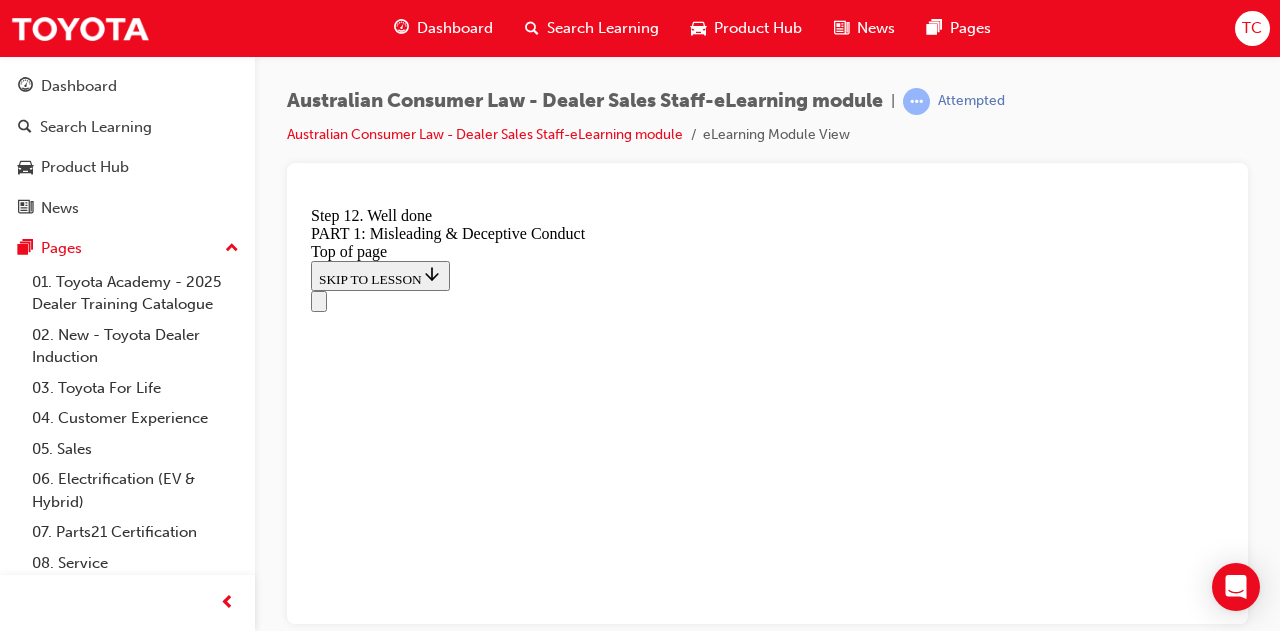 click on "CONTINUE" at bounding box center (353, 10136) 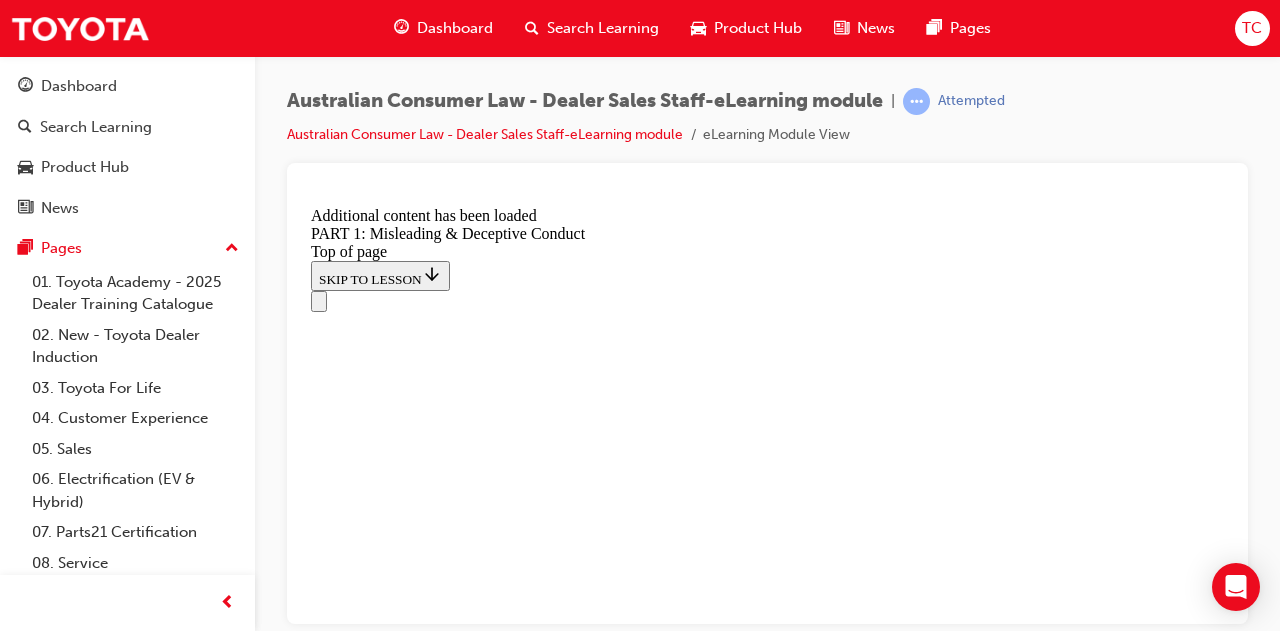 scroll, scrollTop: 3018, scrollLeft: 0, axis: vertical 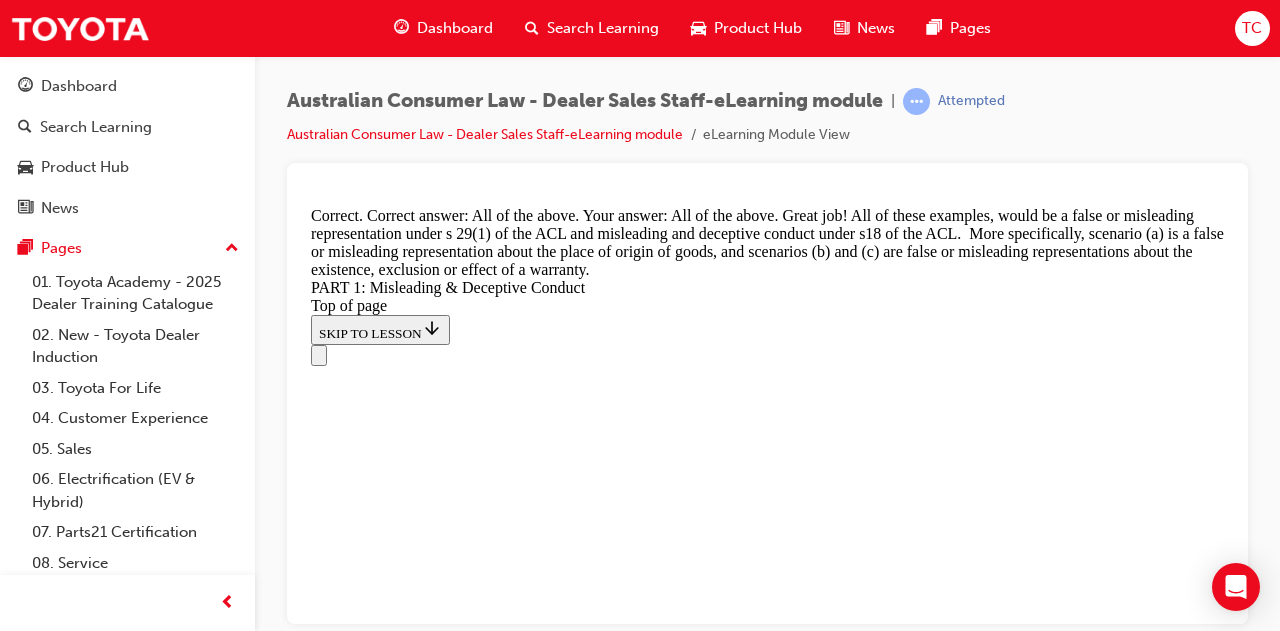 click on "CONTINUE" at bounding box center (353, 17168) 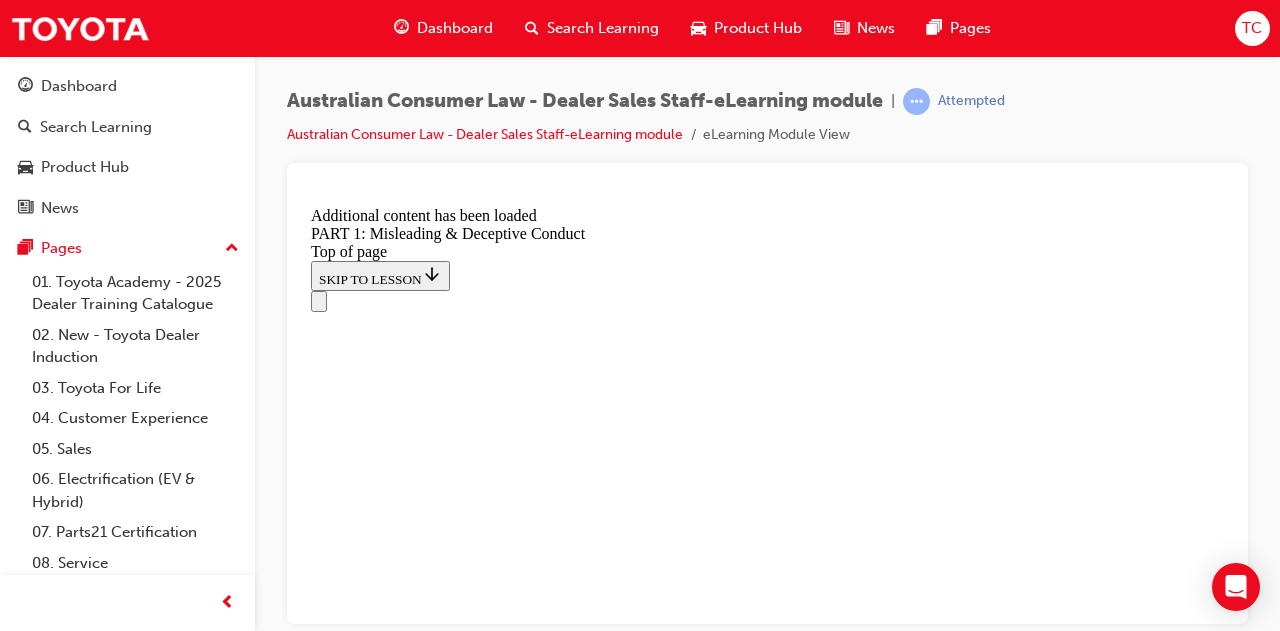 scroll, scrollTop: 4146, scrollLeft: 0, axis: vertical 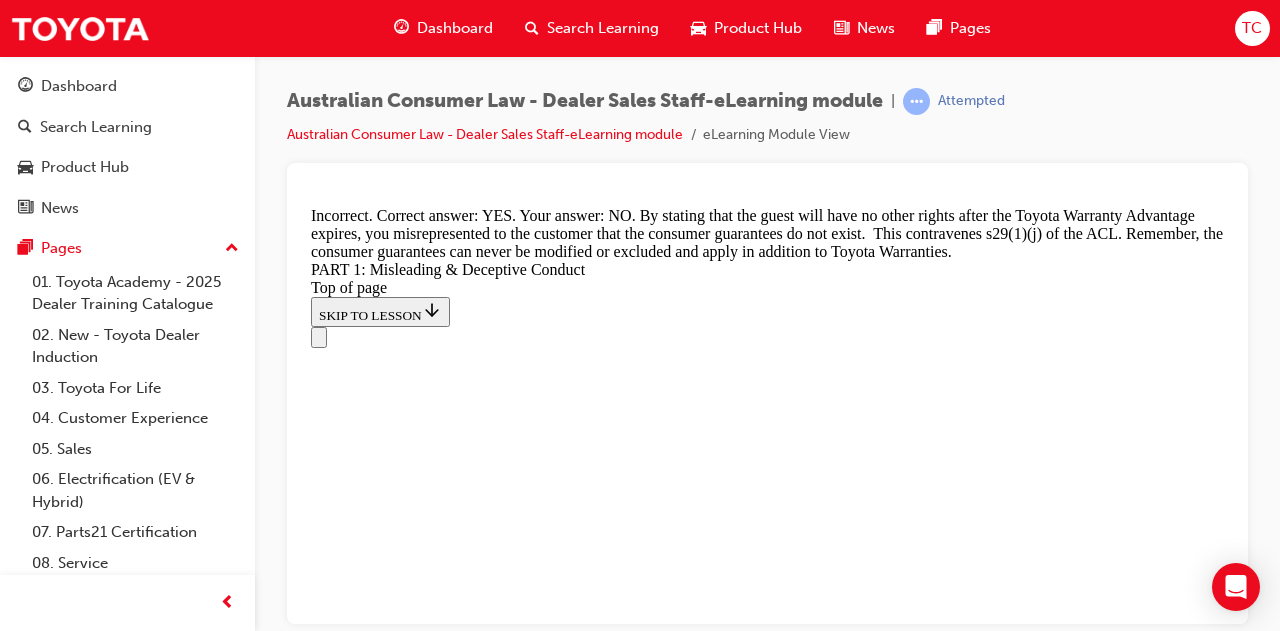 click on "YES" at bounding box center (767, 18889) 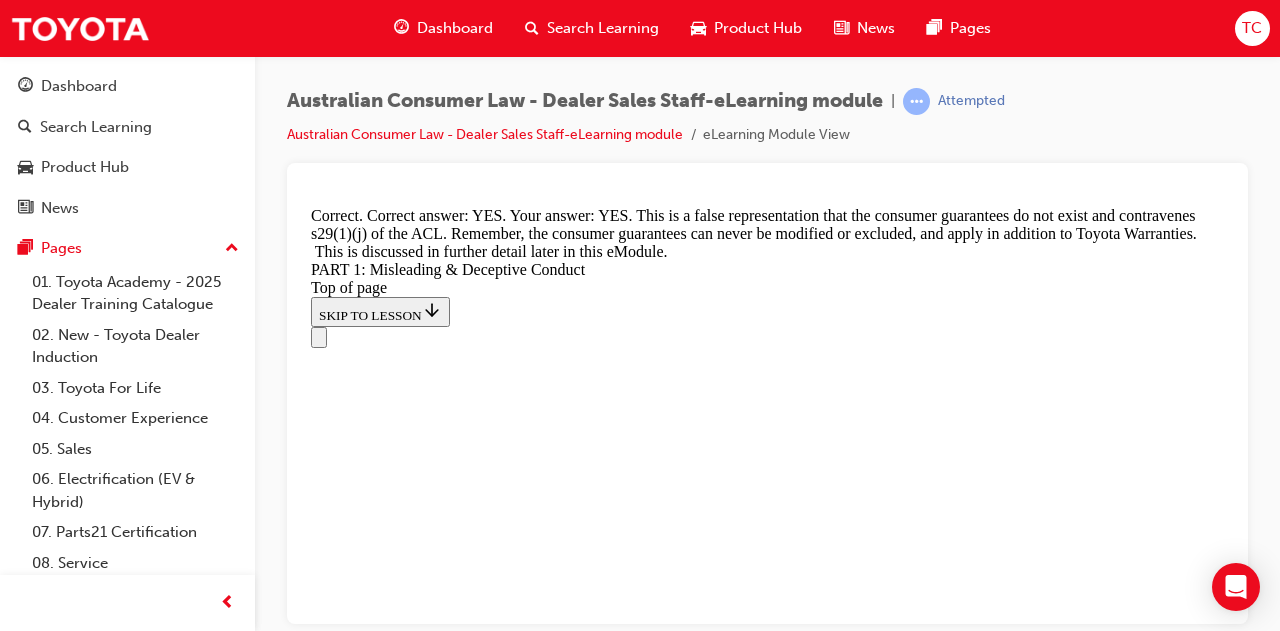 click on "CONTINUE" at bounding box center (353, 20792) 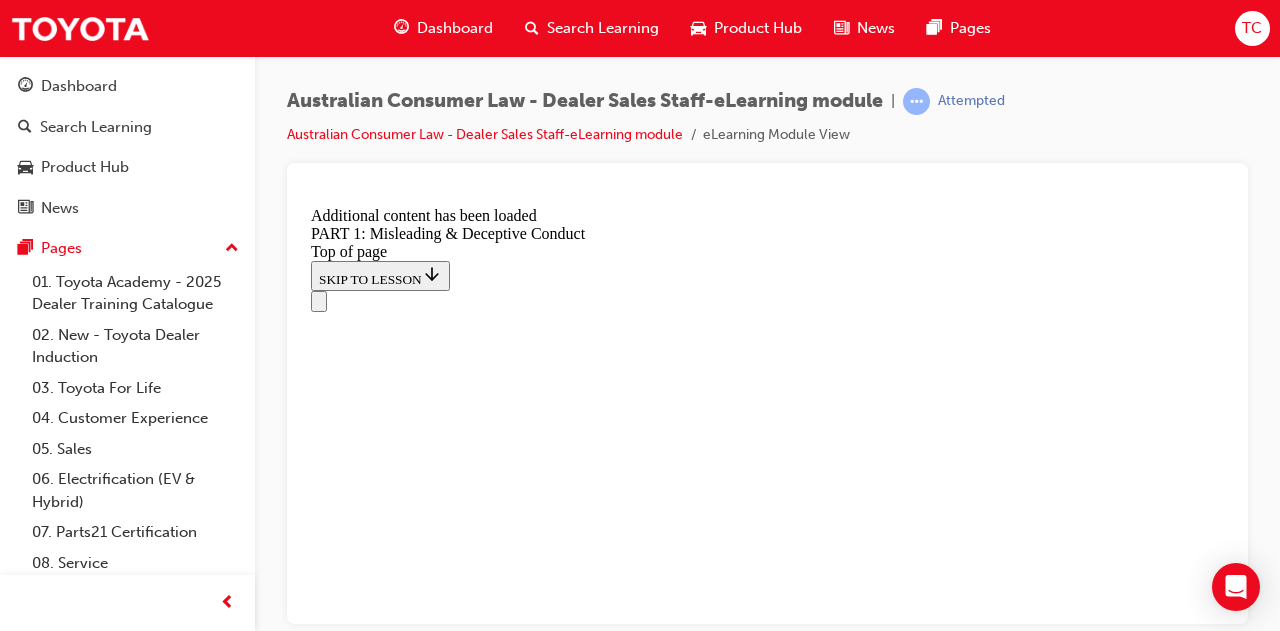 scroll, scrollTop: 5018, scrollLeft: 0, axis: vertical 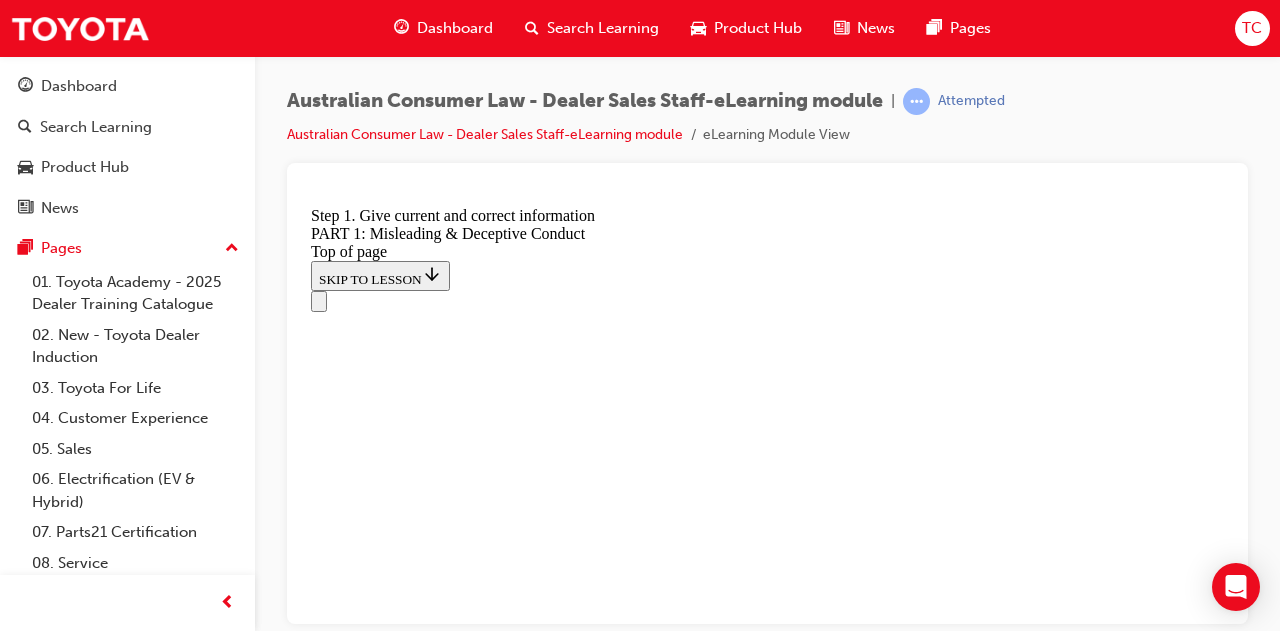 click 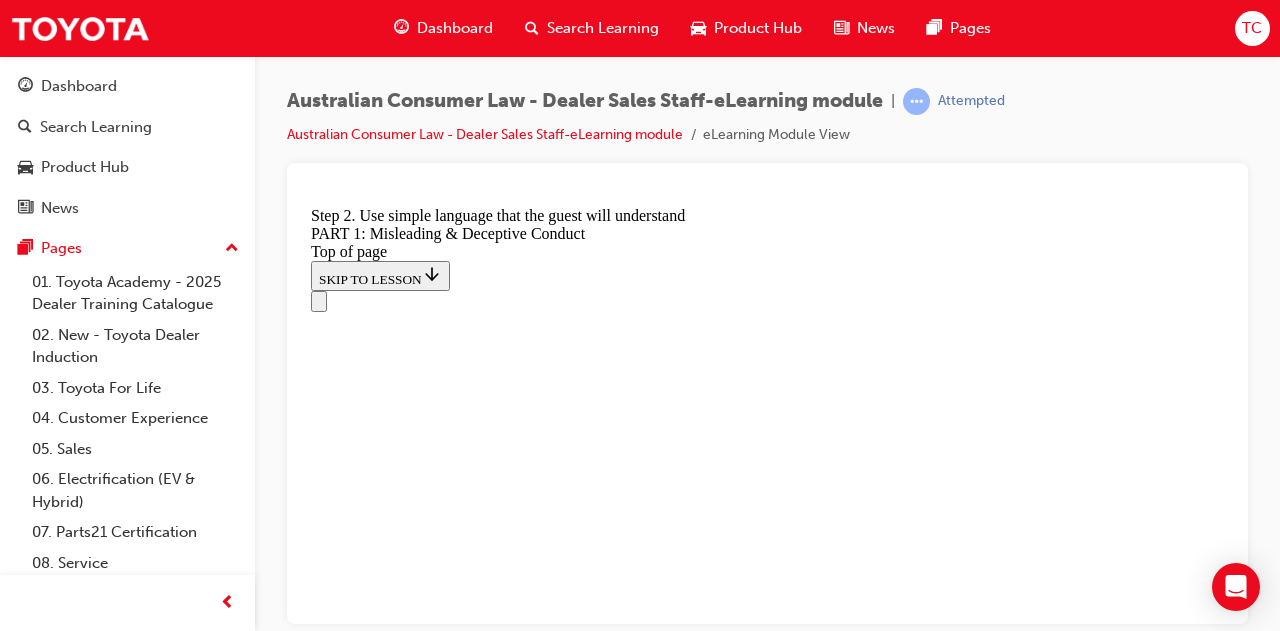 scroll, scrollTop: 5018, scrollLeft: 0, axis: vertical 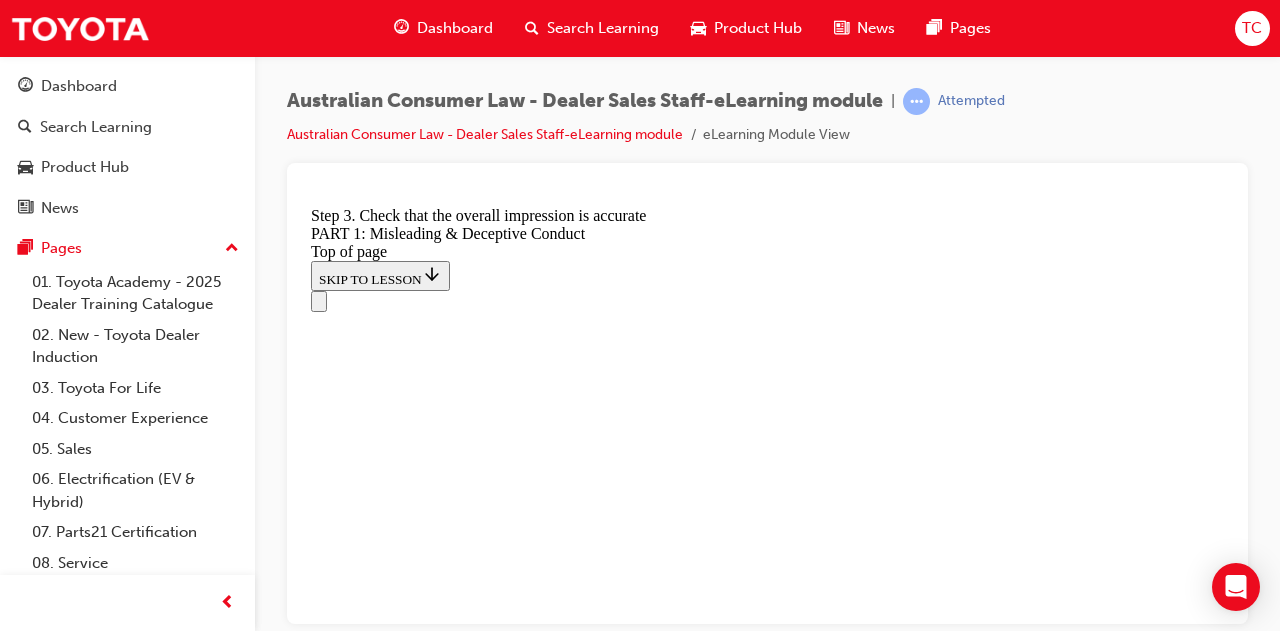 click at bounding box center [335, 20773] 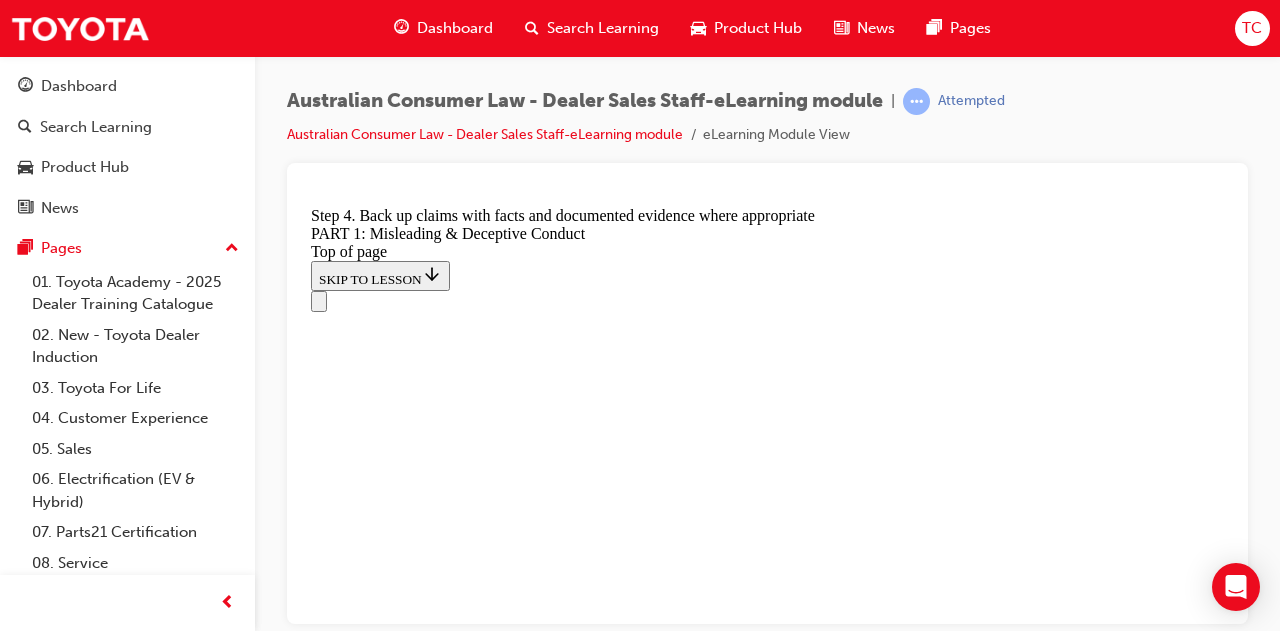 click at bounding box center [335, 20773] 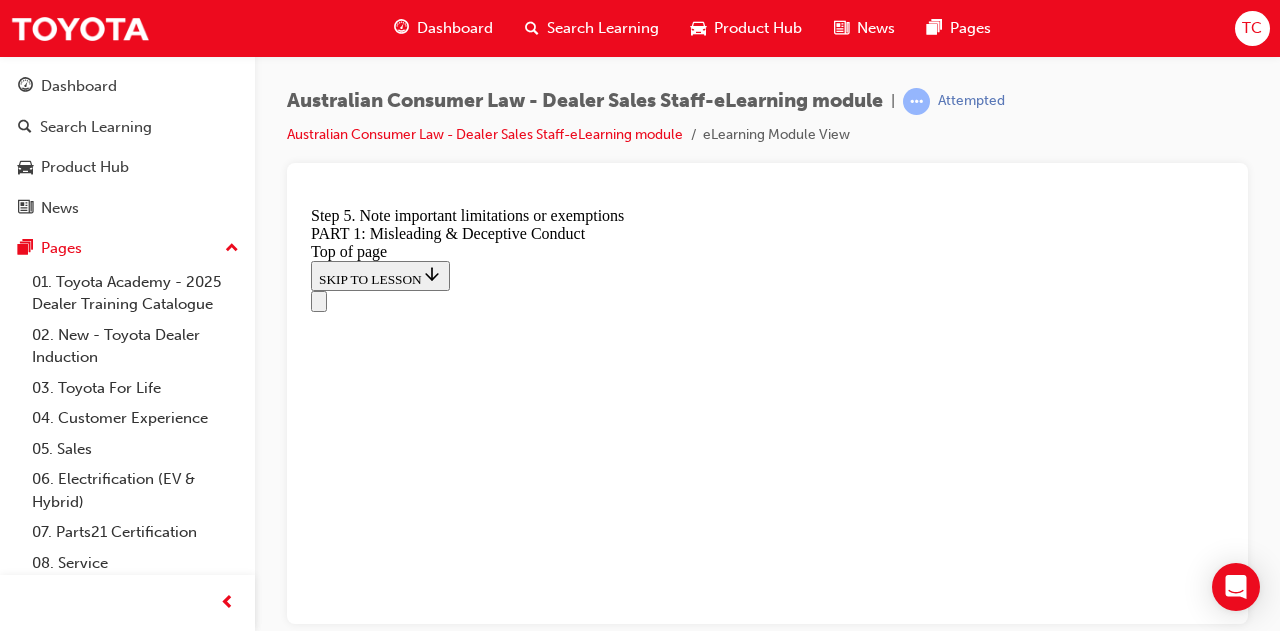 click at bounding box center [335, 20773] 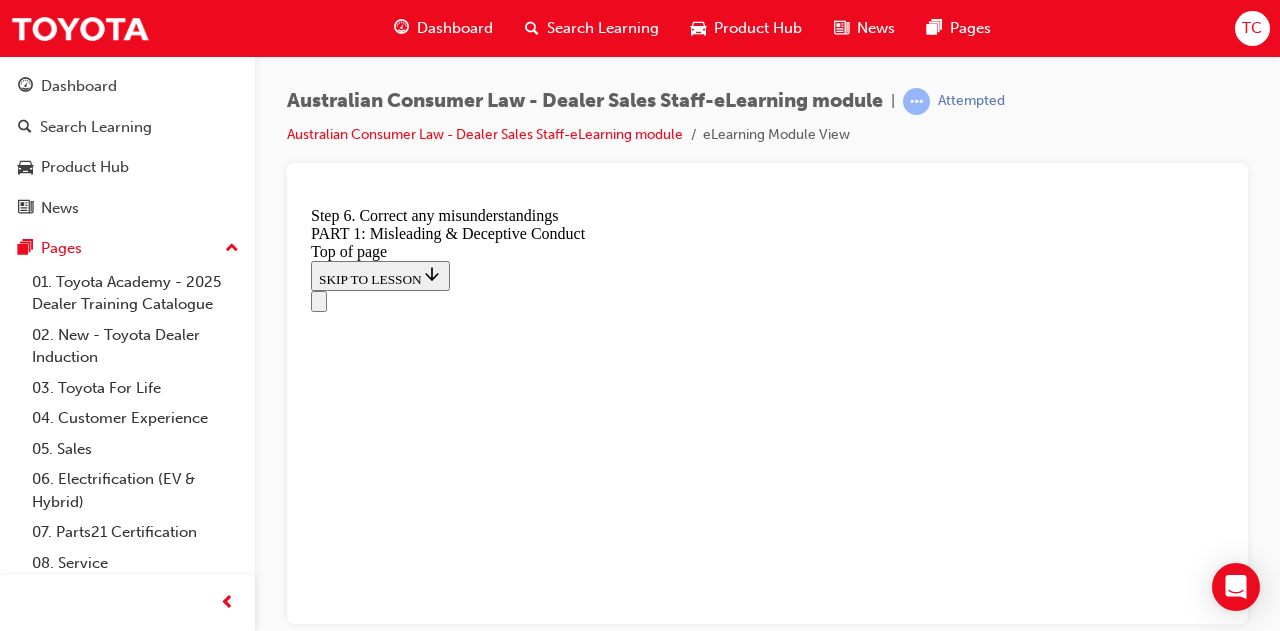 click at bounding box center (335, 20773) 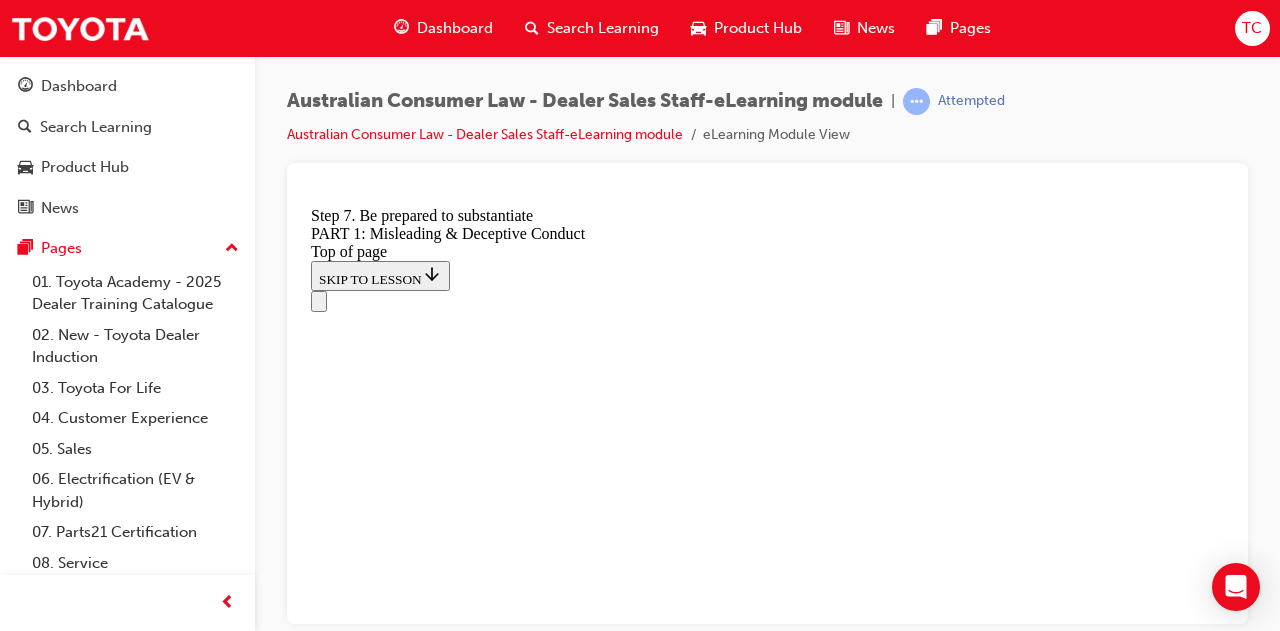 click at bounding box center [335, 20773] 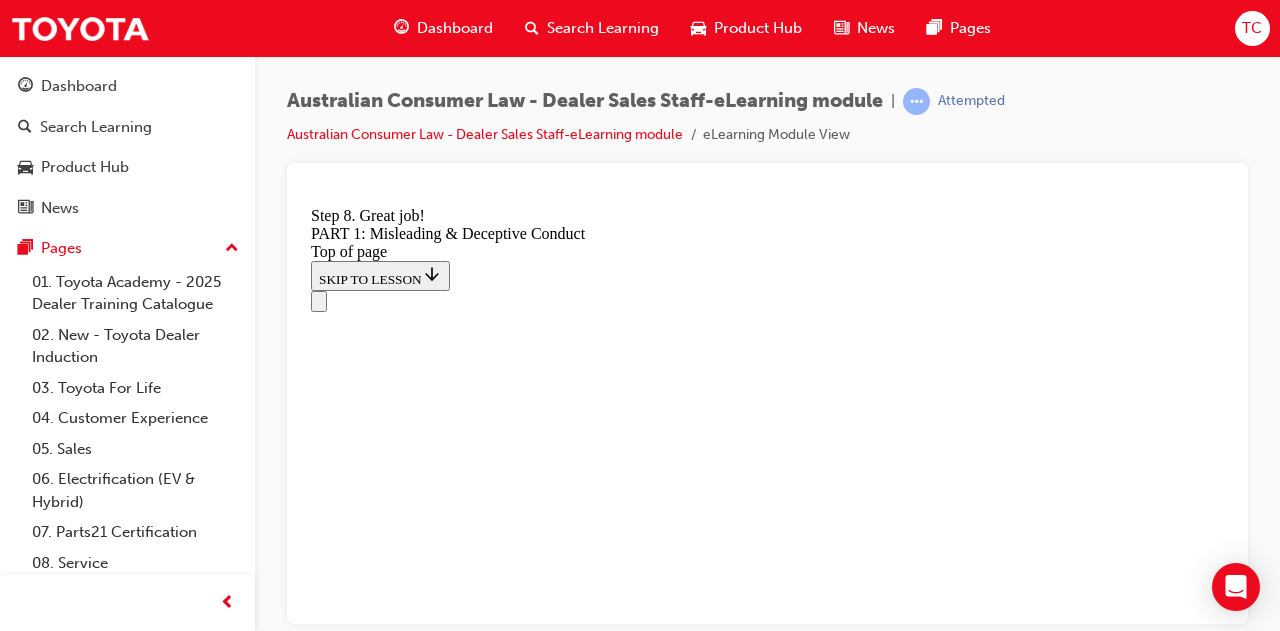 click on "CONTINUE" at bounding box center (353, 21214) 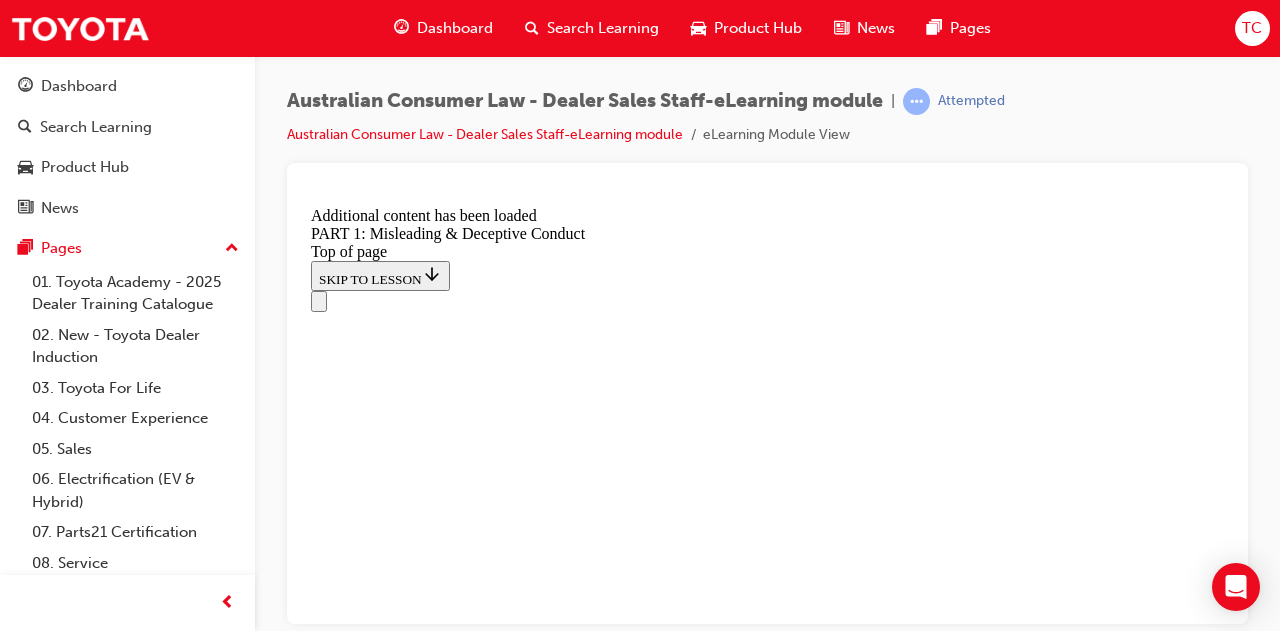 scroll, scrollTop: 5558, scrollLeft: 0, axis: vertical 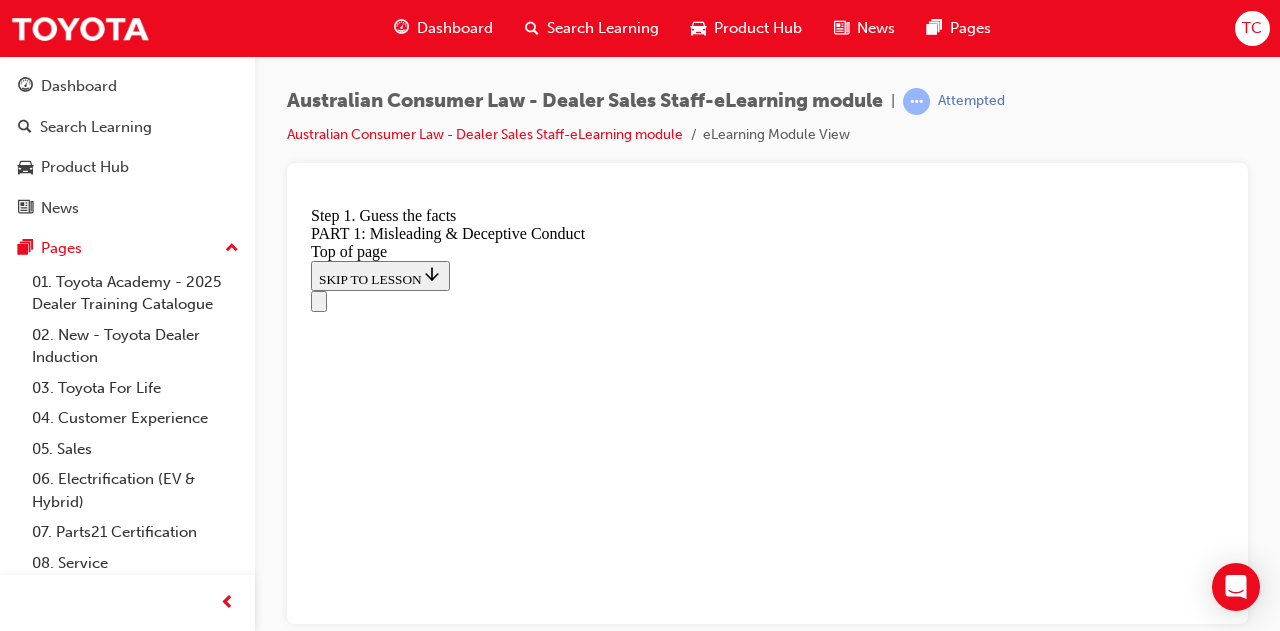 click on "What you SHOULD NOT do in conversations with customers START Step 1 Guess the facts For example: Making statements like: “From my experience, any issues with the car can be fixed within 3 days or so.”  1 2 3 4 5 Step 2 Omit relevant information For example: Forgetting to point out that the ‘Bird’s eye view camera’ only comes with a higher grade model, when the customer has stated they are interested in advanced parking features.  1 2 3 4 5 Step 3 Make ambiguous or contradictory statements or use unnecessary jargon For example: Making statements like: “The boot space of this car is quite big but may not feel big enough for holiday activities.”   1 2 3 4 5 Step 4 Make promises you cannot keep, or make predictions without reasonable basis For example: Telling a customer that the upcoming release of the next grade of vehicle is likely to come in a new range of colours, when you have no information to support that promise / prediction. 1 2 3 4 5 Step 5 1 2 3 4 5 Well done! START AGAIN 1 2 3 4 5" at bounding box center (767, 21411) 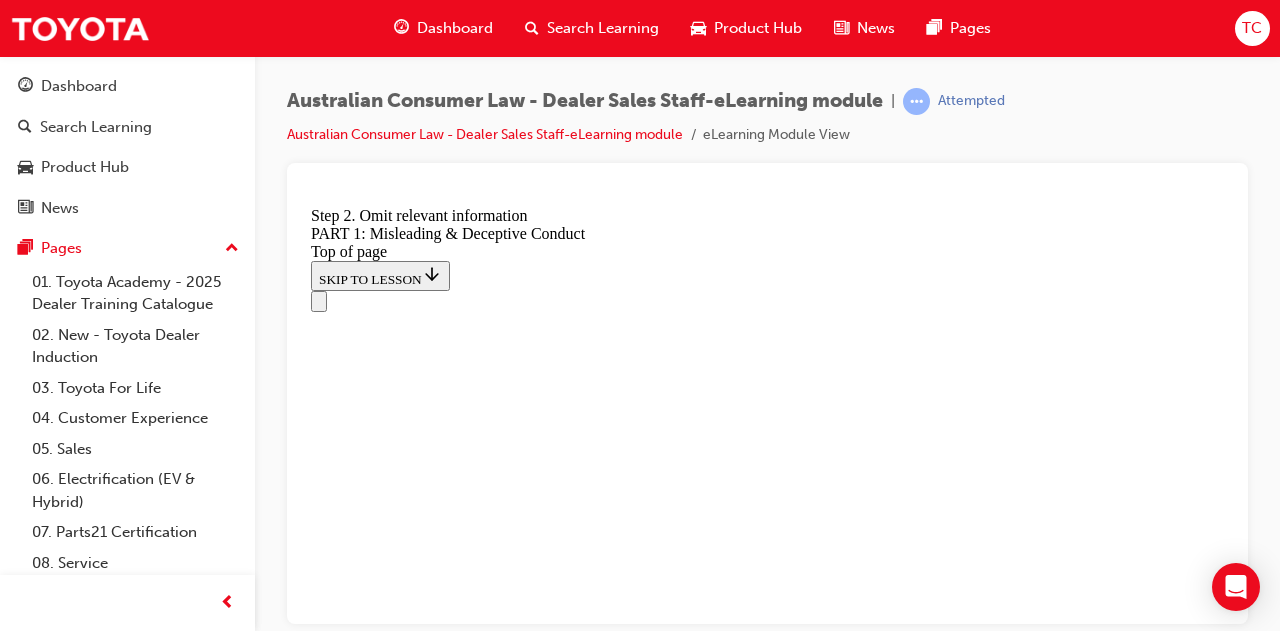 scroll, scrollTop: 5558, scrollLeft: 0, axis: vertical 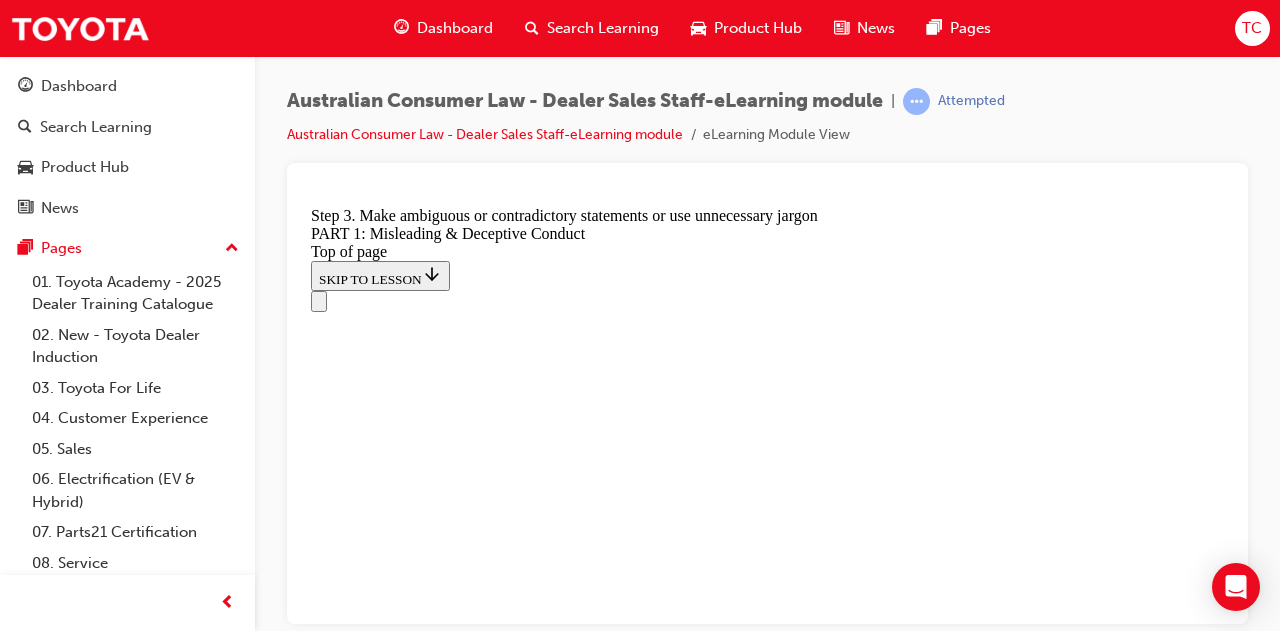 click on "What you SHOULD NOT do in conversations with customers START Step 1 Guess the facts For example: Making statements like: “From my experience, any issues with the car can be fixed within 3 days or so.”  1 2 3 4 5 Step 2 Omit relevant information For example: Forgetting to point out that the ‘Bird’s eye view camera’ only comes with a higher grade model, when the customer has stated they are interested in advanced parking features.  1 2 3 4 5 Step 3 Make ambiguous or contradictory statements or use unnecessary jargon For example: Making statements like: “The boot space of this car is quite big but may not feel big enough for holiday activities.”   1 2 3 4 5 Step 4 Make promises you cannot keep, or make predictions without reasonable basis For example: Telling a customer that the upcoming release of the next grade of vehicle is likely to come in a new range of colours, when you have no information to support that promise / prediction. 1 2 3 4 5 Step 5 1 2 3 4 5 Well done! START AGAIN 1 2 3 4 5" at bounding box center (767, 21411) 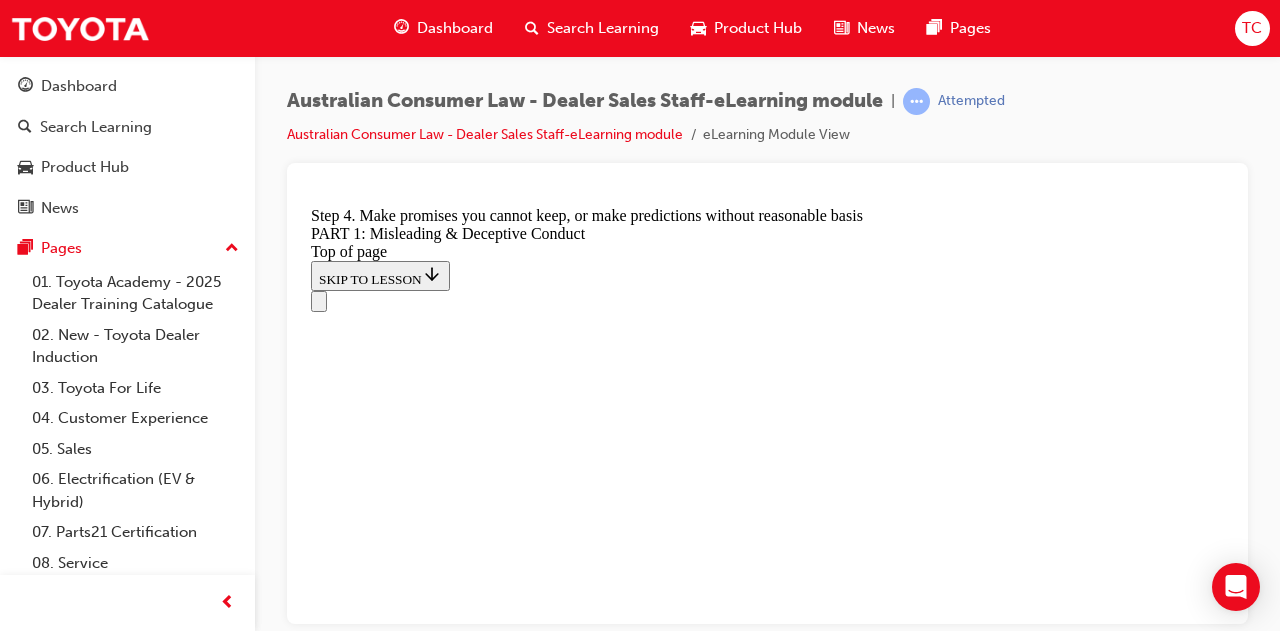 click at bounding box center [335, 21231] 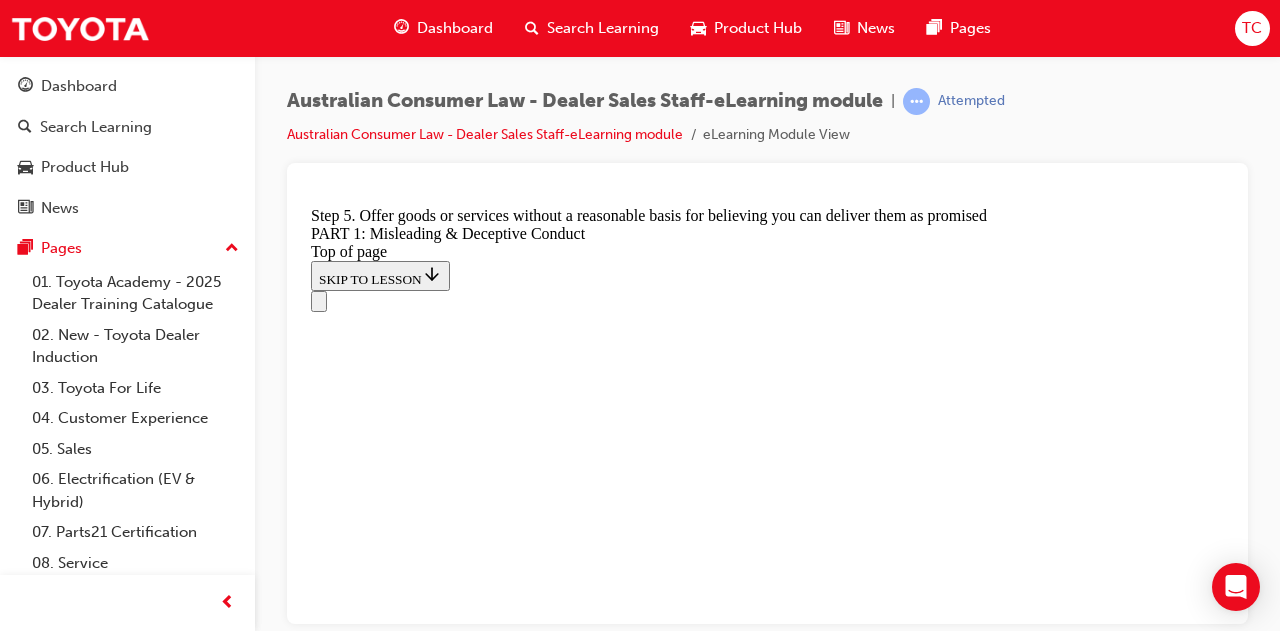 click at bounding box center [335, 21231] 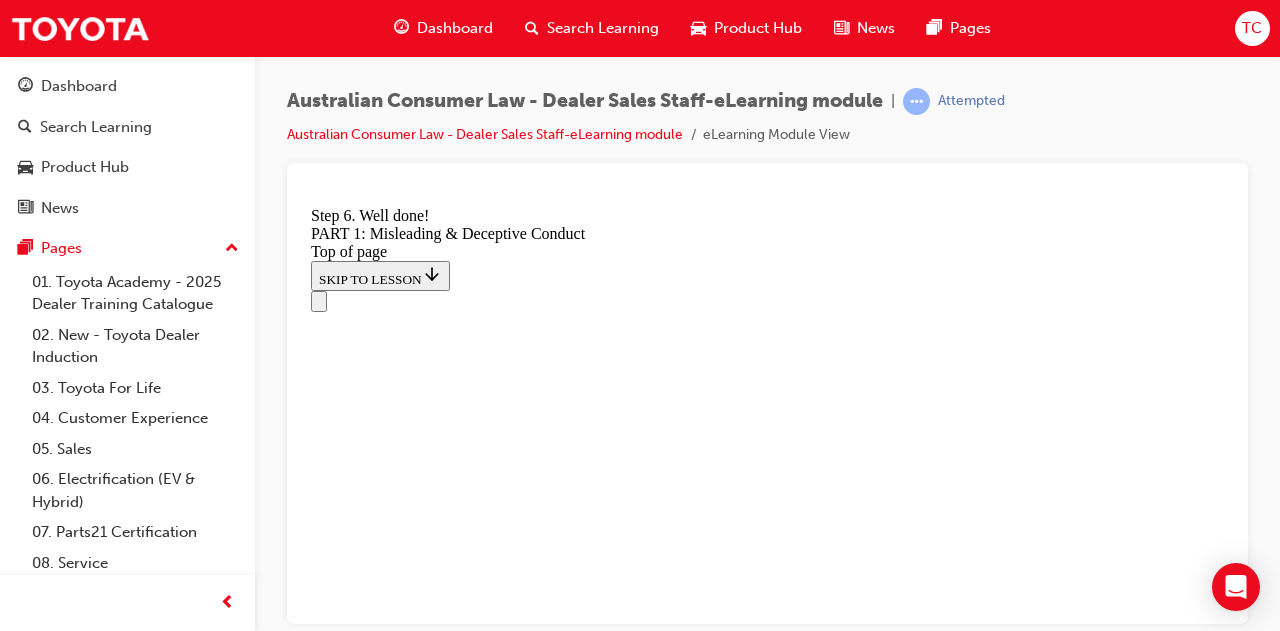 scroll, scrollTop: 5880, scrollLeft: 0, axis: vertical 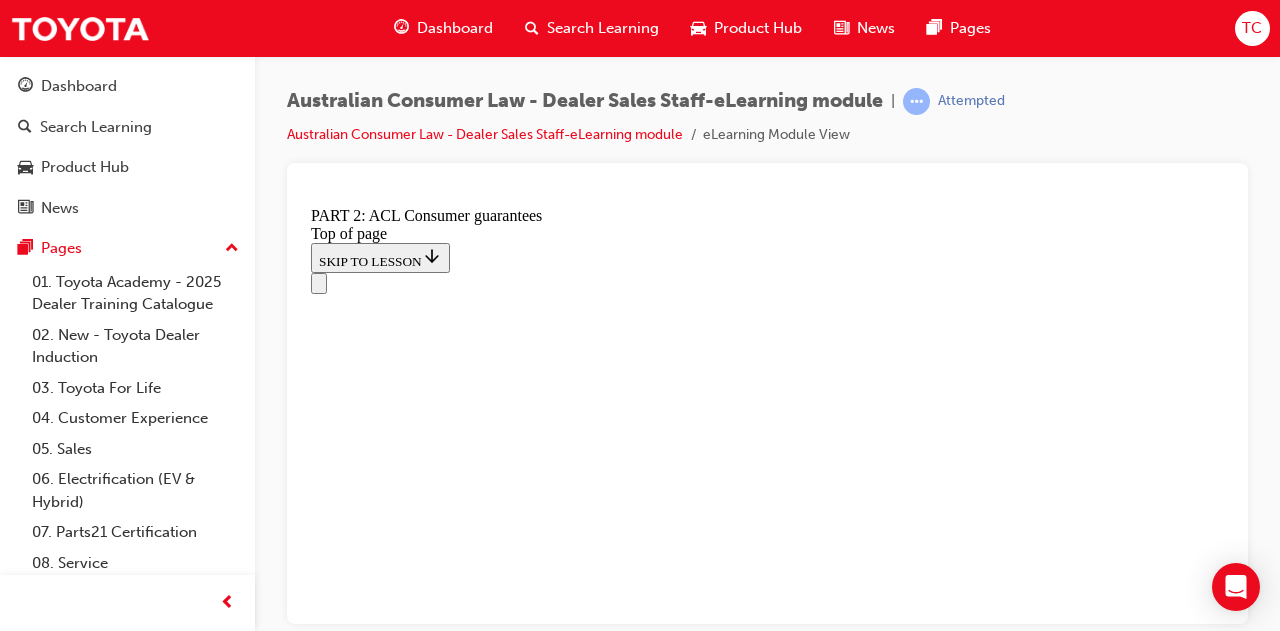 click on "START" at bounding box center [339, 10108] 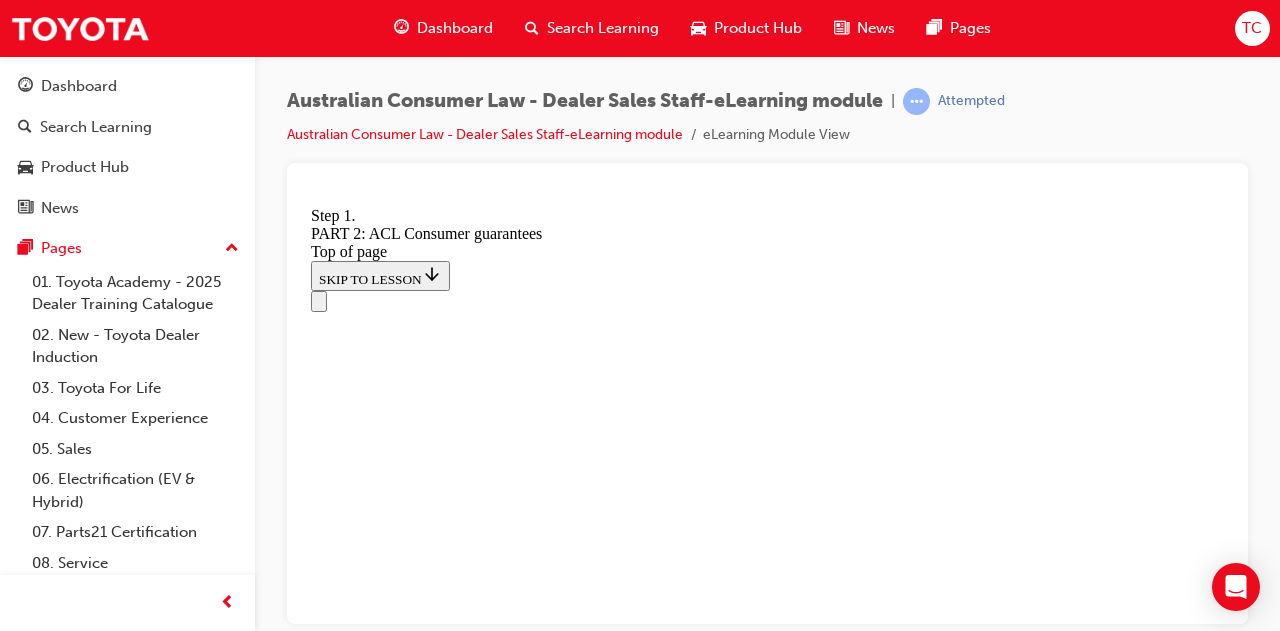 click at bounding box center (335, 9969) 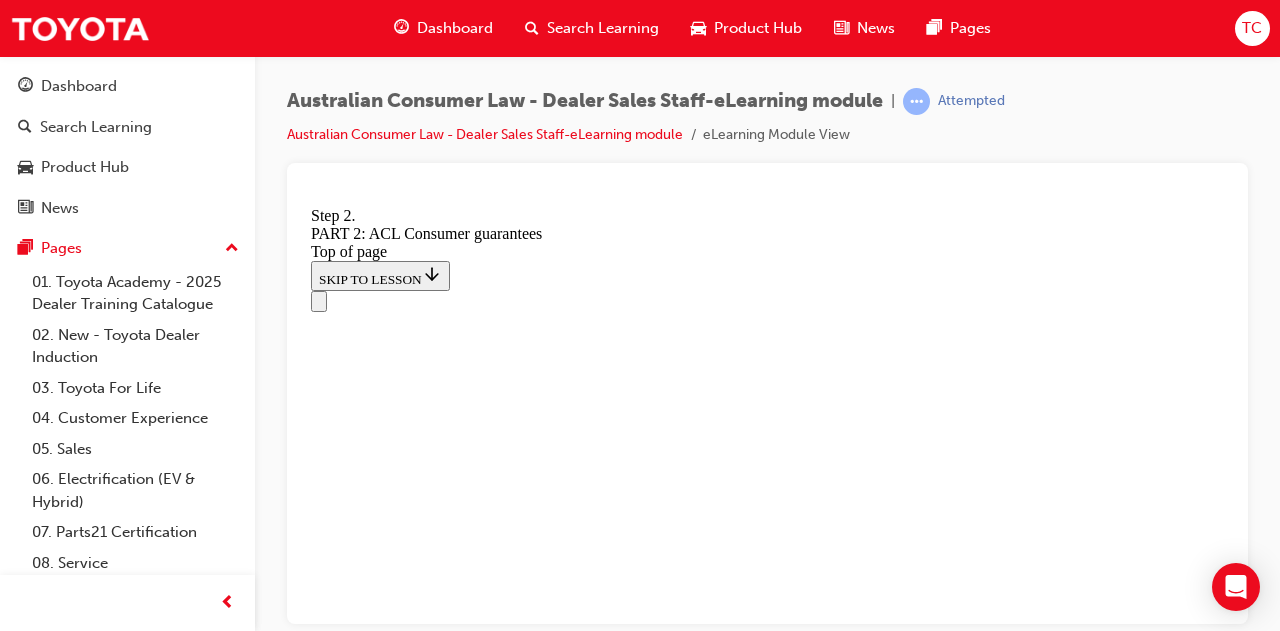 scroll, scrollTop: 3200, scrollLeft: 0, axis: vertical 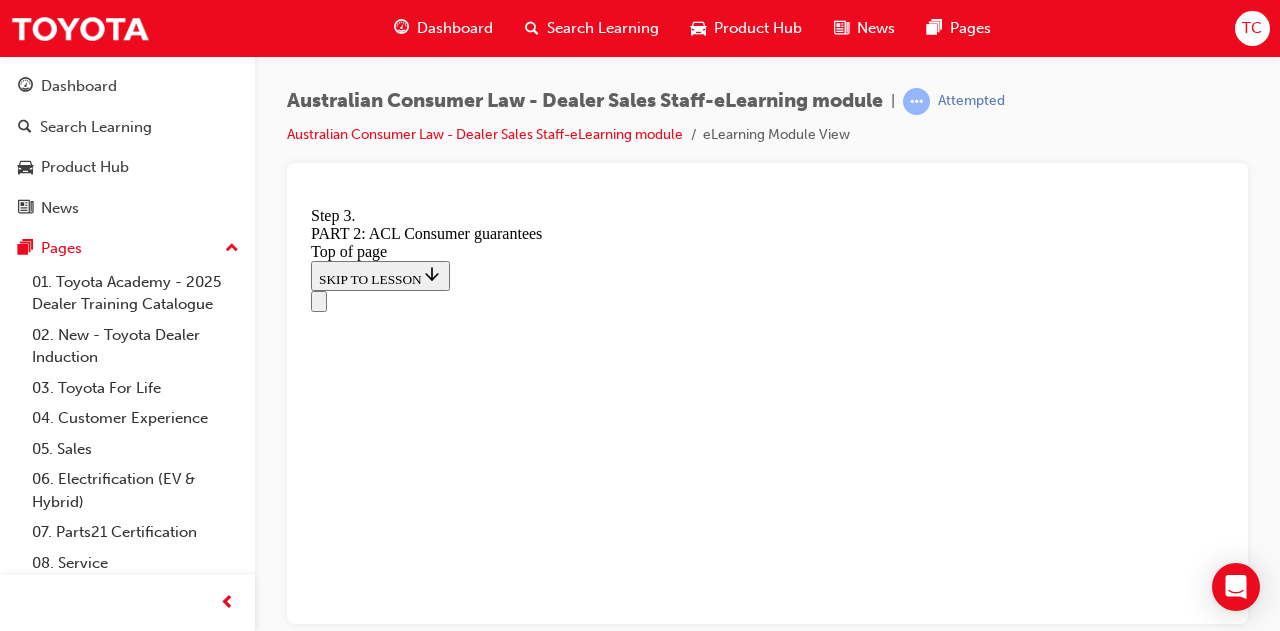 click 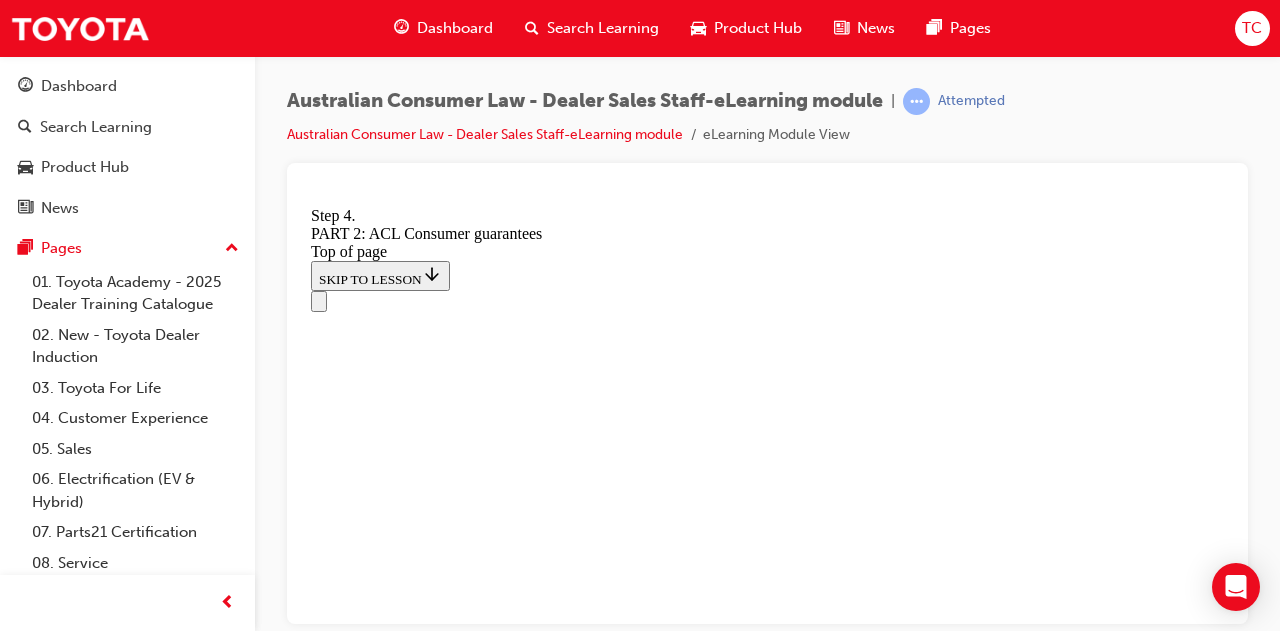 click on "CONTINUE" at bounding box center (353, 10410) 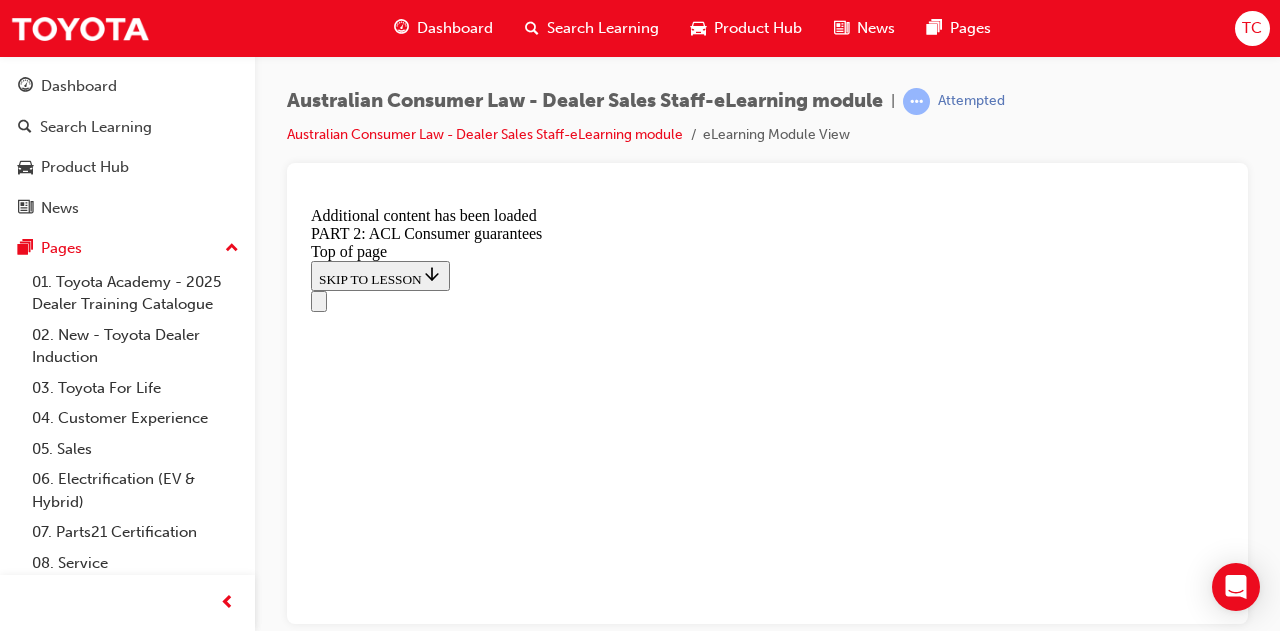 scroll, scrollTop: 3740, scrollLeft: 0, axis: vertical 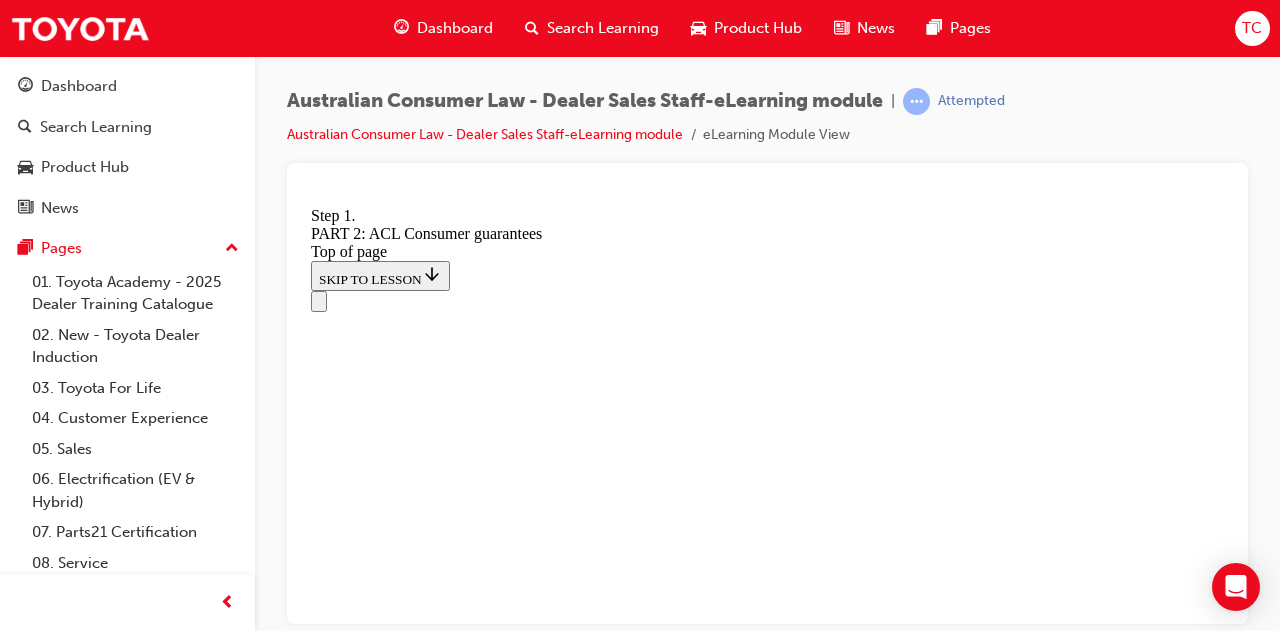 click at bounding box center [335, 10427] 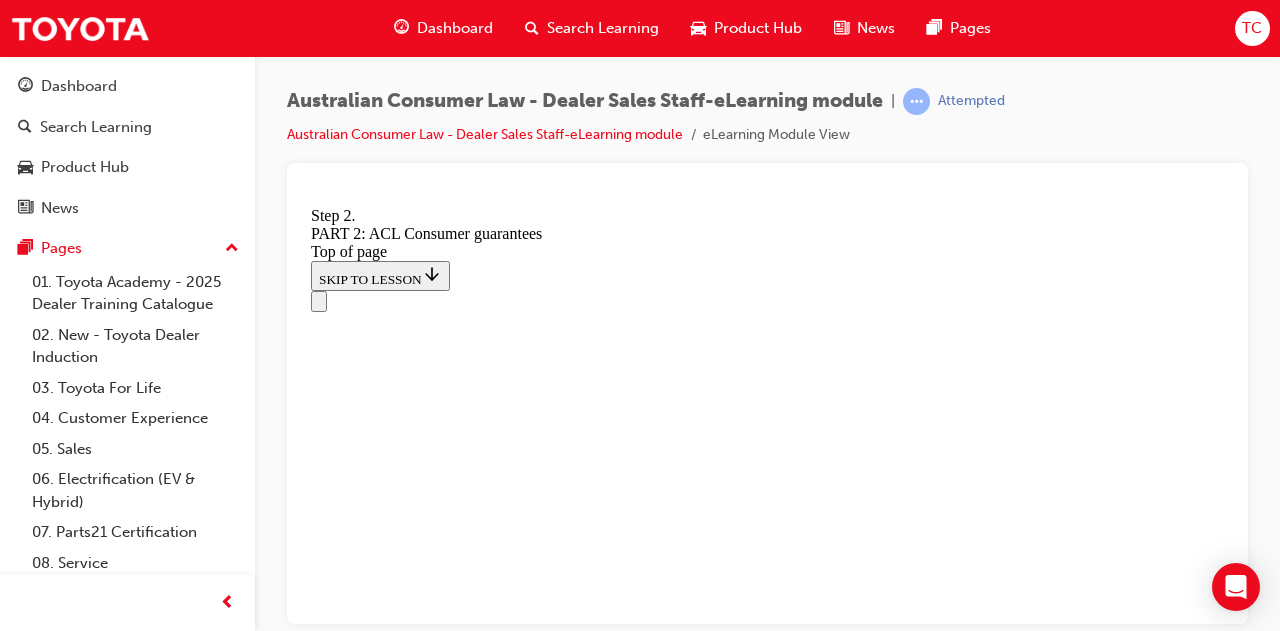 scroll, scrollTop: 4027, scrollLeft: 0, axis: vertical 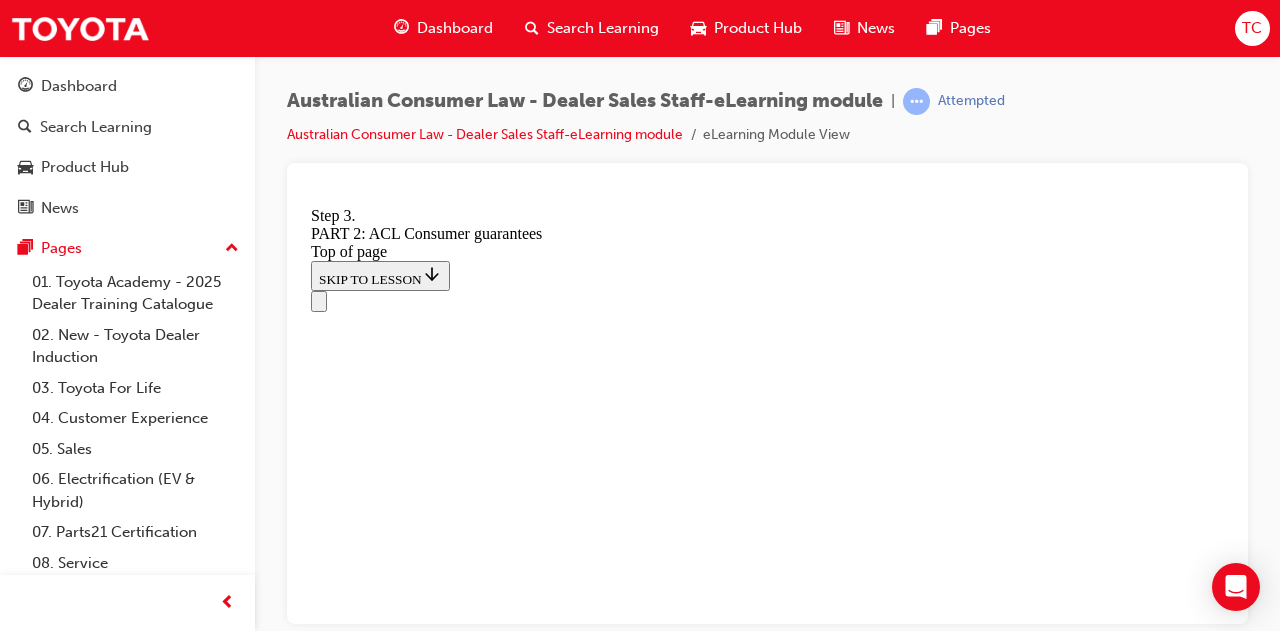 click on "CONTINUE" at bounding box center [353, 10868] 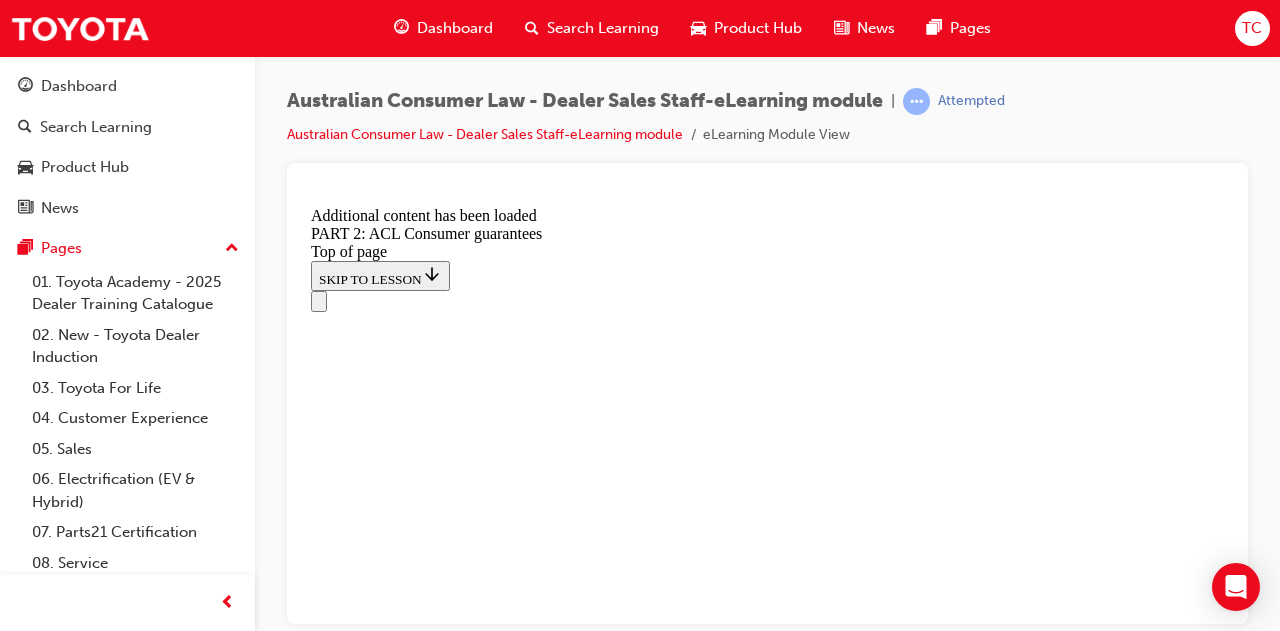 scroll, scrollTop: 4966, scrollLeft: 0, axis: vertical 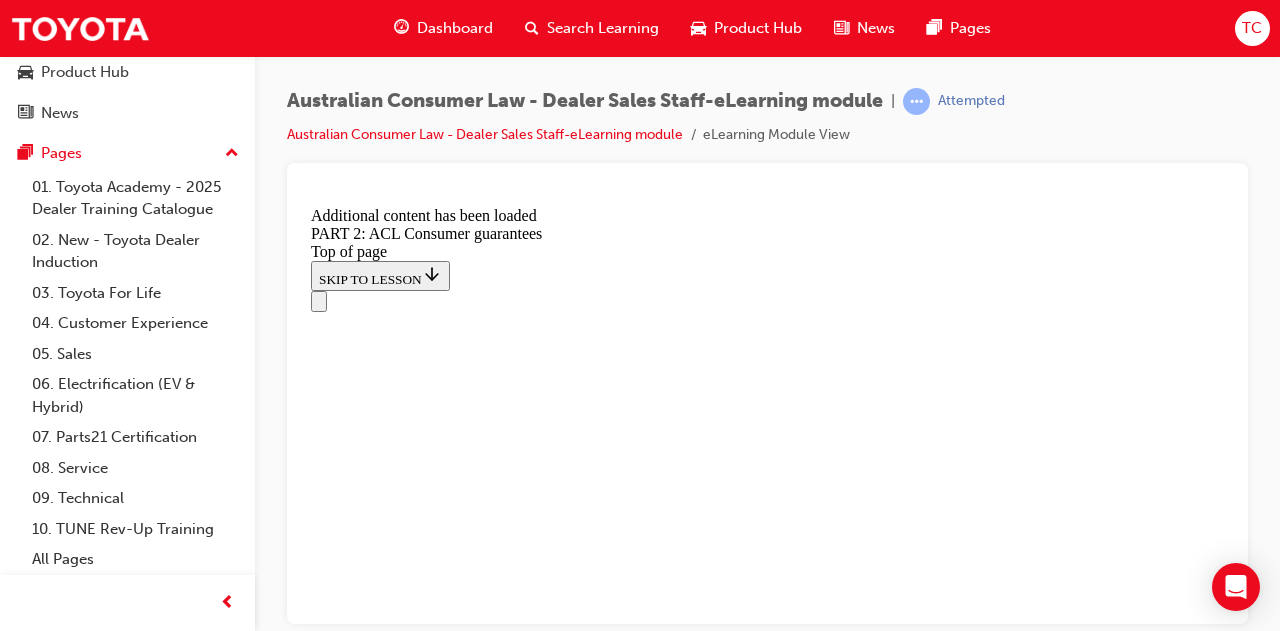 click on "CONTINUE" at bounding box center (767, 11615) 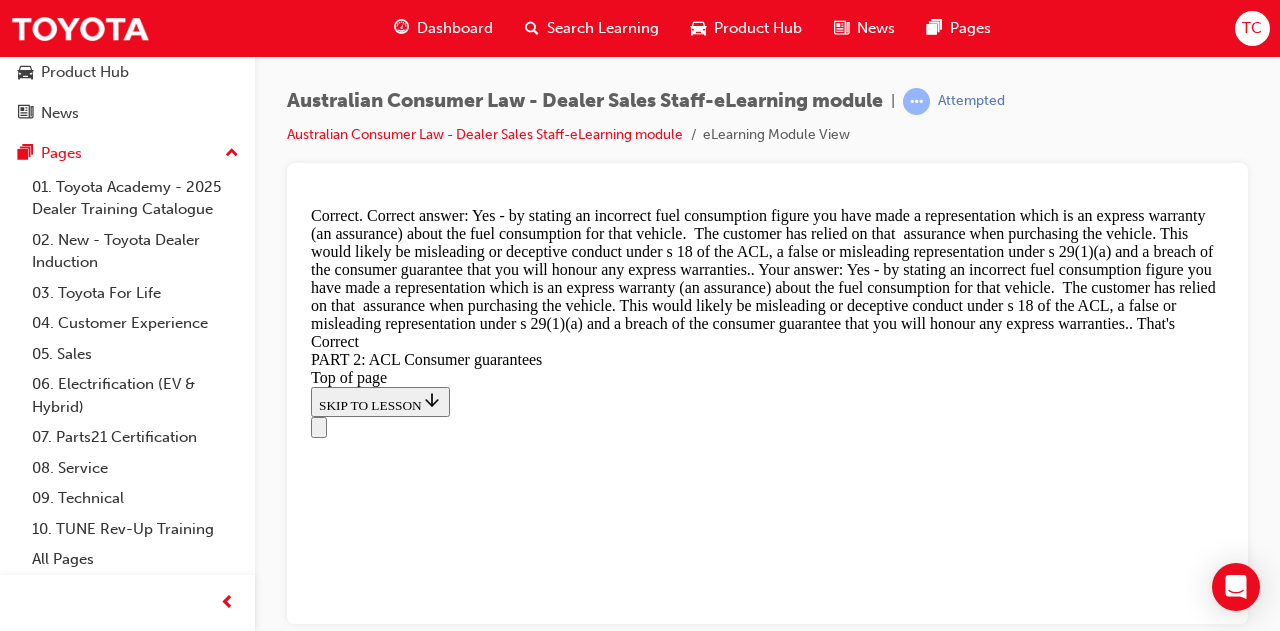 scroll, scrollTop: 9210, scrollLeft: 0, axis: vertical 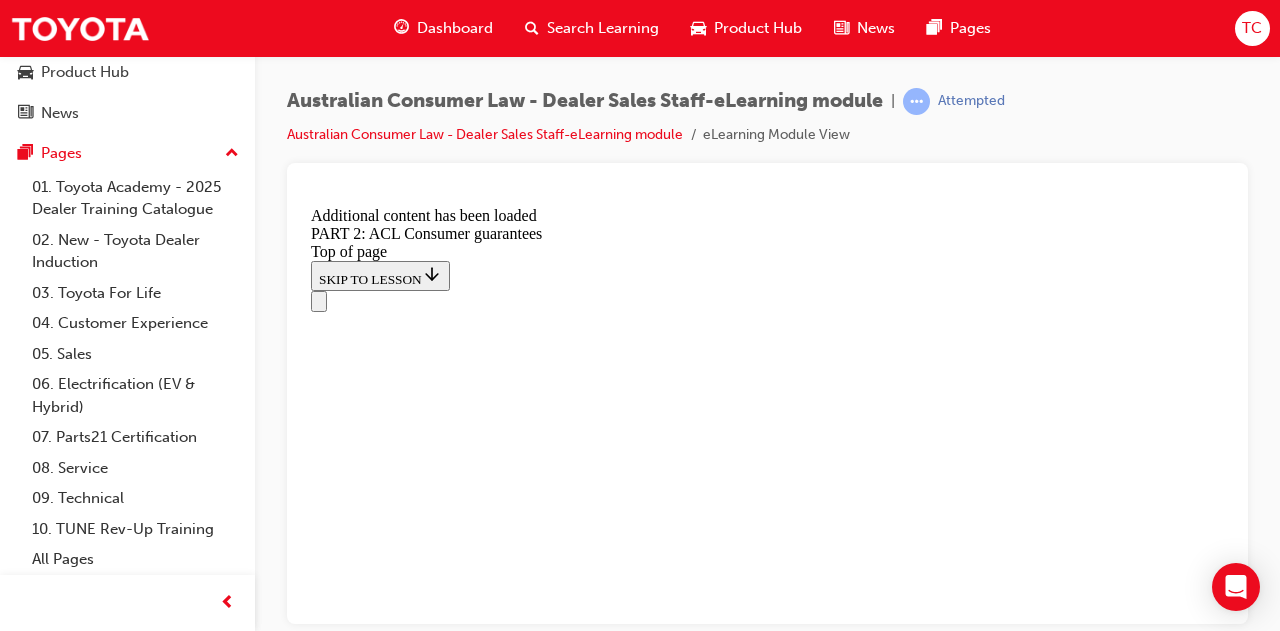 click on "Long repair time Shortly after purchase, a manufacturing defect caused a vehicle to develop excessive noisiness START" at bounding box center (767, 20499) 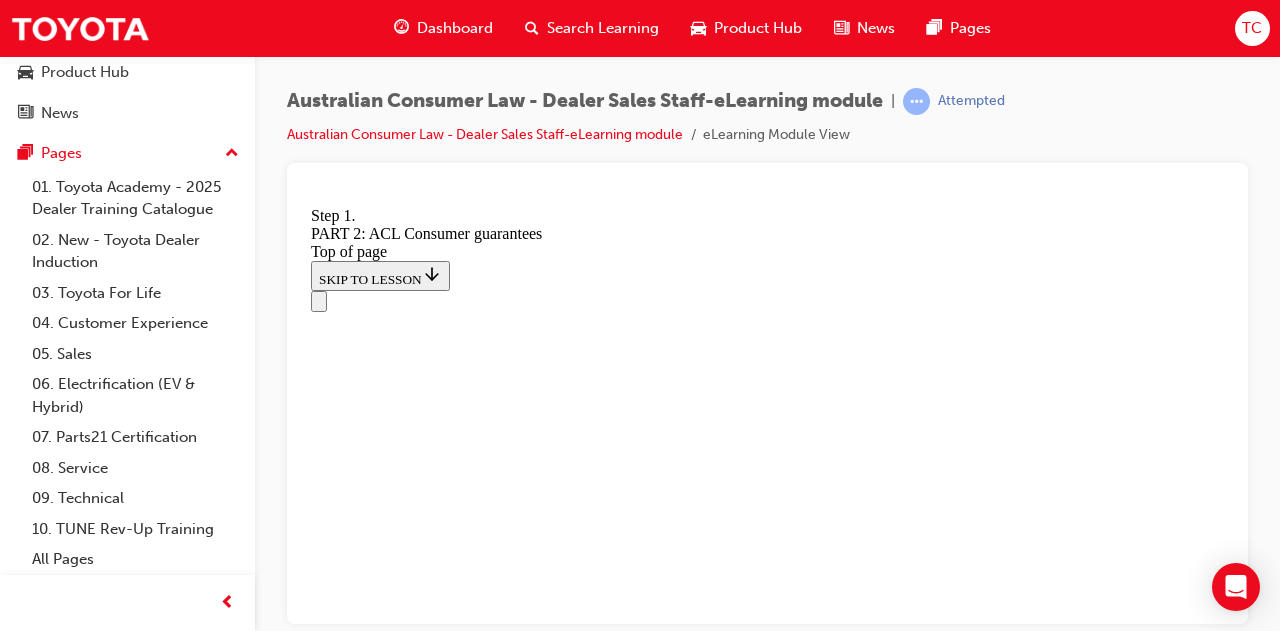 scroll, scrollTop: 12909, scrollLeft: 0, axis: vertical 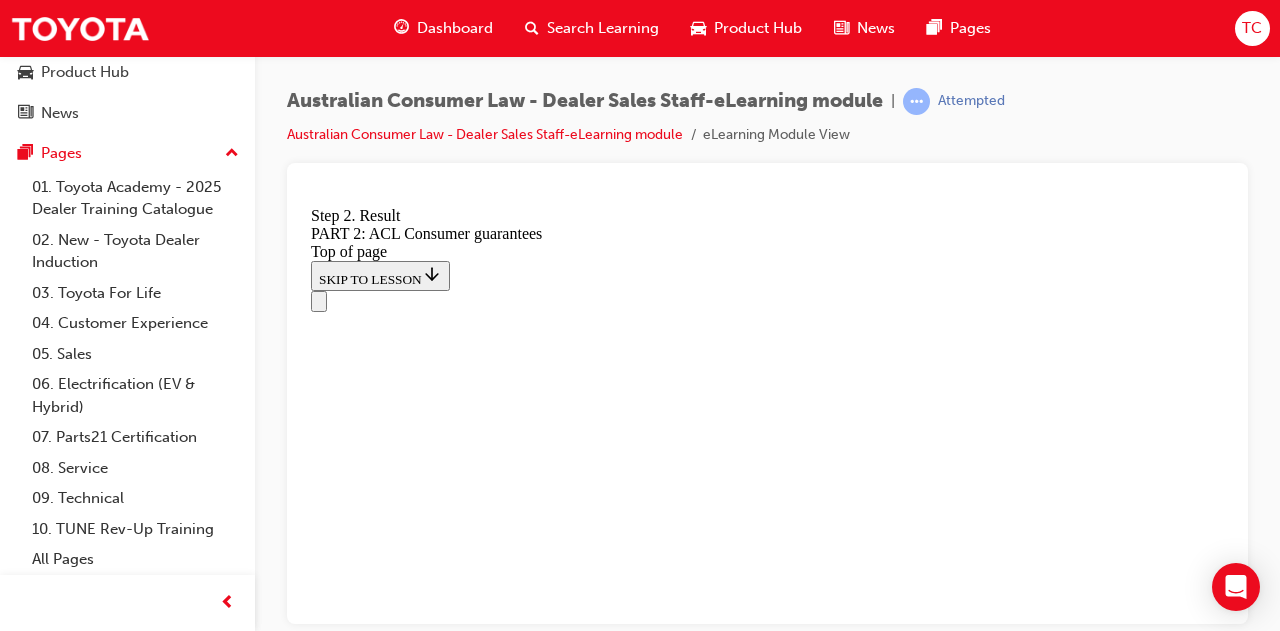 click on "CONTINUE" at bounding box center [353, 20956] 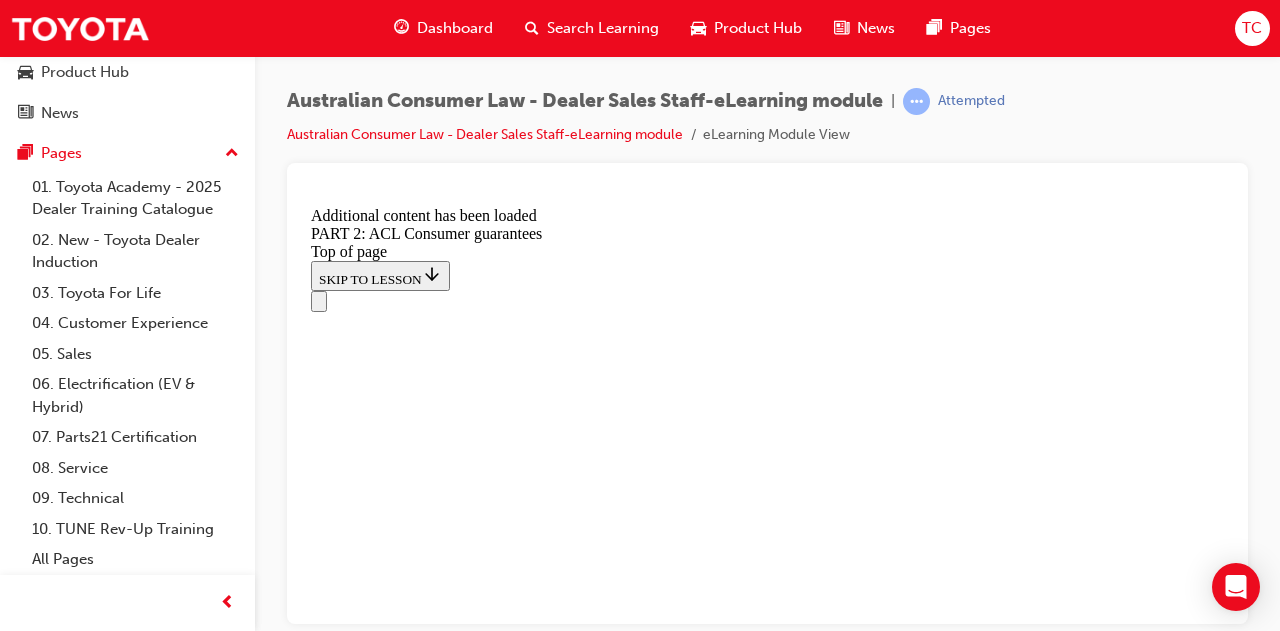 scroll, scrollTop: 13795, scrollLeft: 0, axis: vertical 